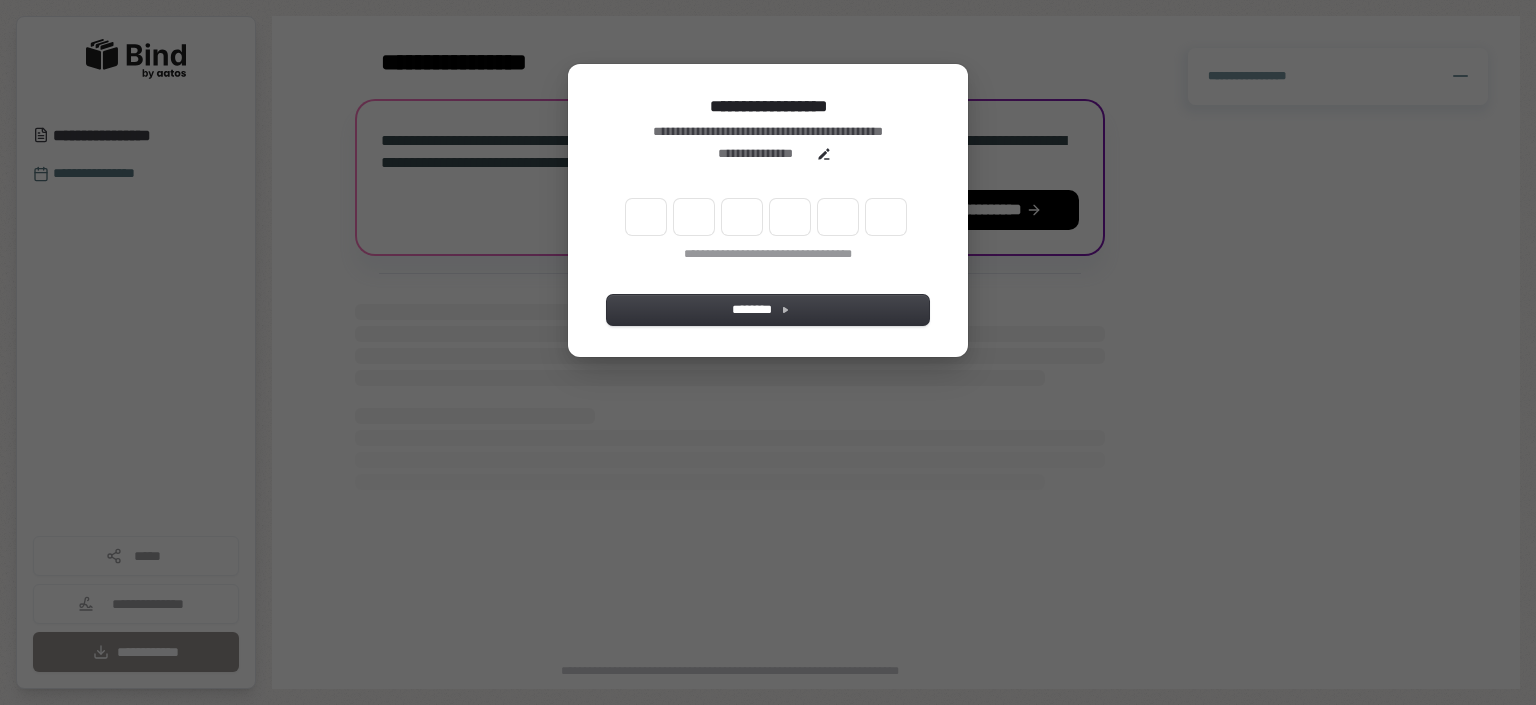 scroll, scrollTop: 0, scrollLeft: 0, axis: both 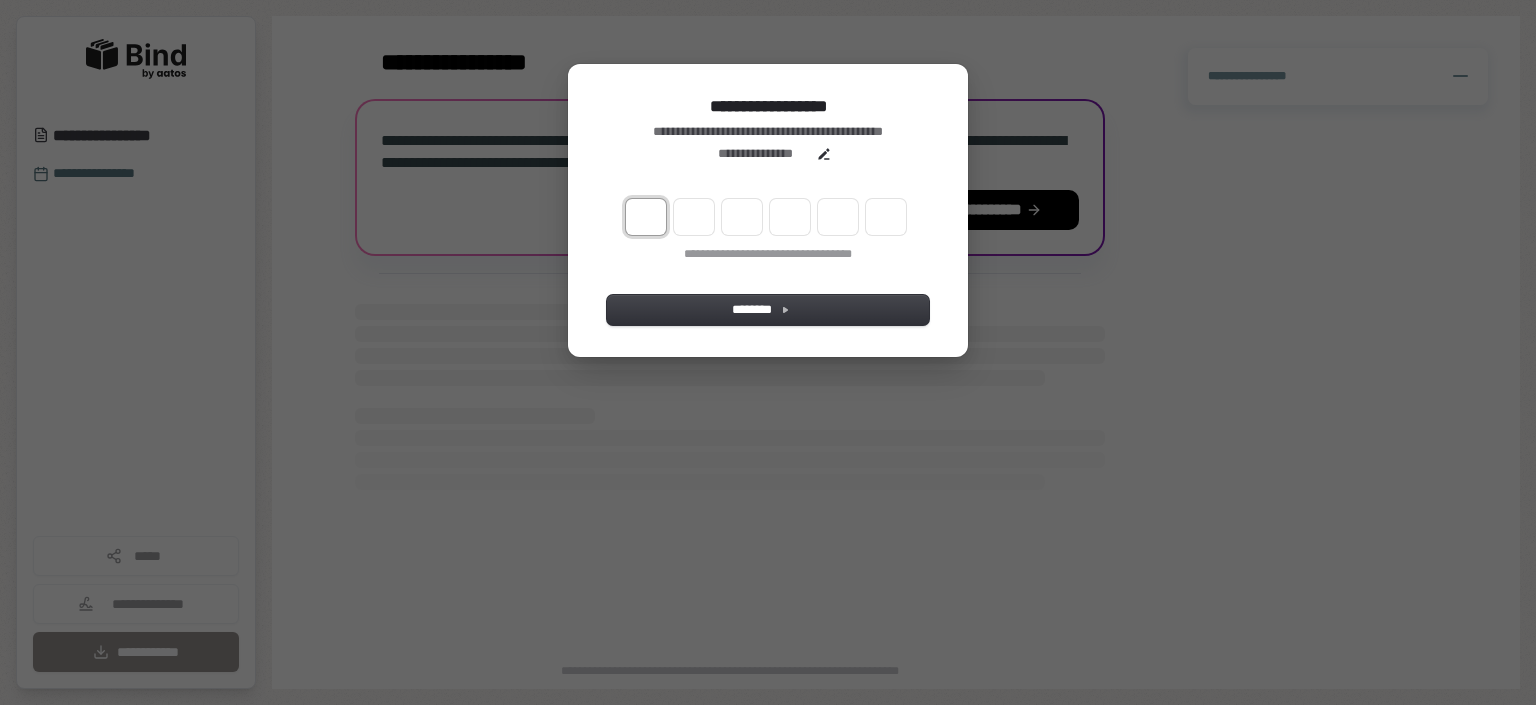 type on "*" 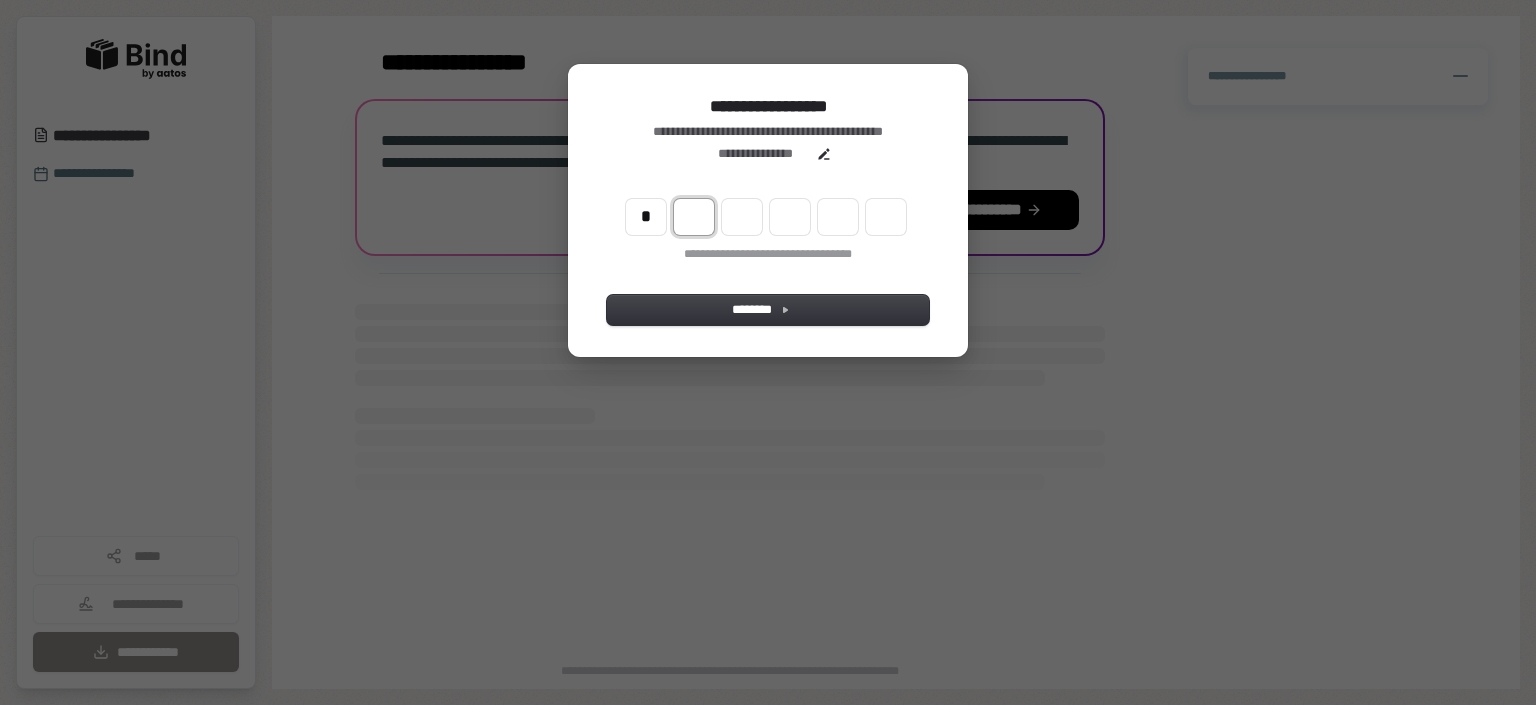type on "*" 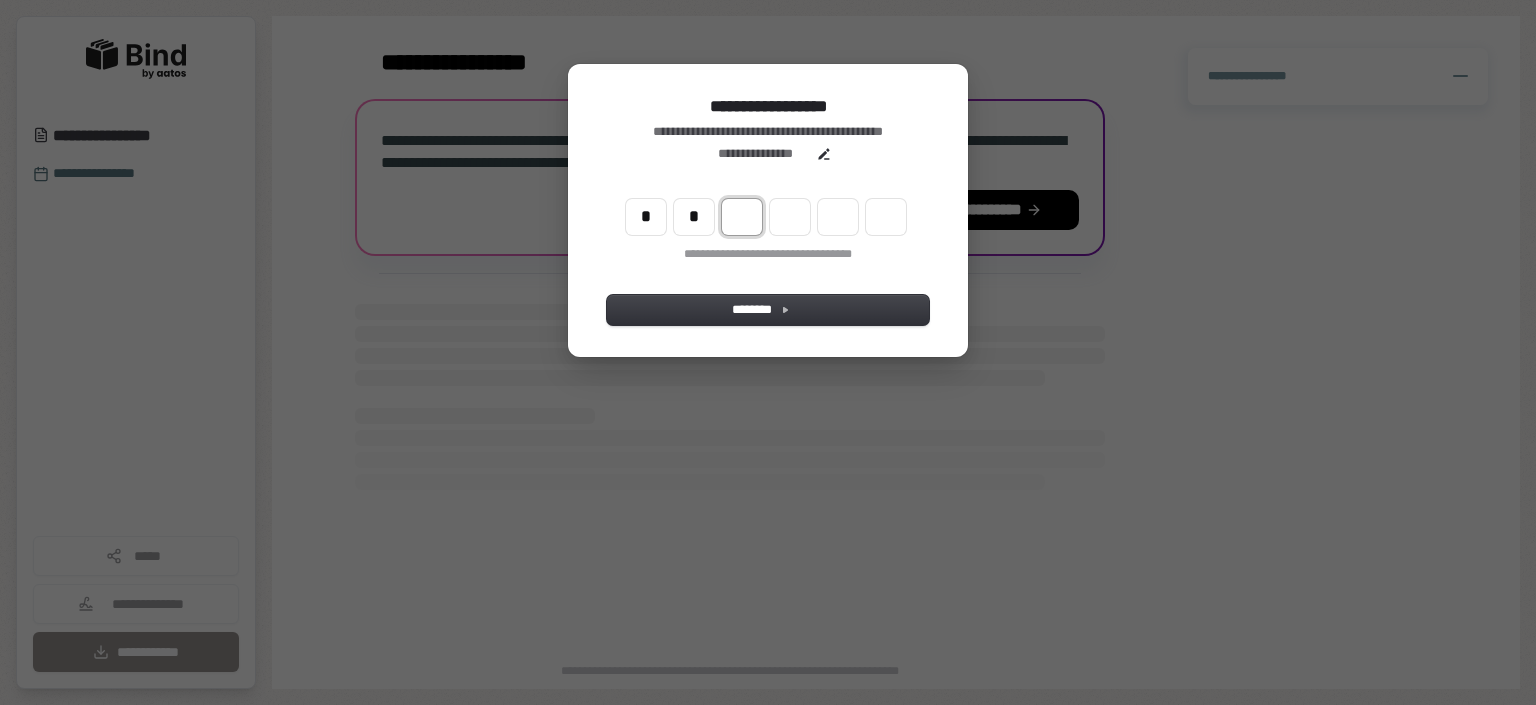 type on "**" 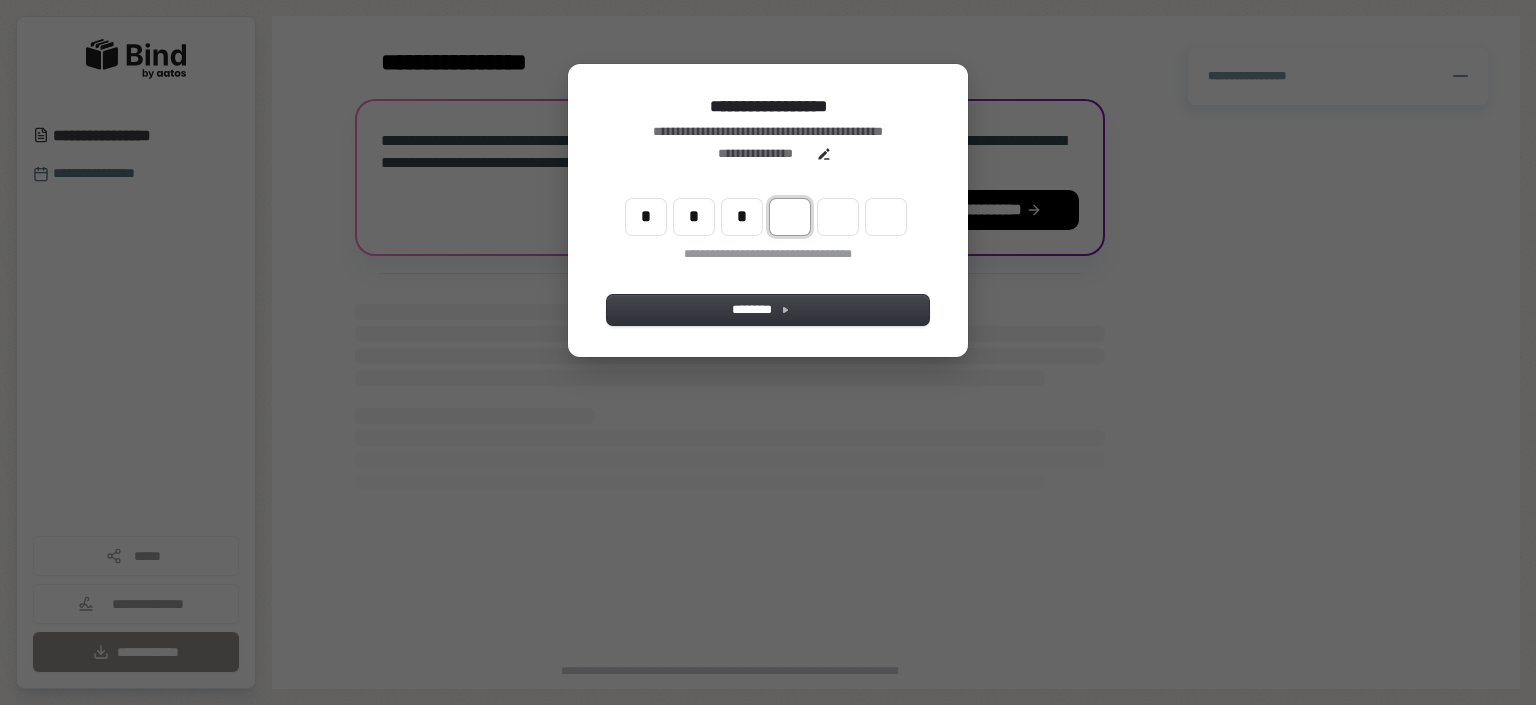 type on "***" 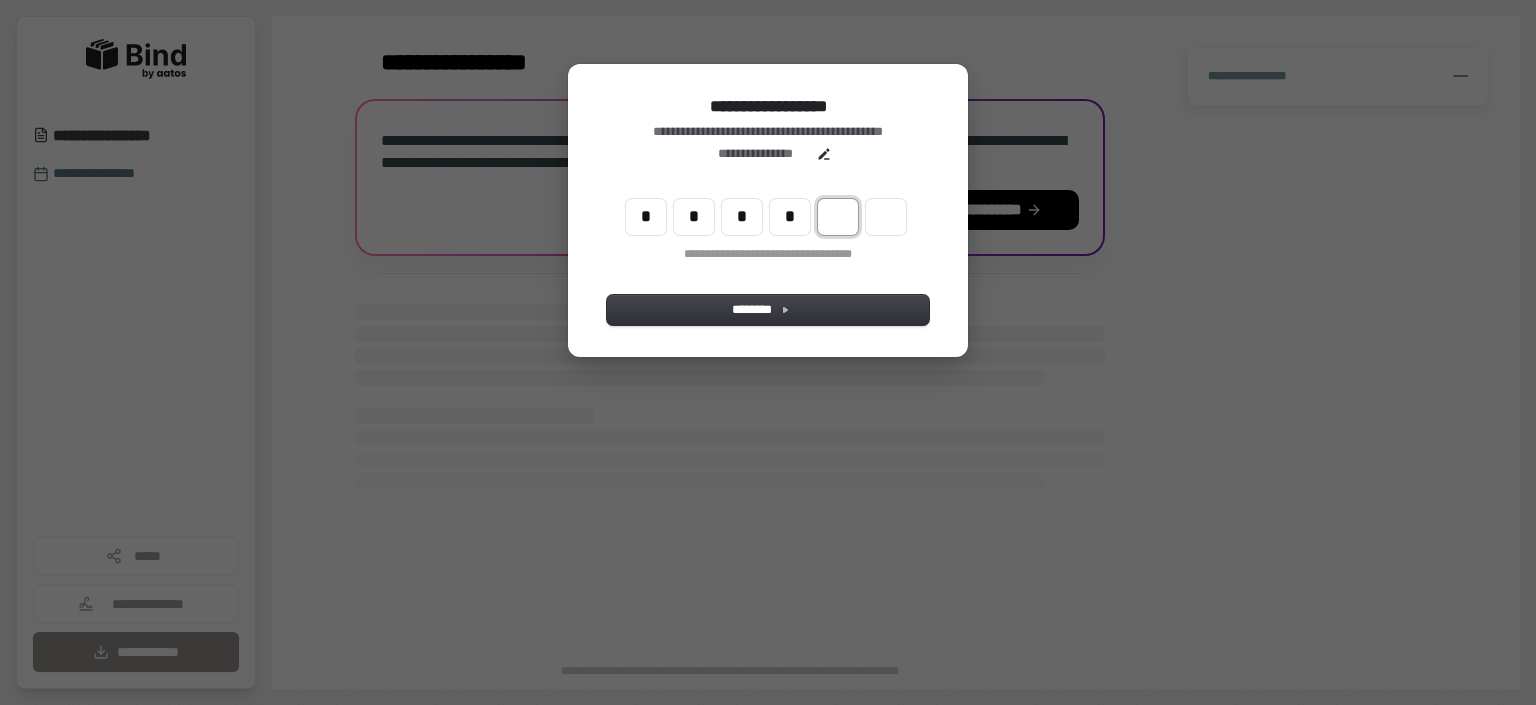 type on "****" 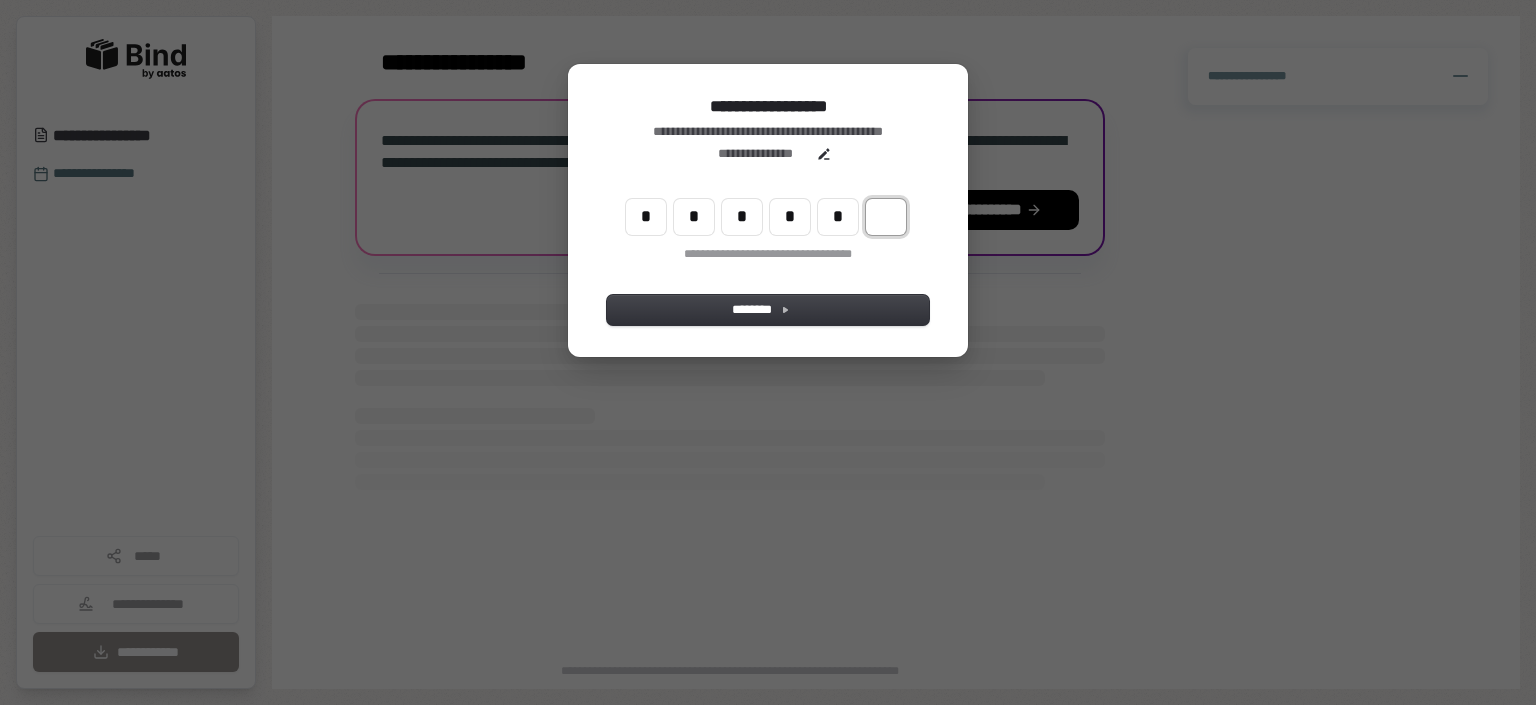 type on "******" 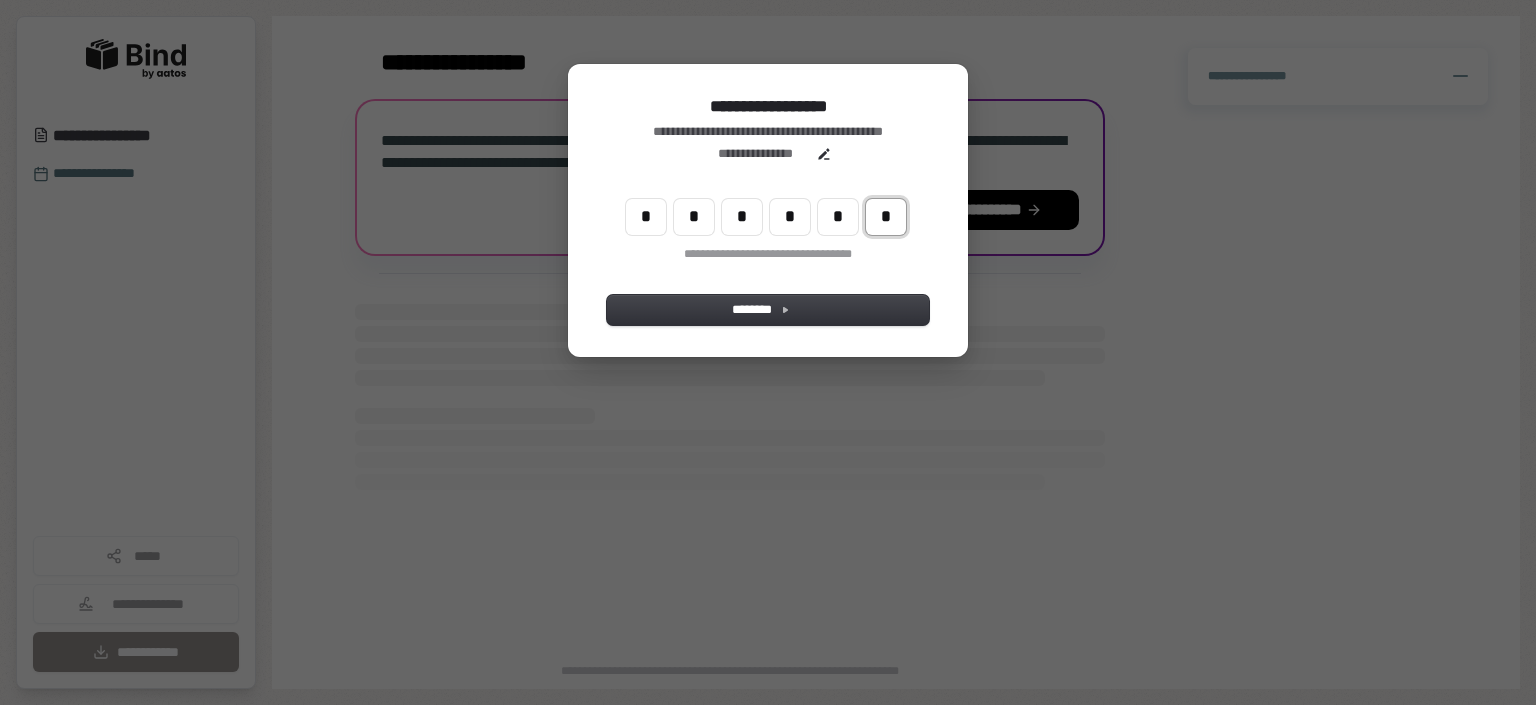 type on "*" 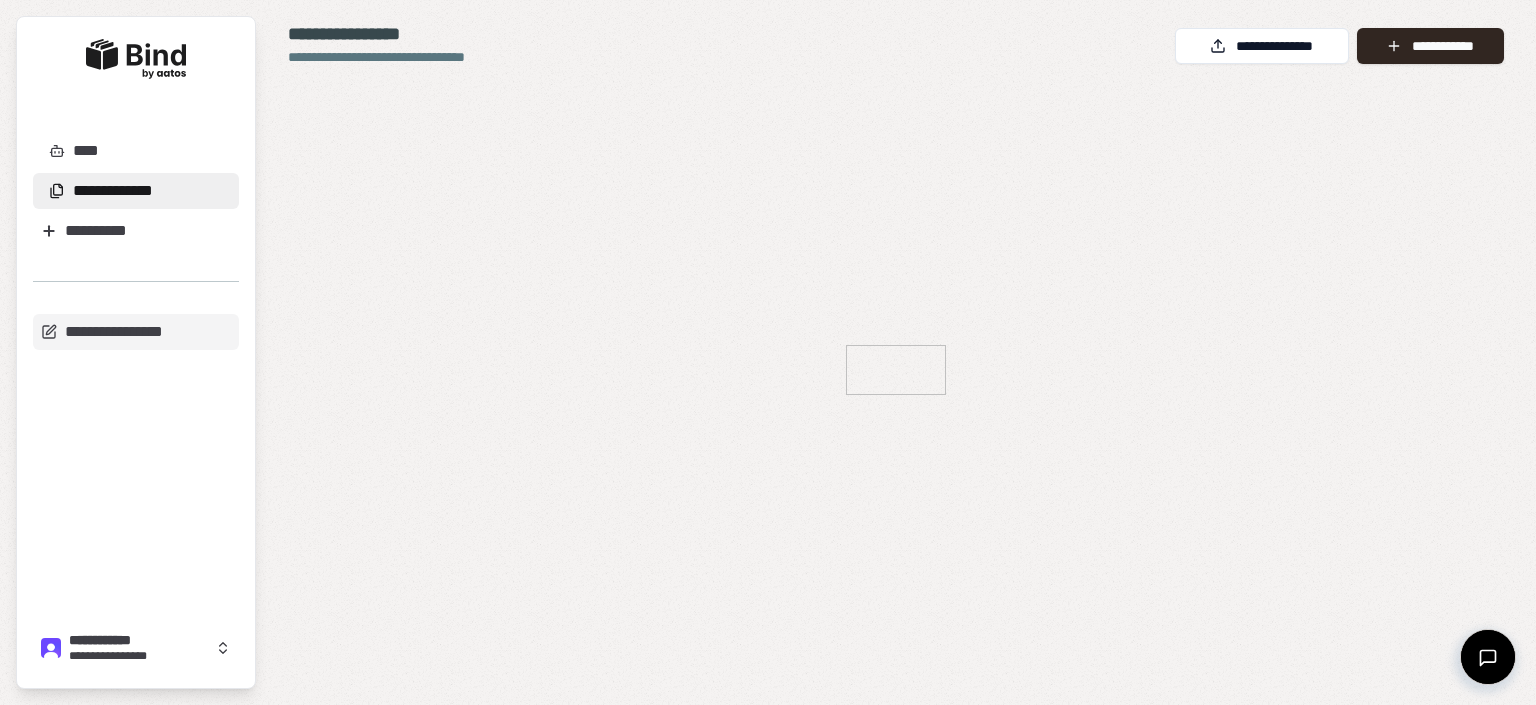 scroll, scrollTop: 0, scrollLeft: 0, axis: both 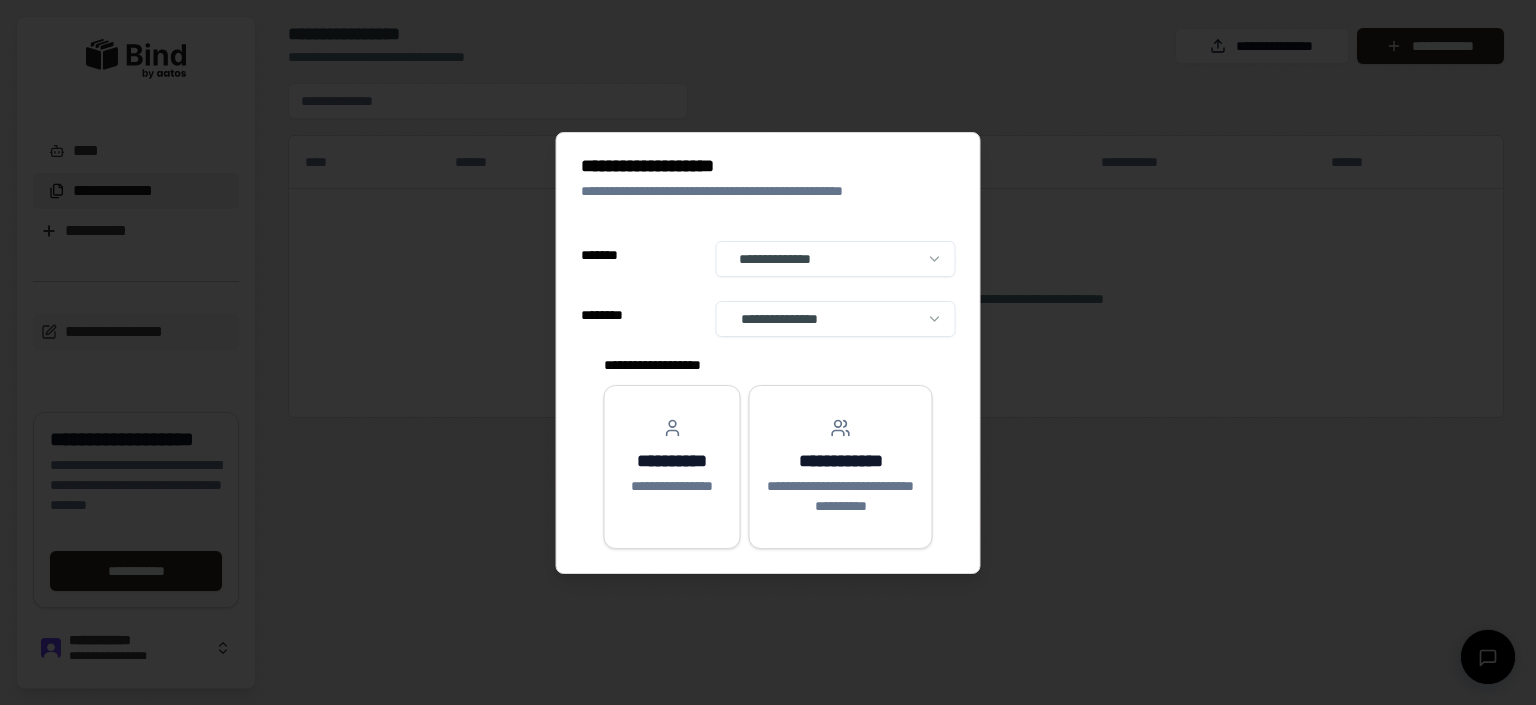 select on "**" 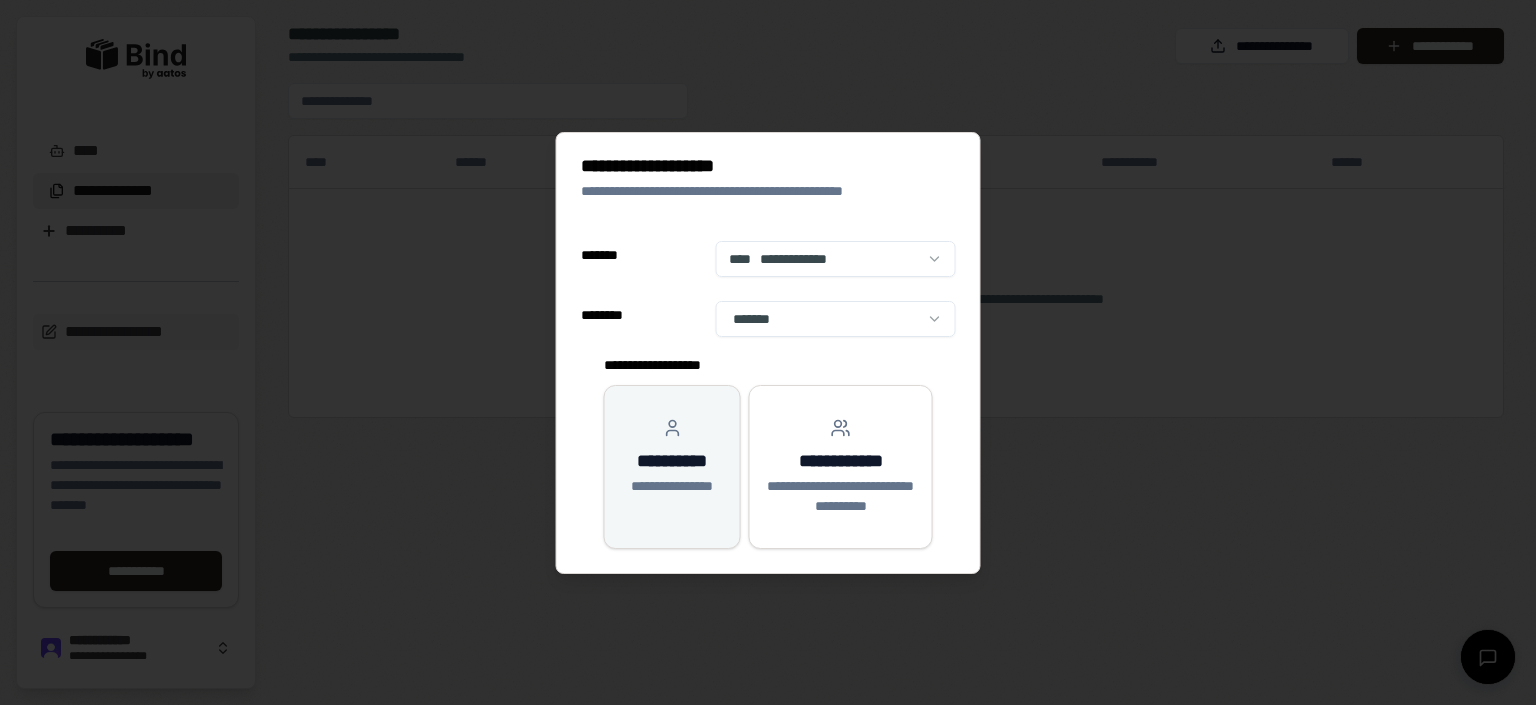 click on "**********" at bounding box center [672, 461] 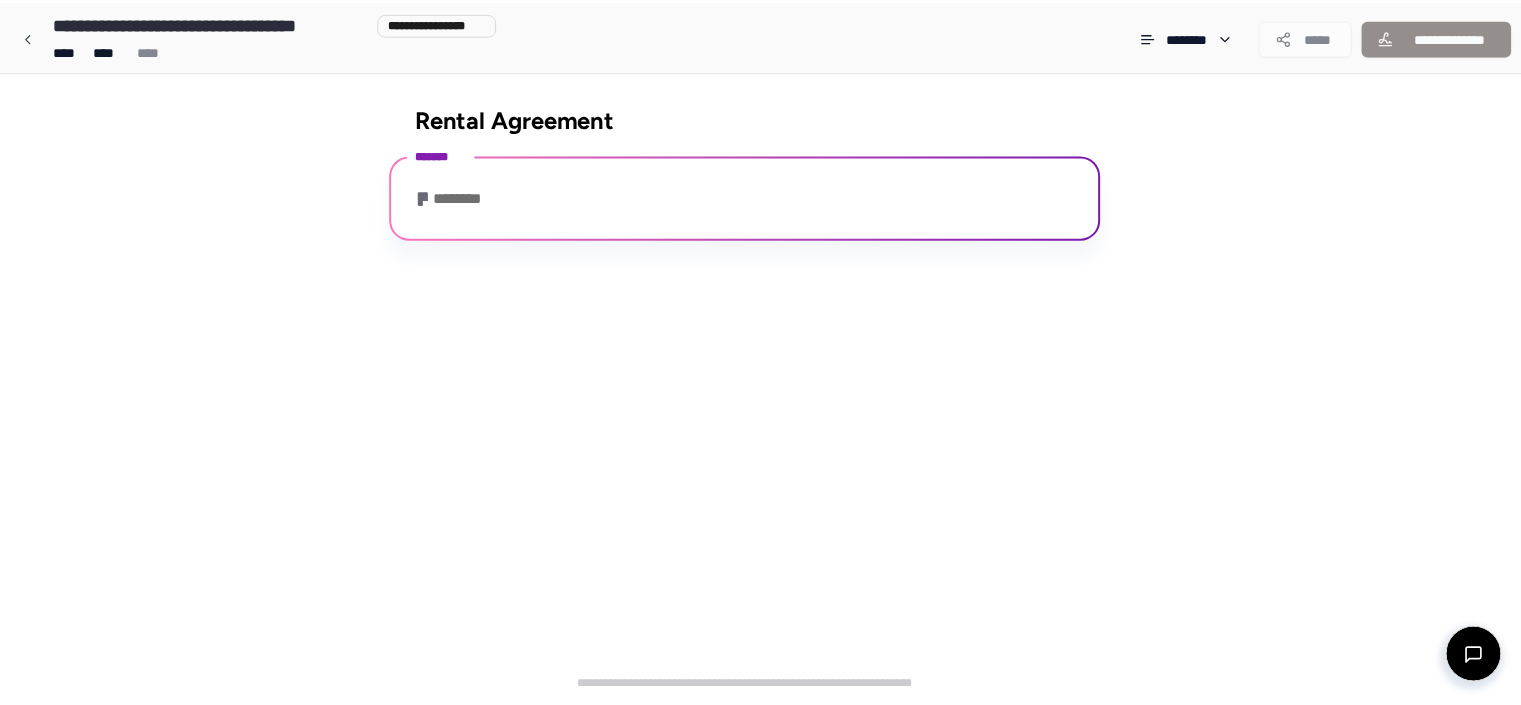 scroll, scrollTop: 62, scrollLeft: 0, axis: vertical 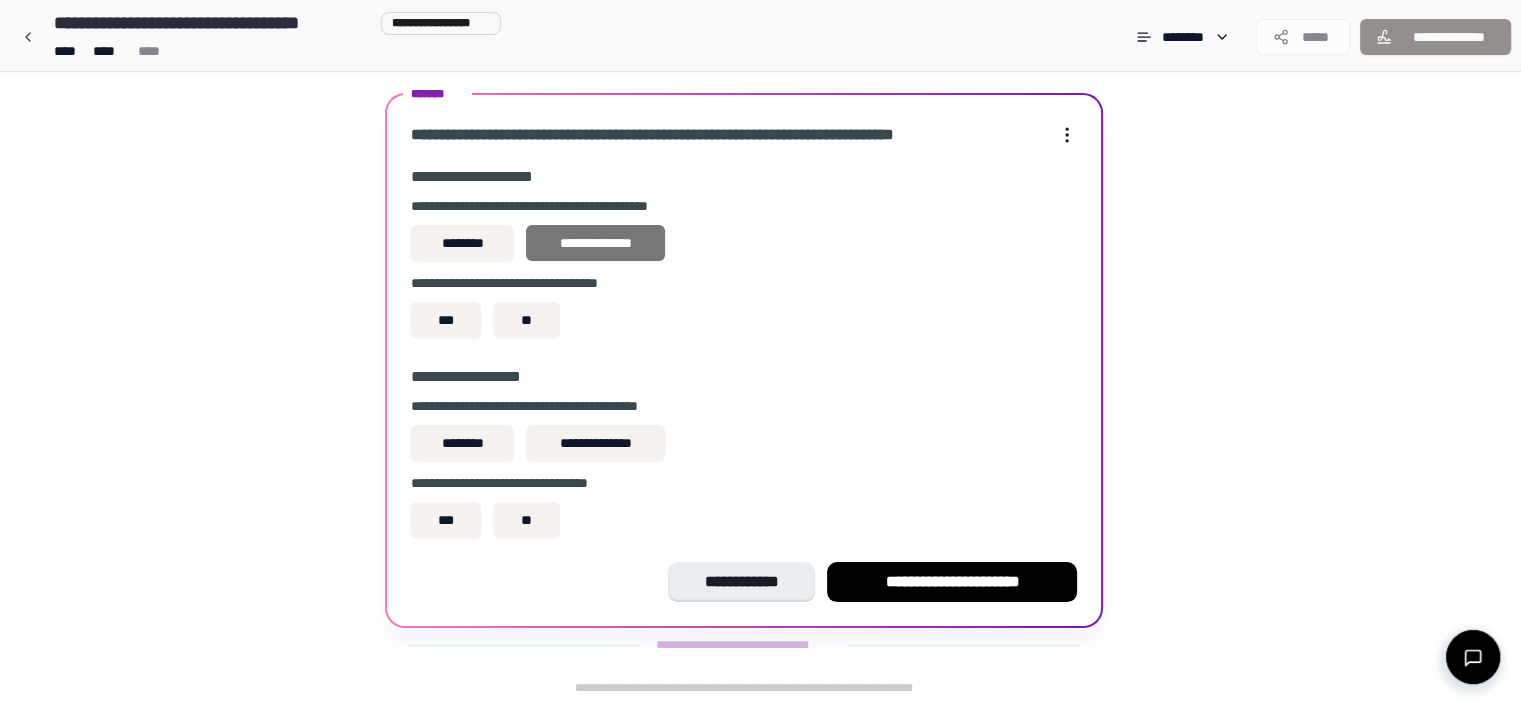 click on "**********" at bounding box center (595, 243) 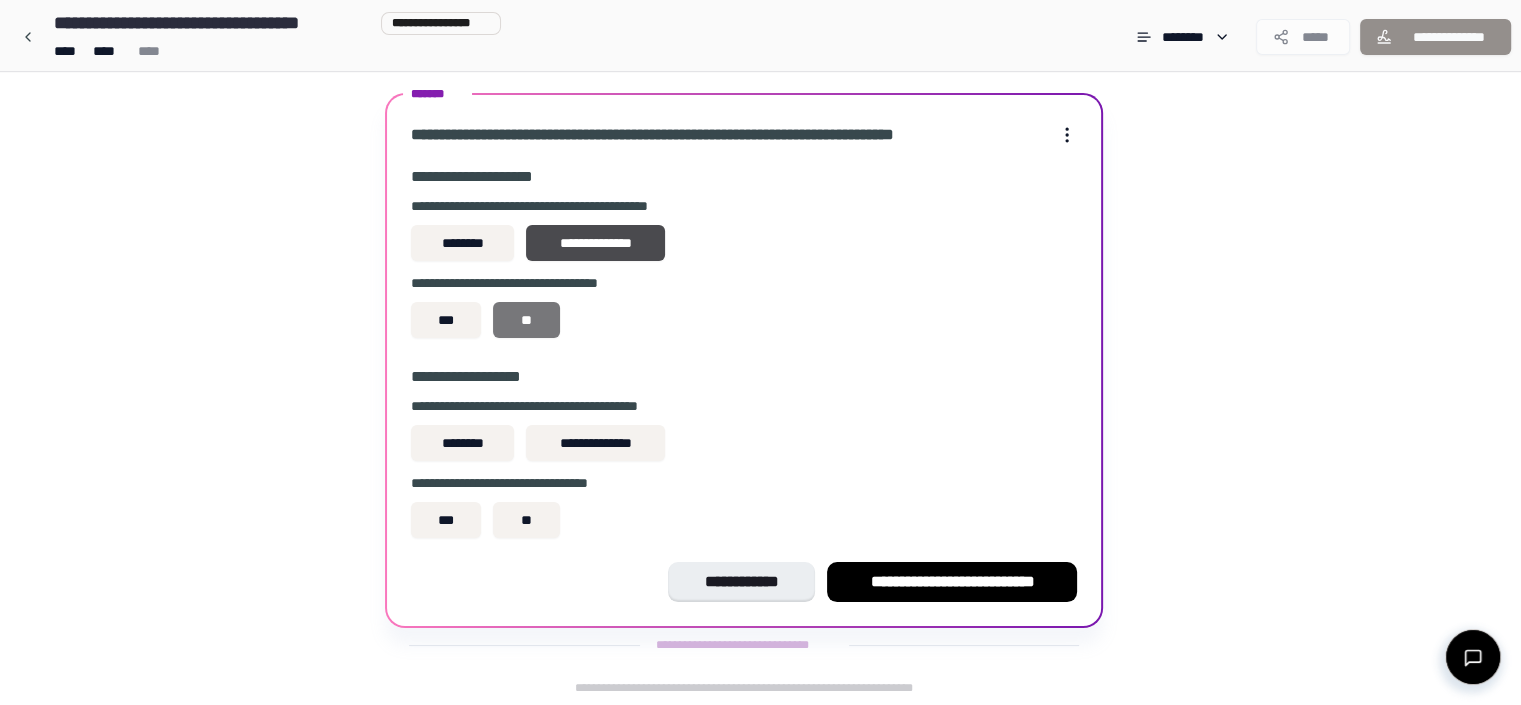 click on "**" at bounding box center (526, 320) 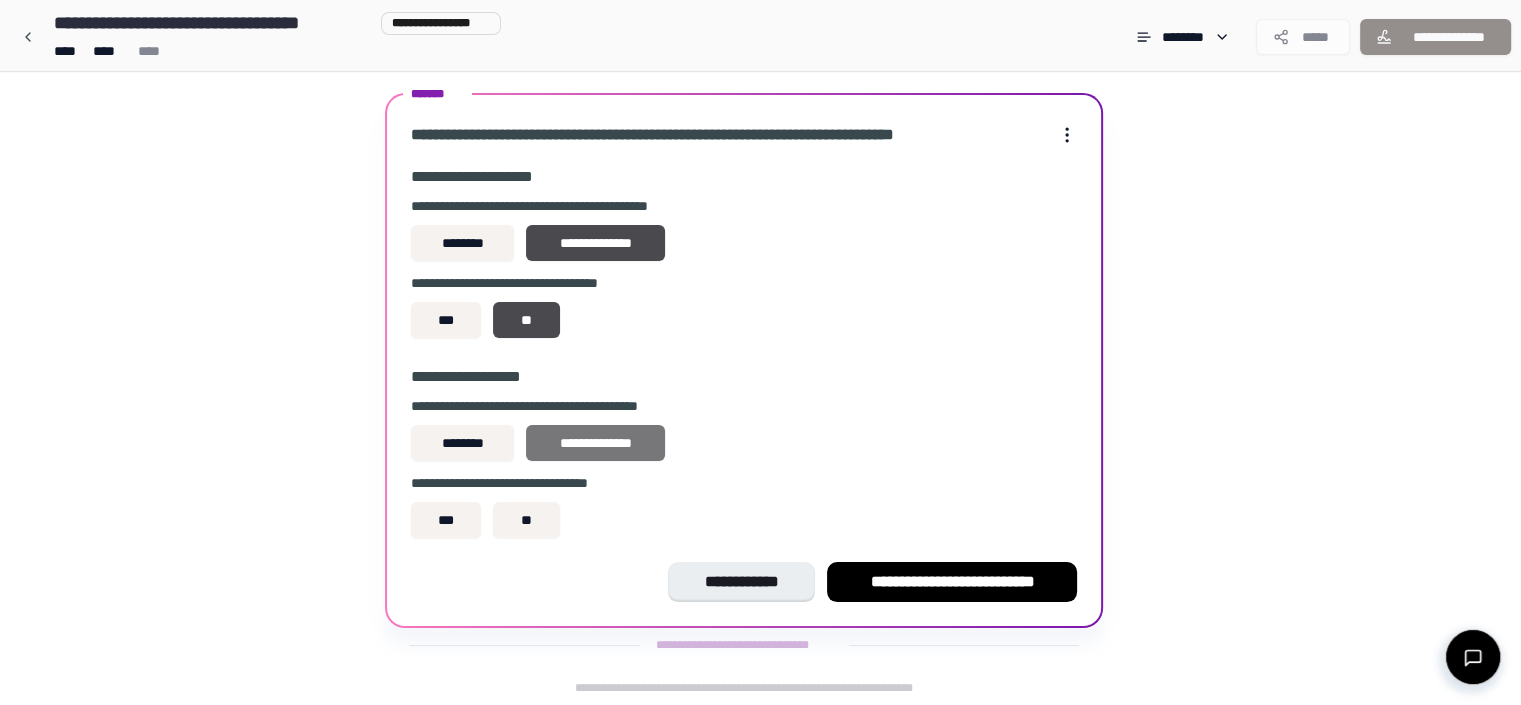 click on "**********" at bounding box center [595, 443] 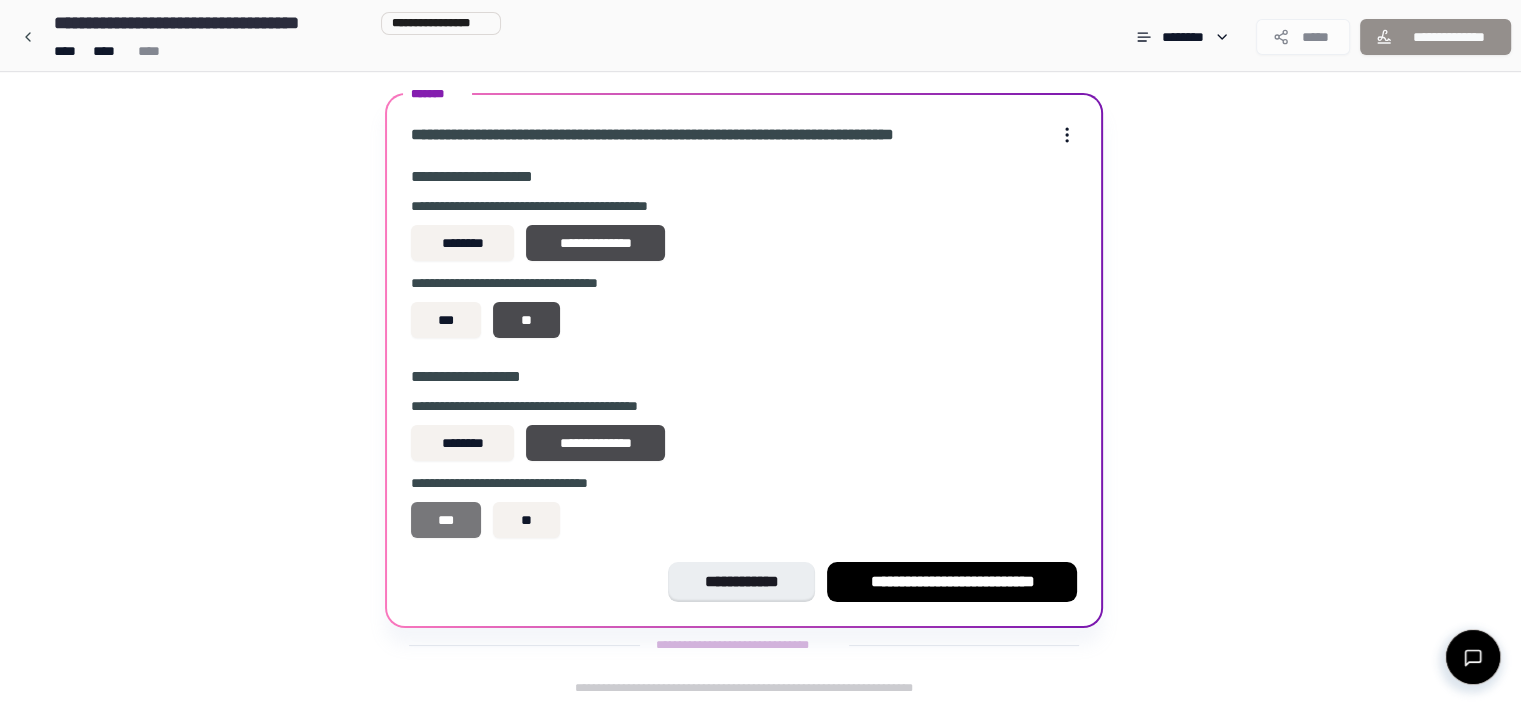 click on "***" at bounding box center (446, 520) 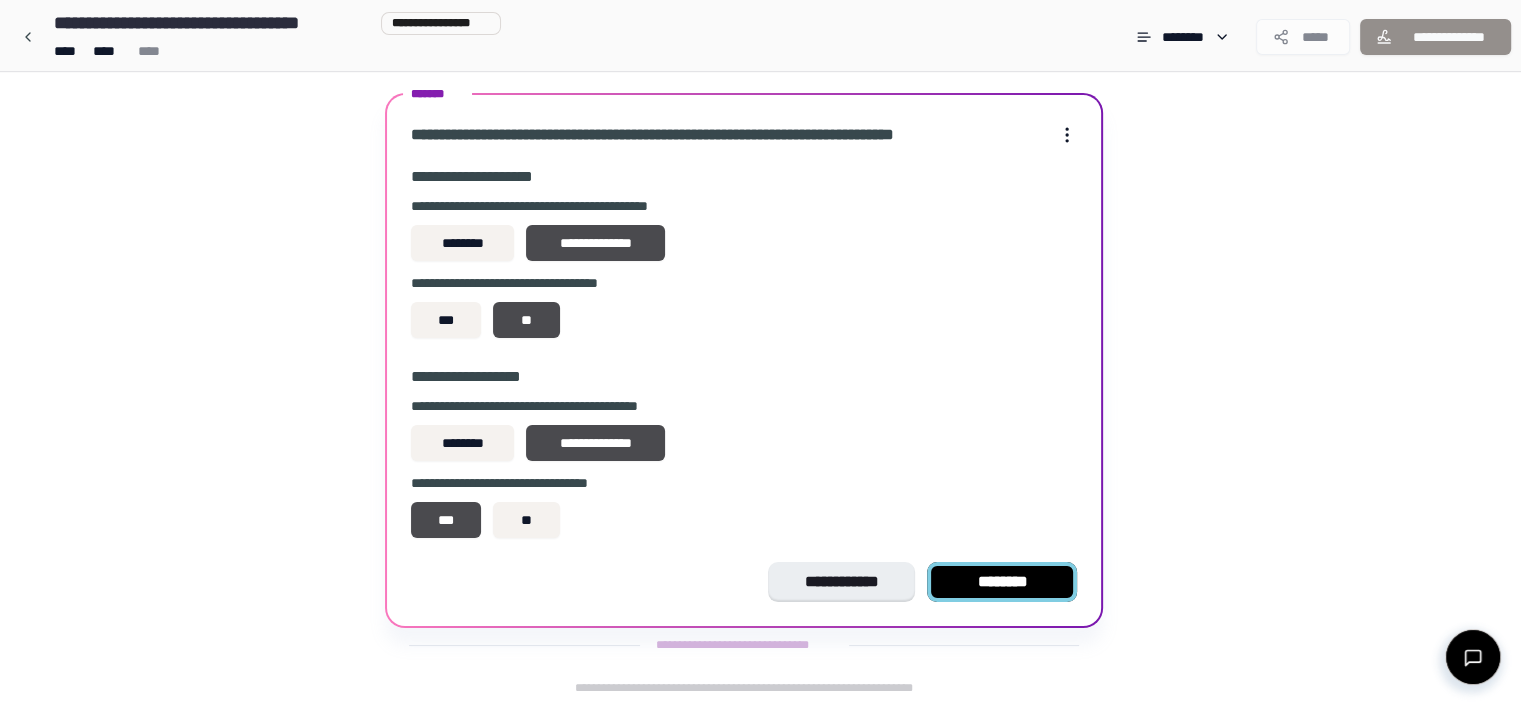 click on "********" at bounding box center [1002, 582] 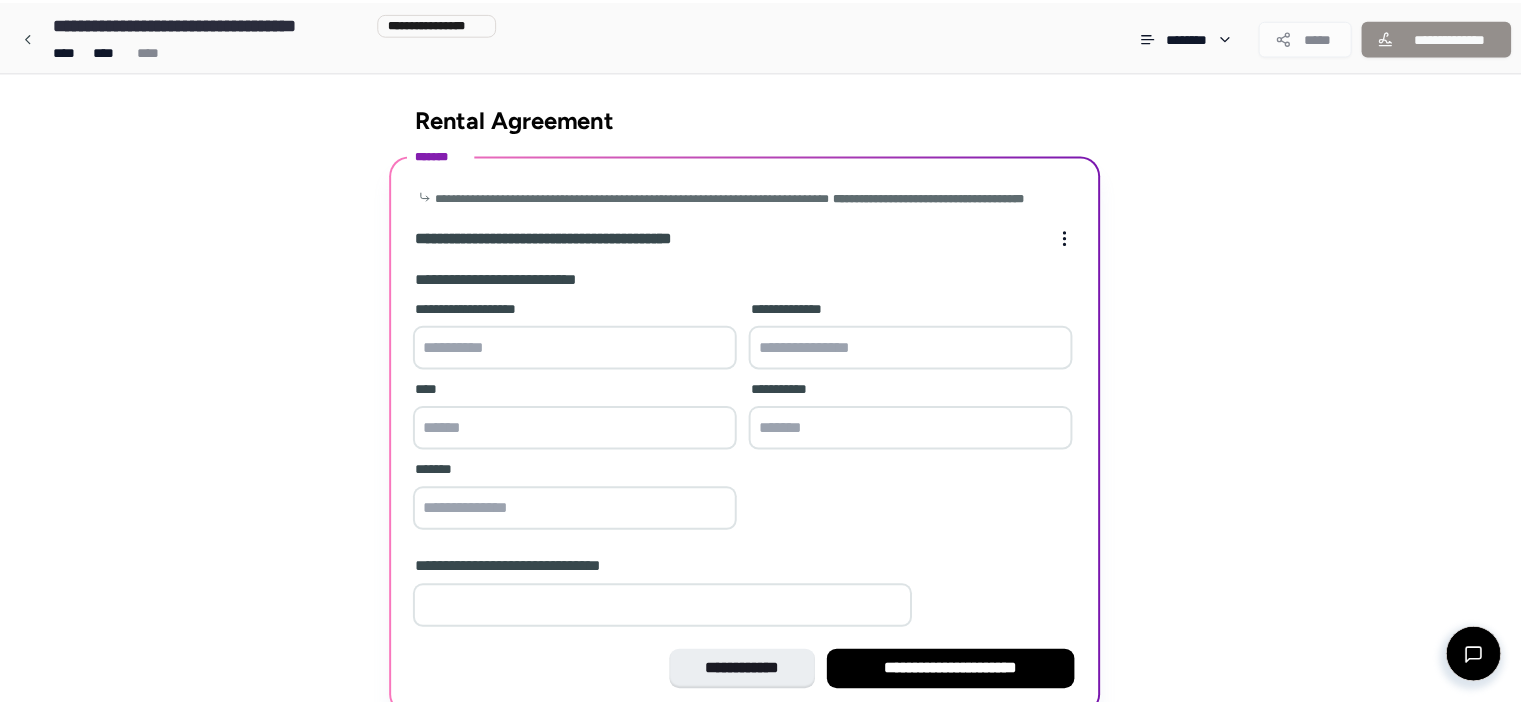 scroll, scrollTop: 107, scrollLeft: 0, axis: vertical 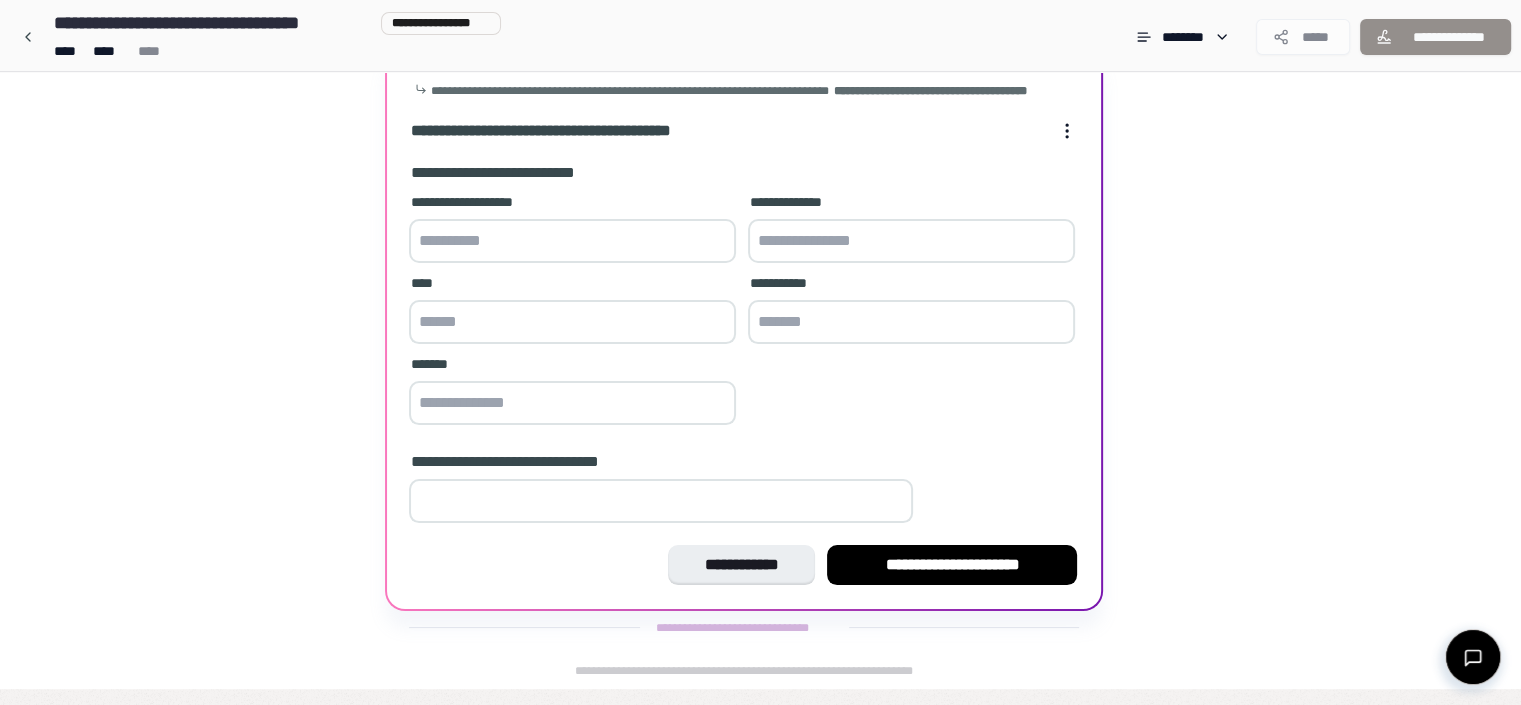 click at bounding box center [572, 241] 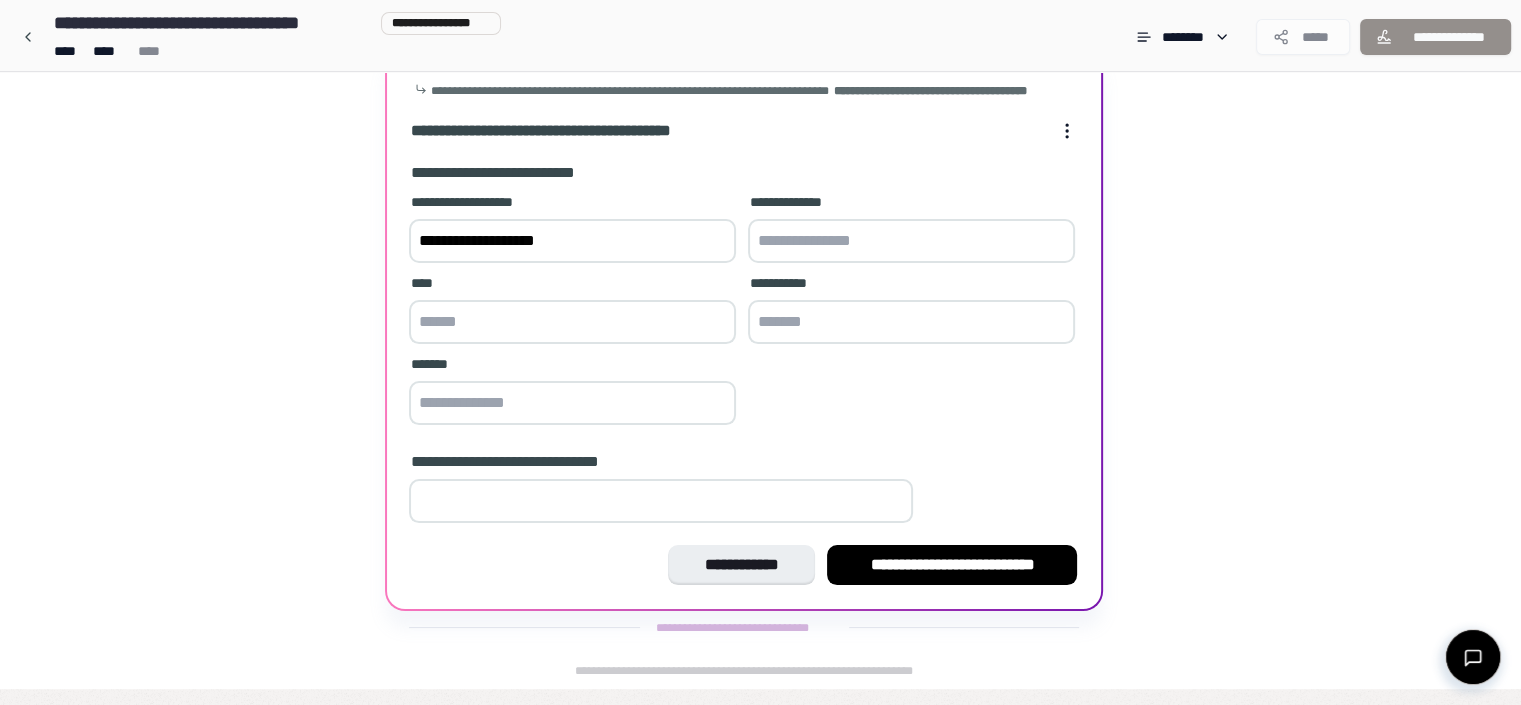 click on "**********" at bounding box center (572, 241) 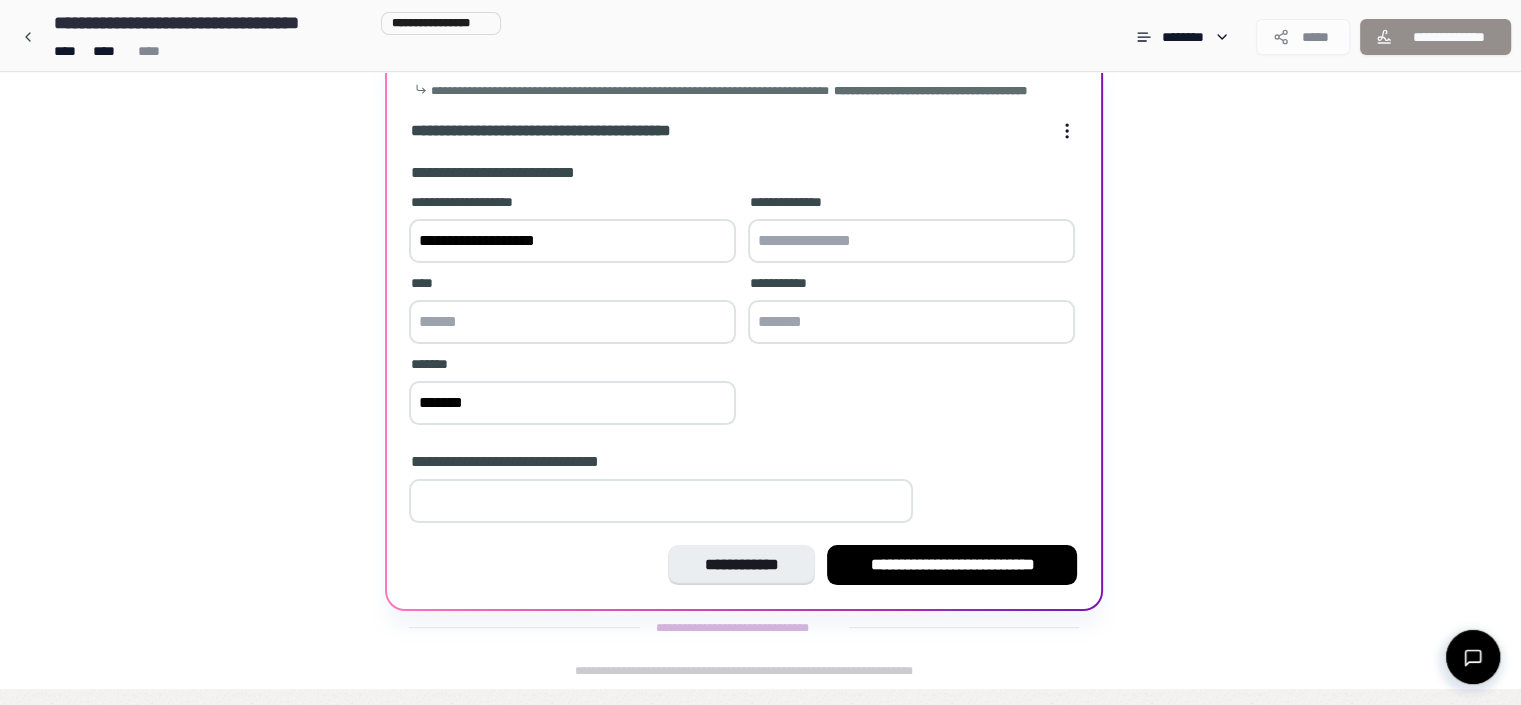 type on "*******" 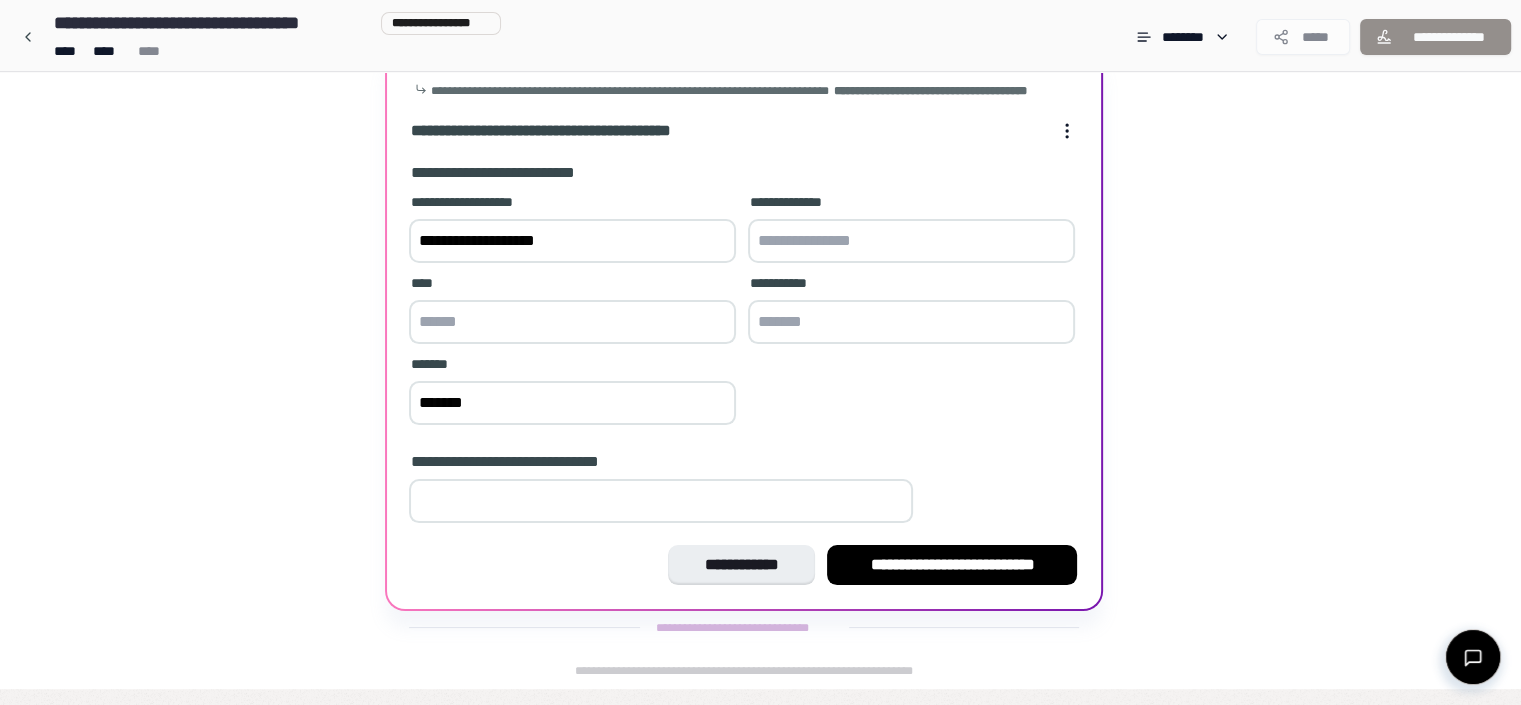 click at bounding box center (661, 501) 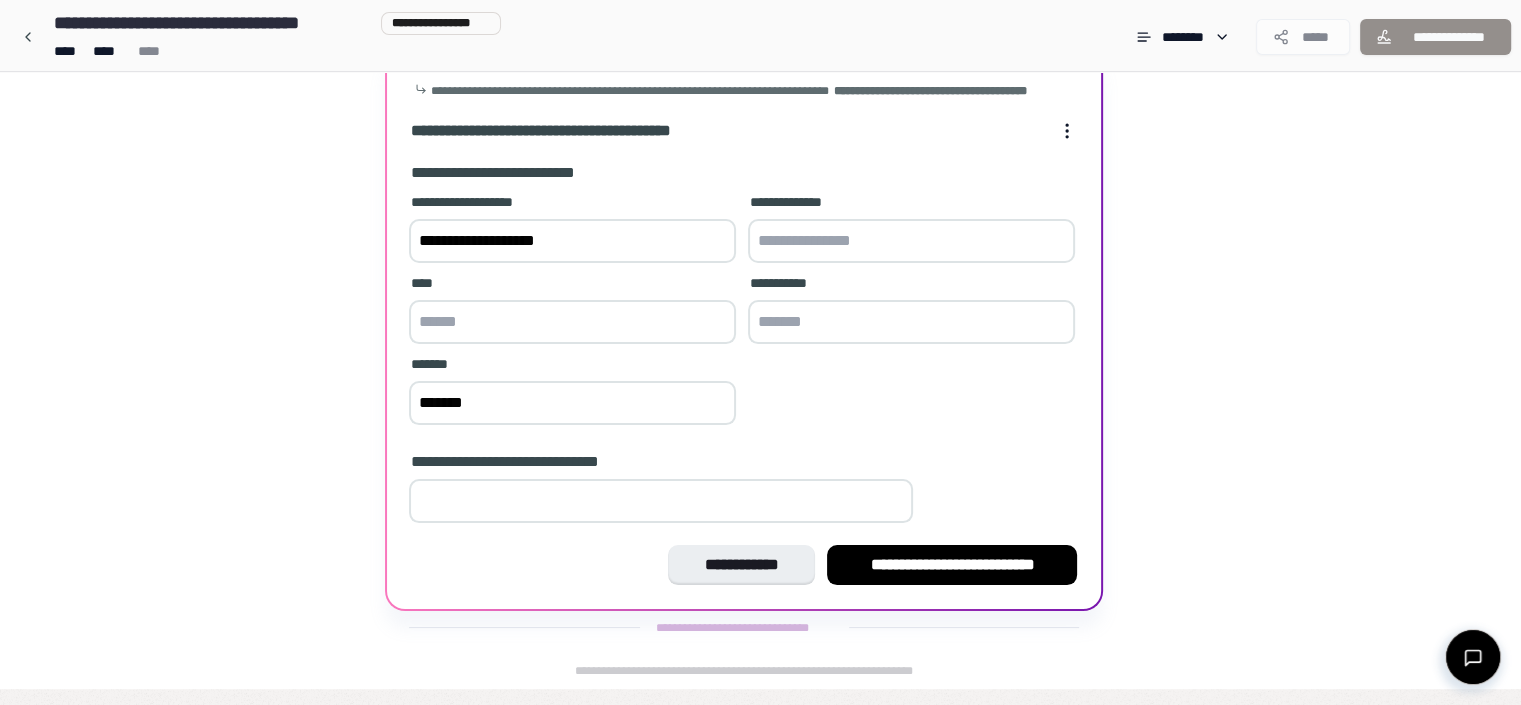 type on "*" 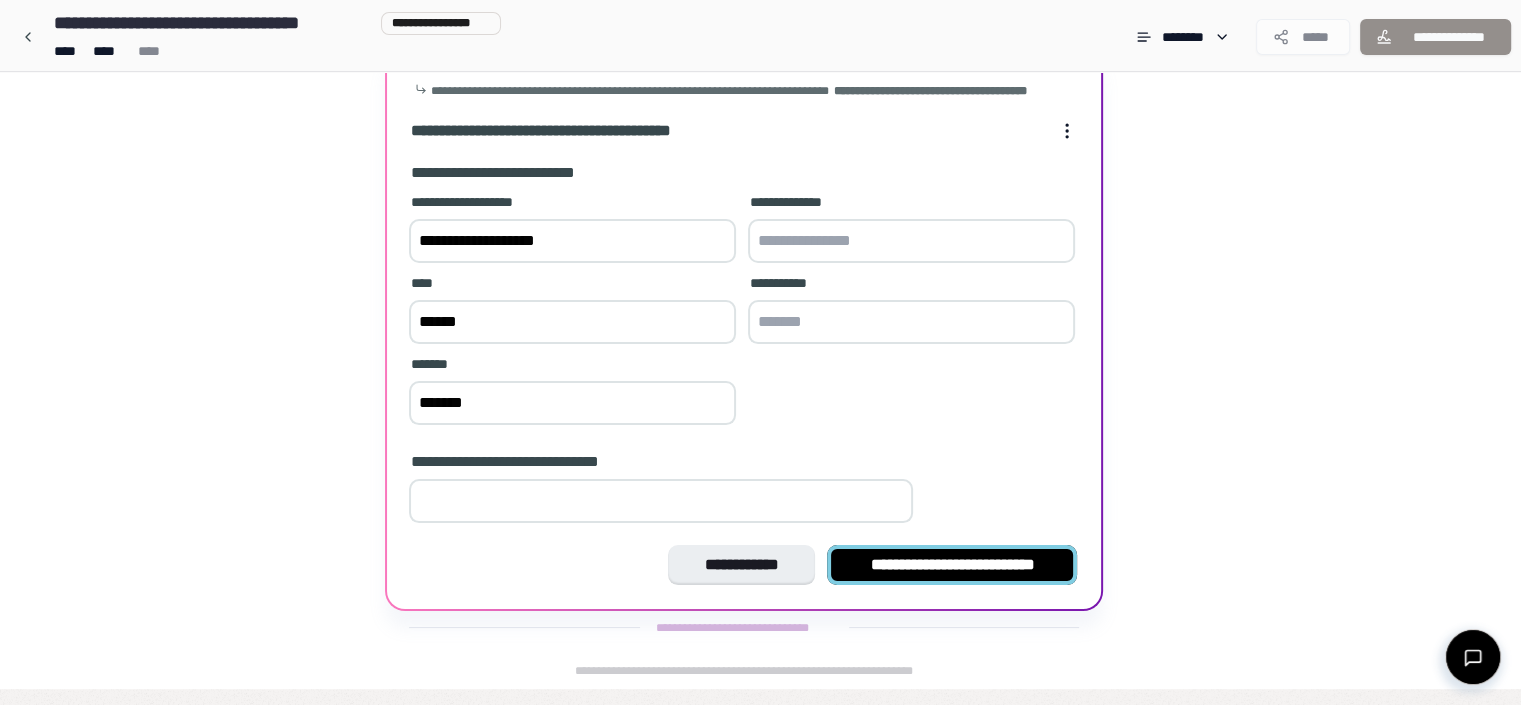 type on "******" 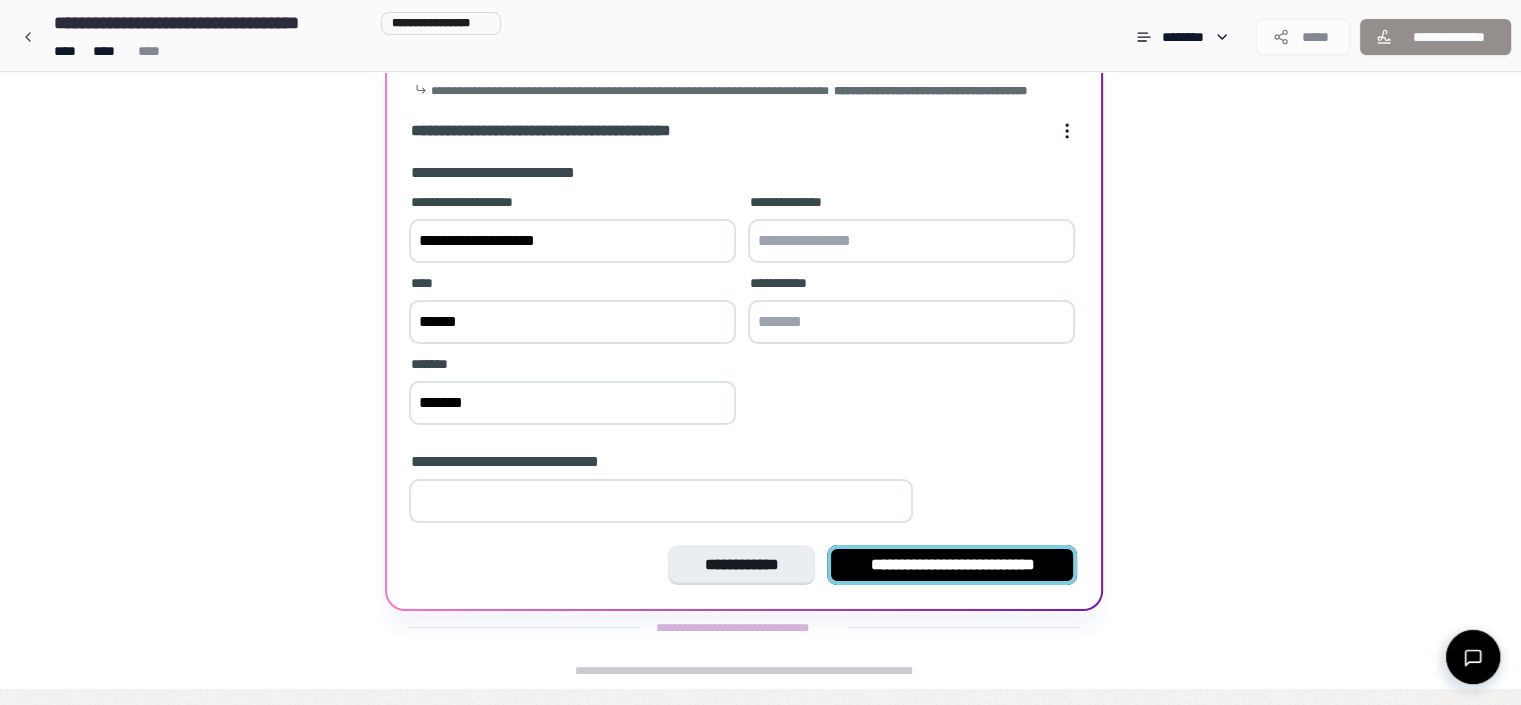 click on "**********" at bounding box center [952, 565] 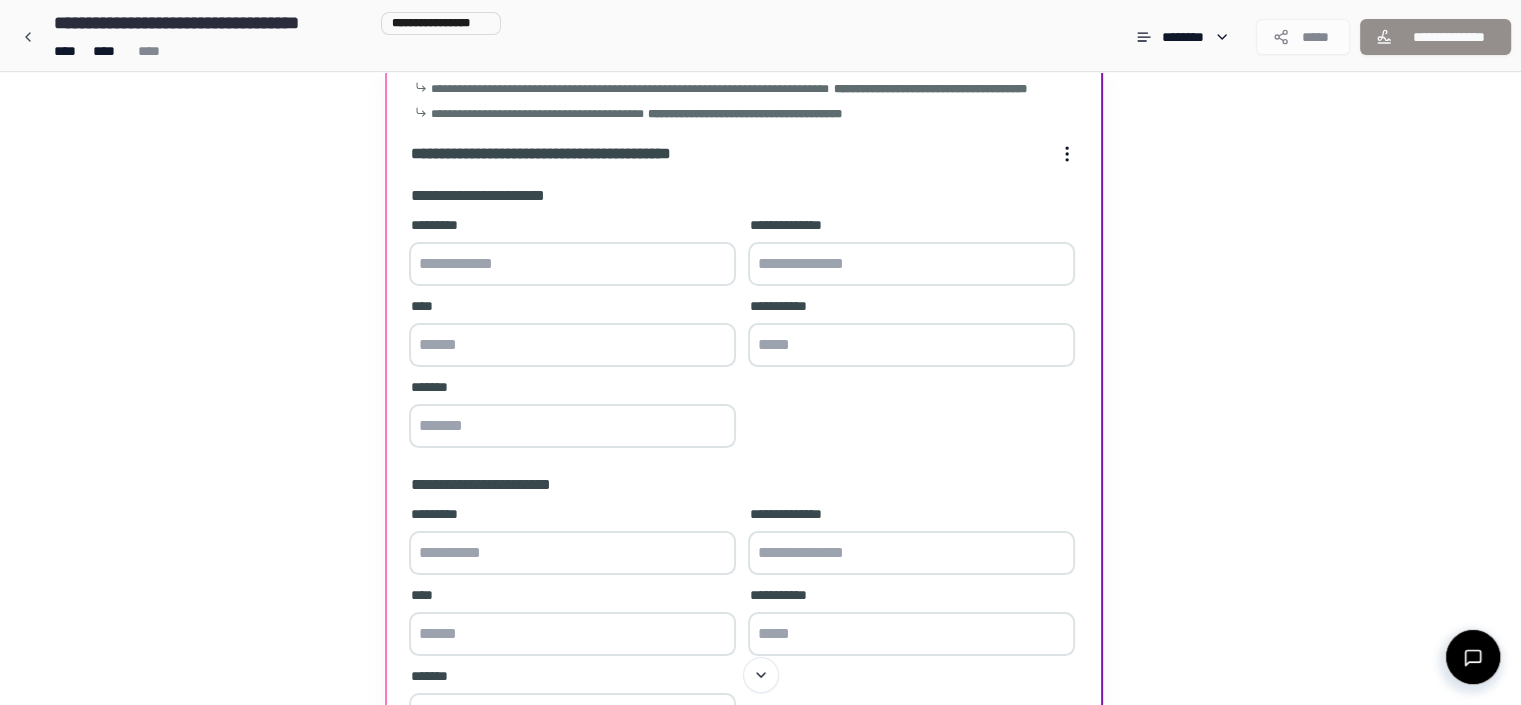 scroll, scrollTop: 108, scrollLeft: 0, axis: vertical 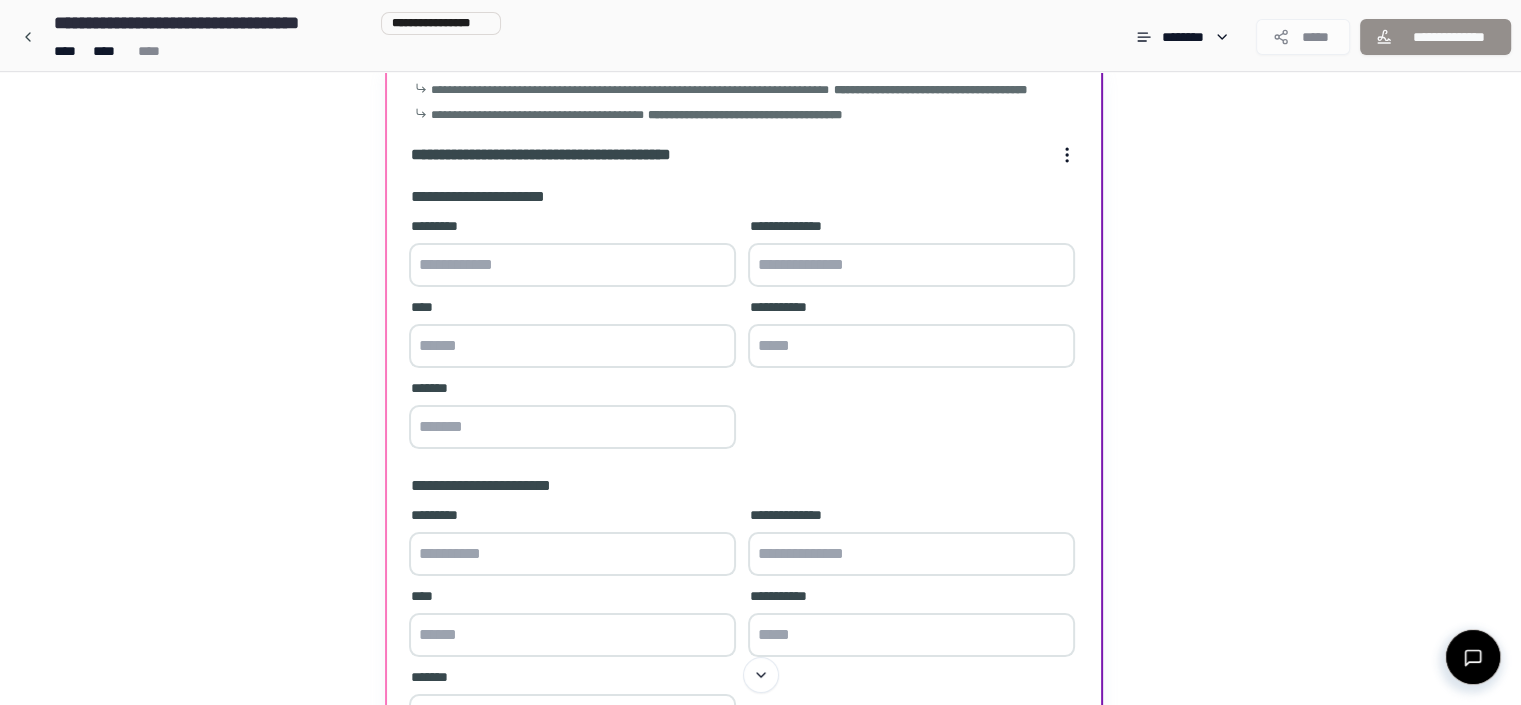 click at bounding box center (572, 265) 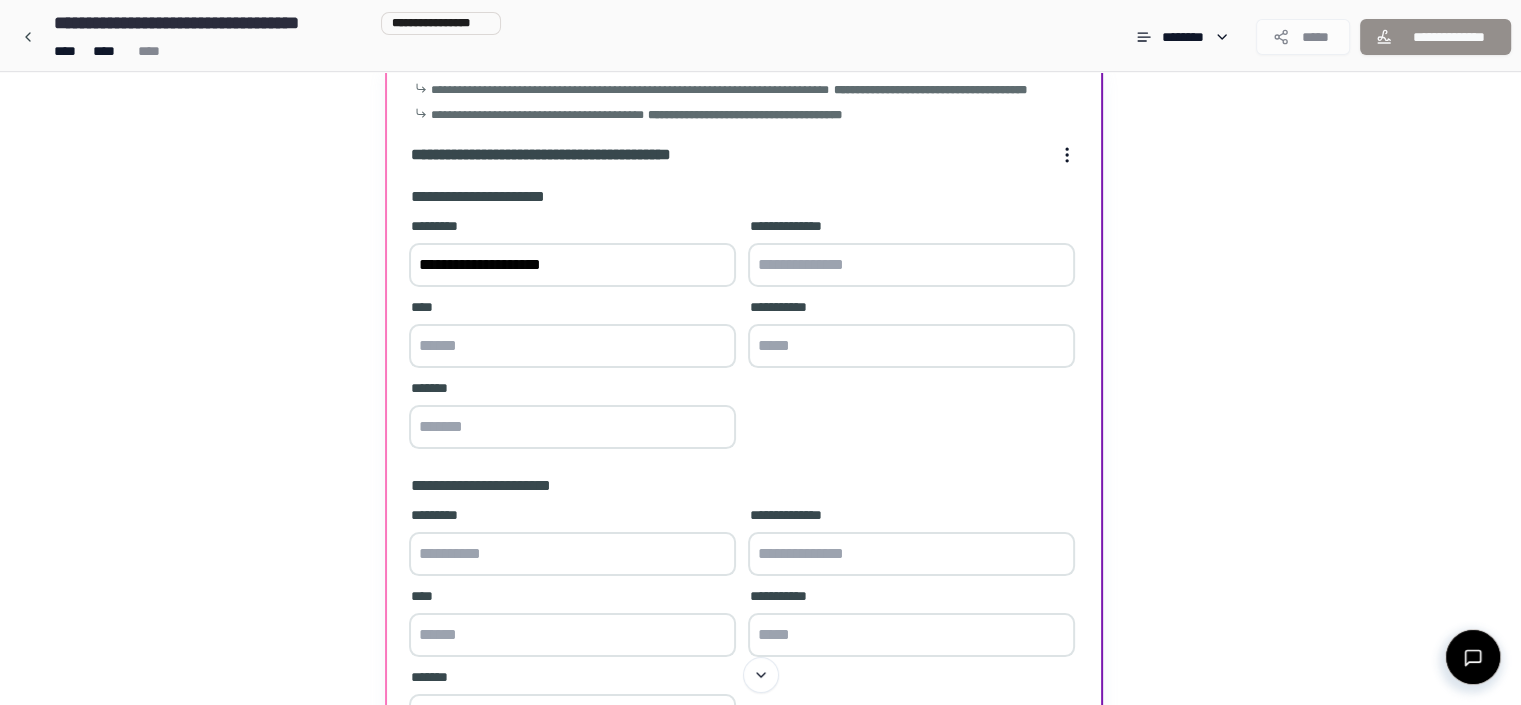 type on "**********" 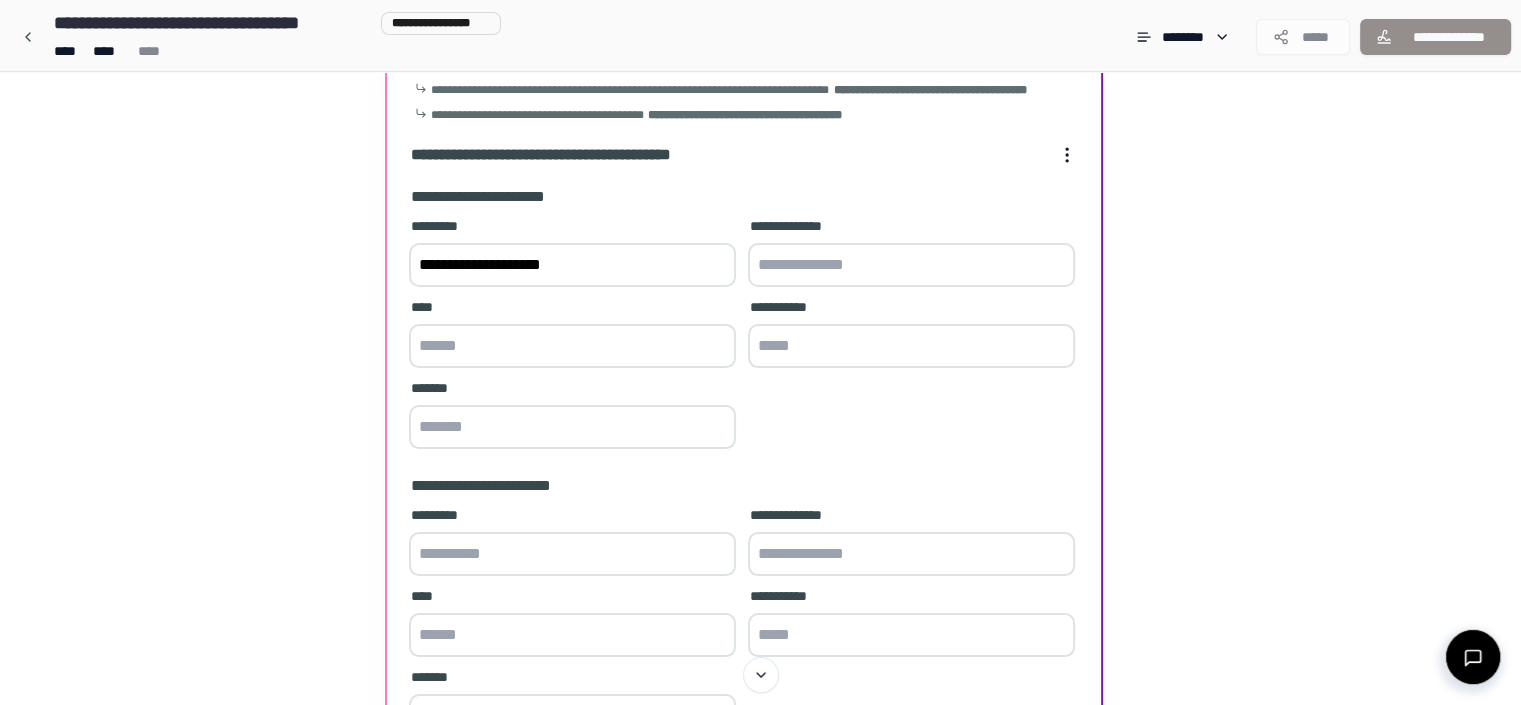 click at bounding box center (911, 265) 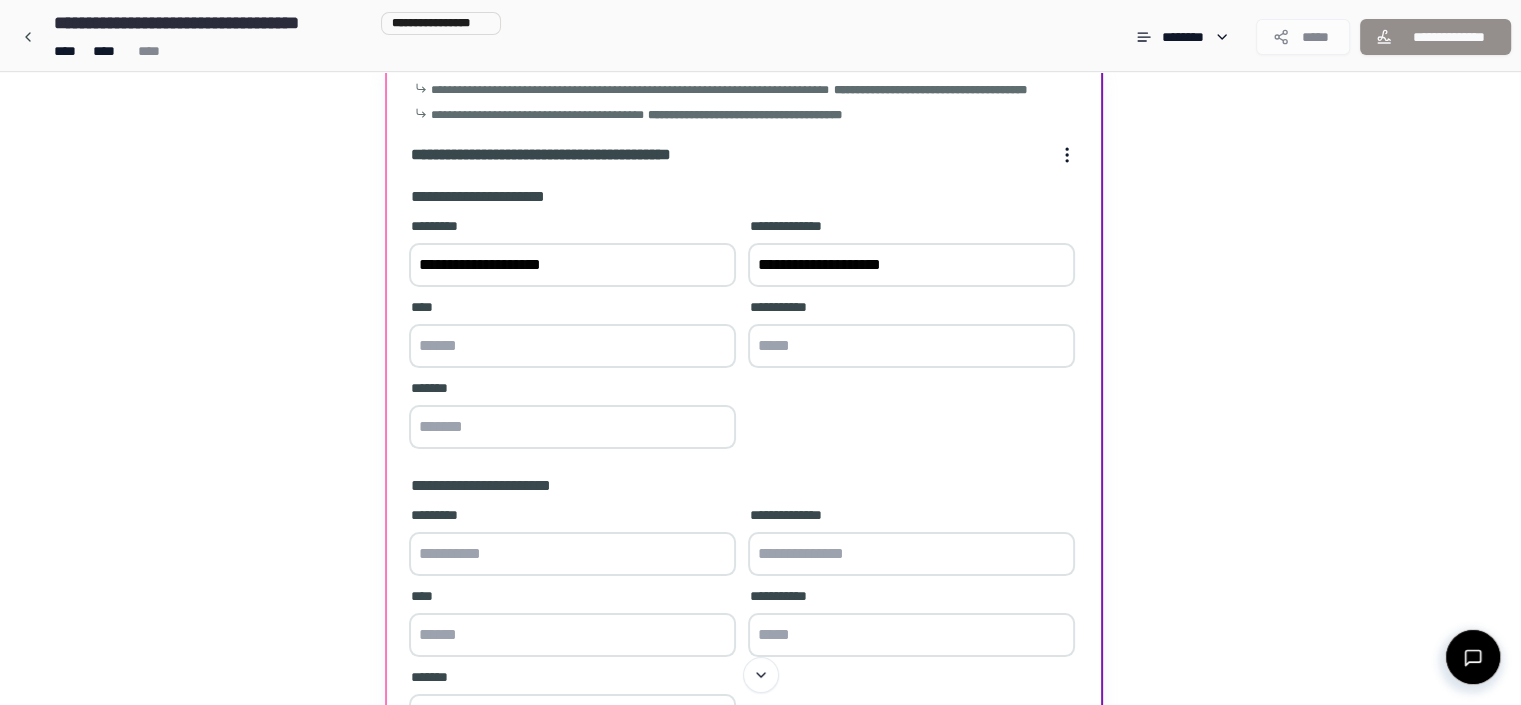 type on "**********" 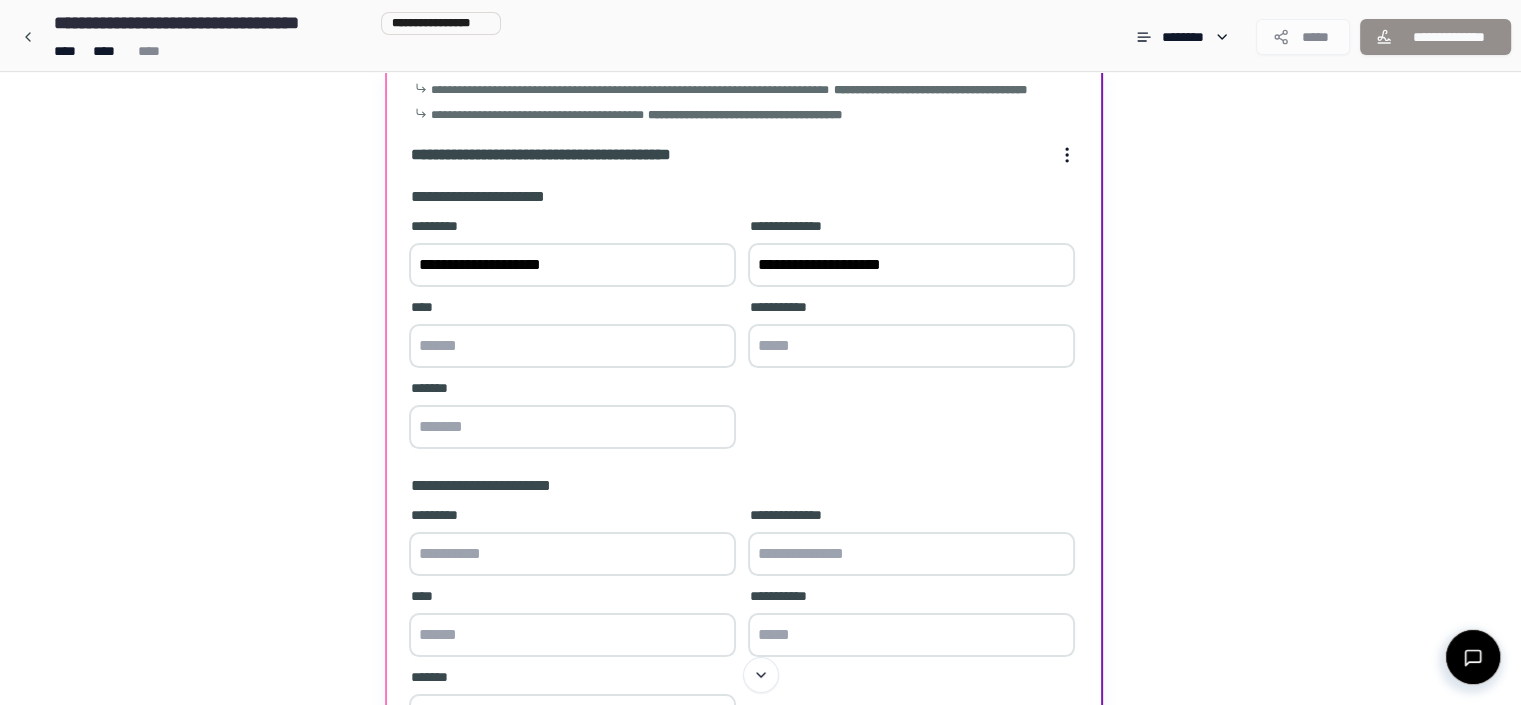 click at bounding box center [572, 346] 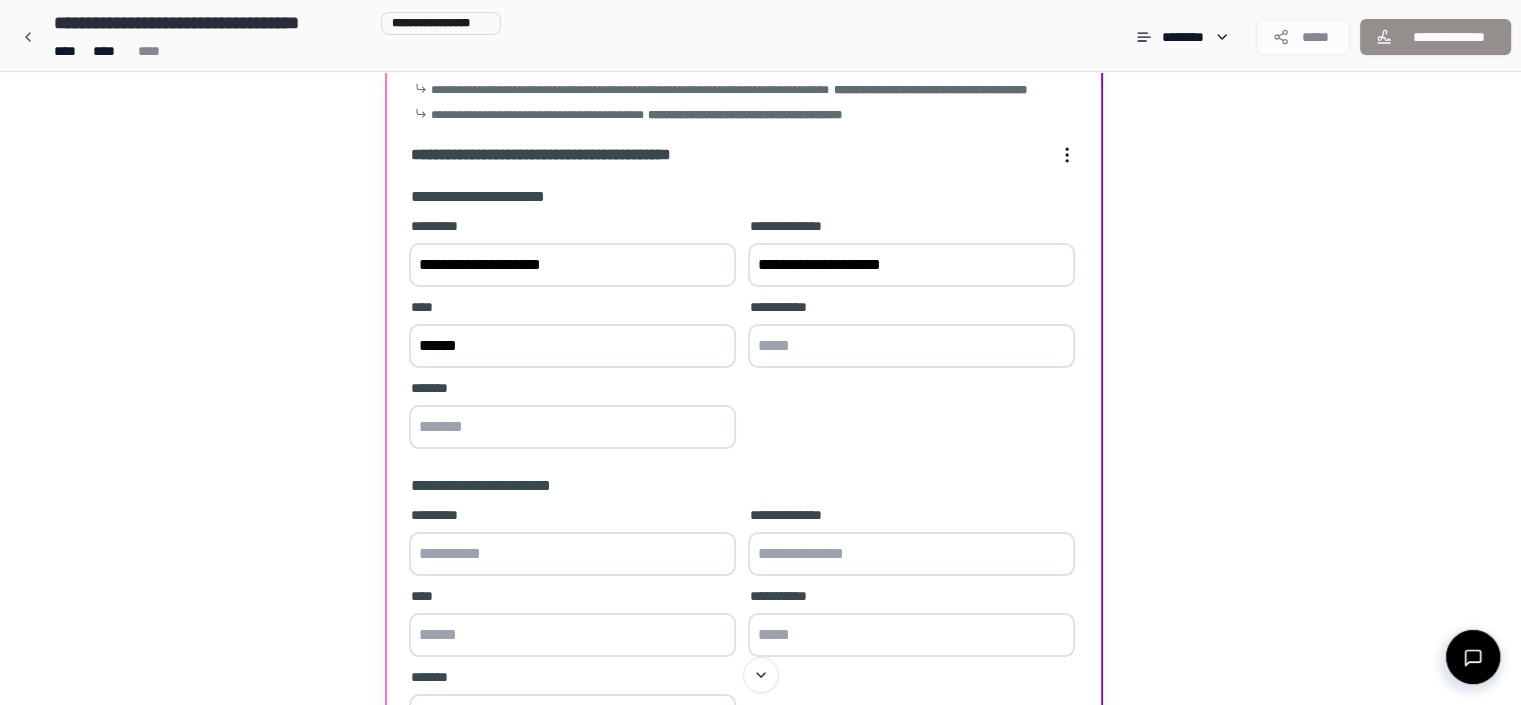 type on "******" 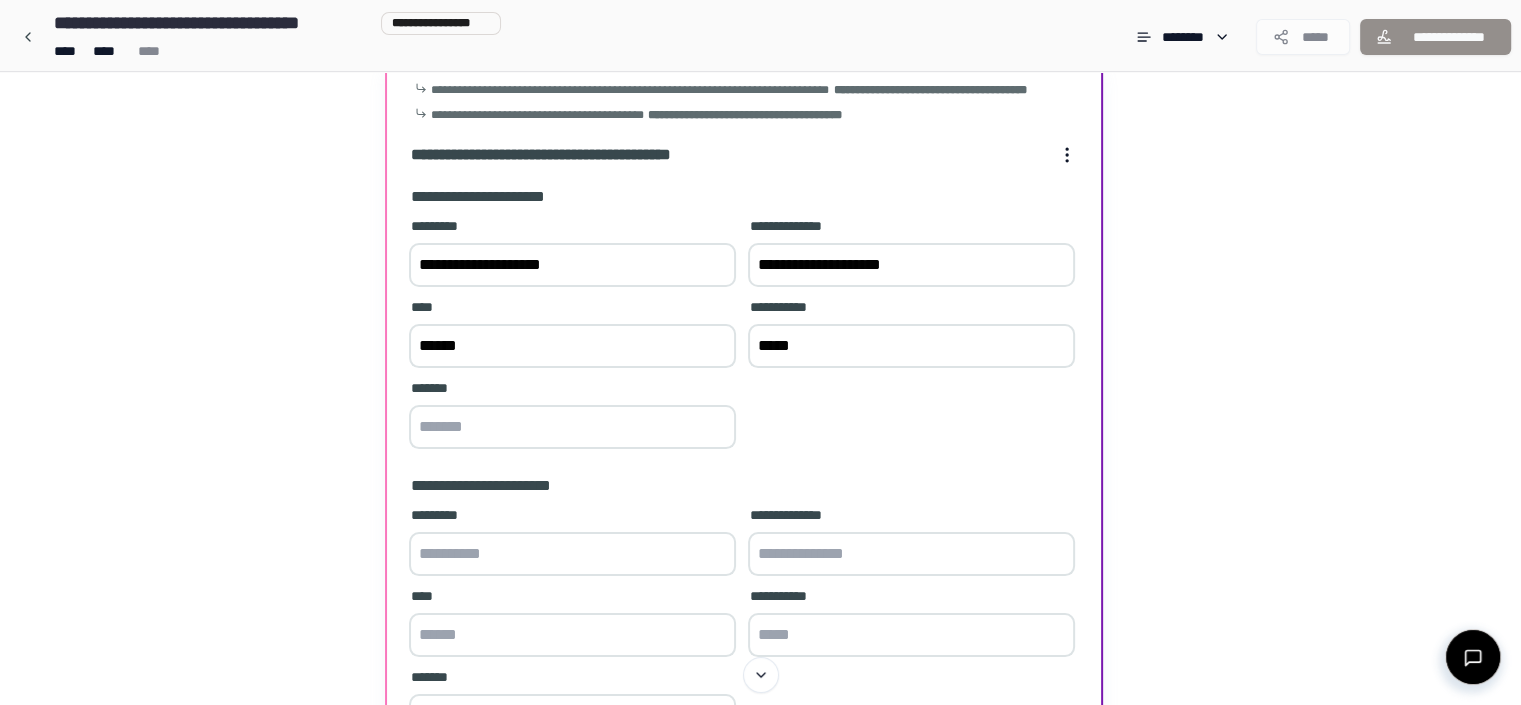 type on "*****" 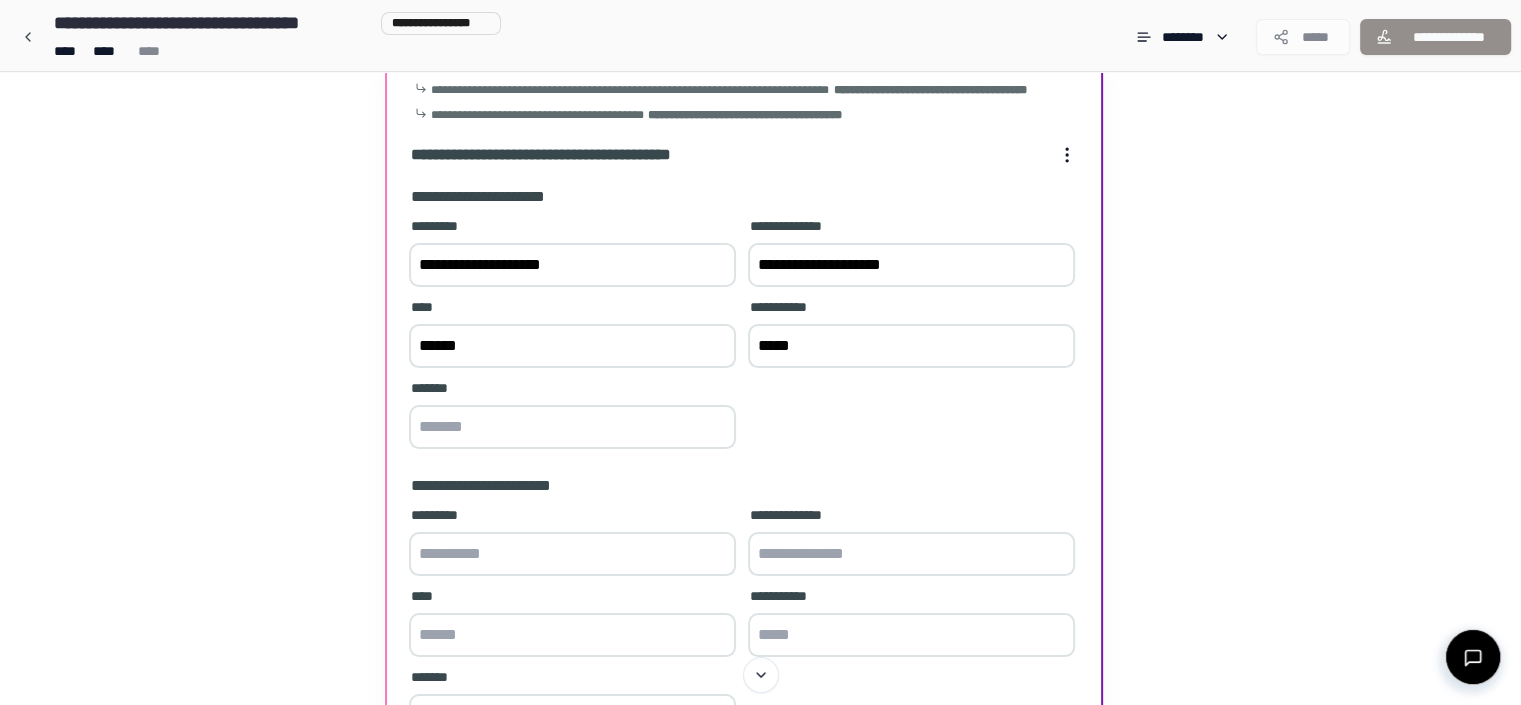 click at bounding box center (572, 427) 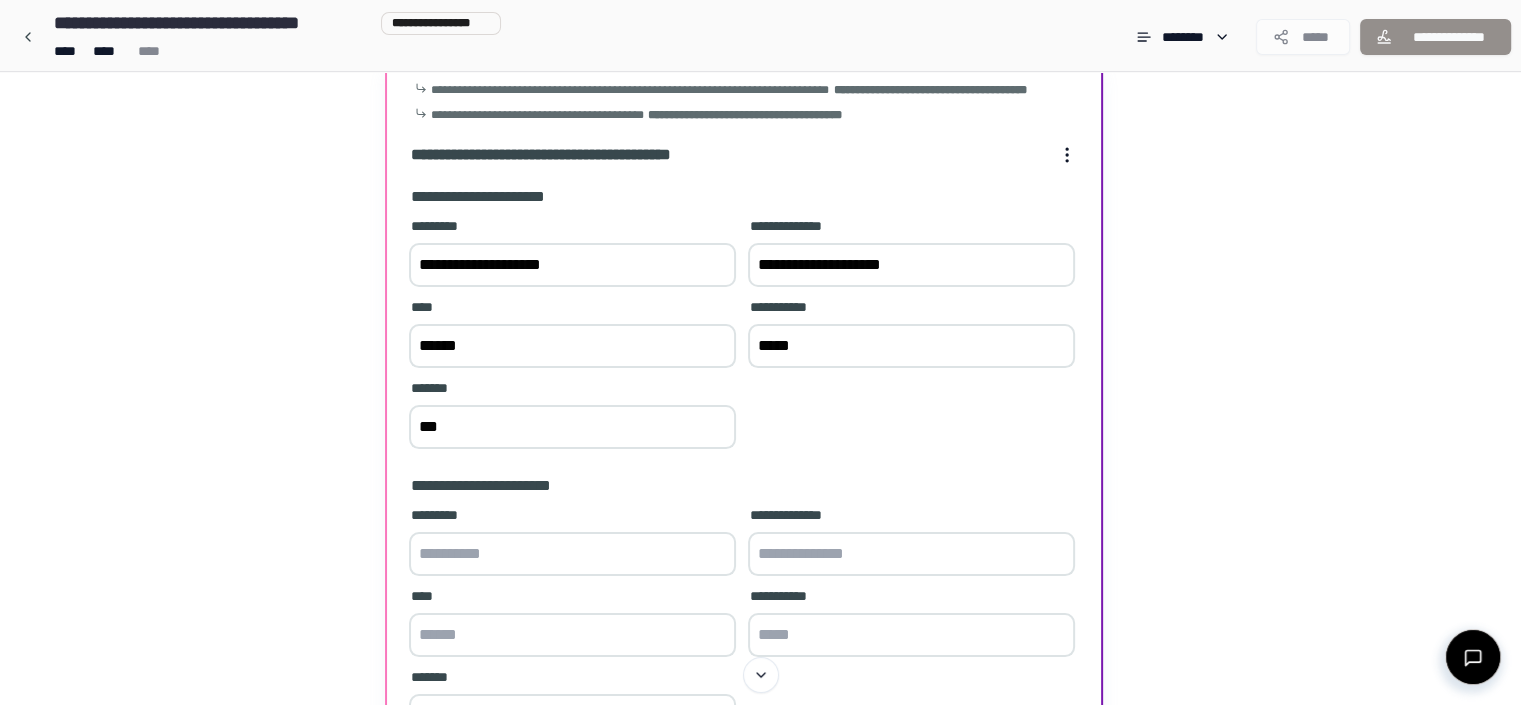 type on "***" 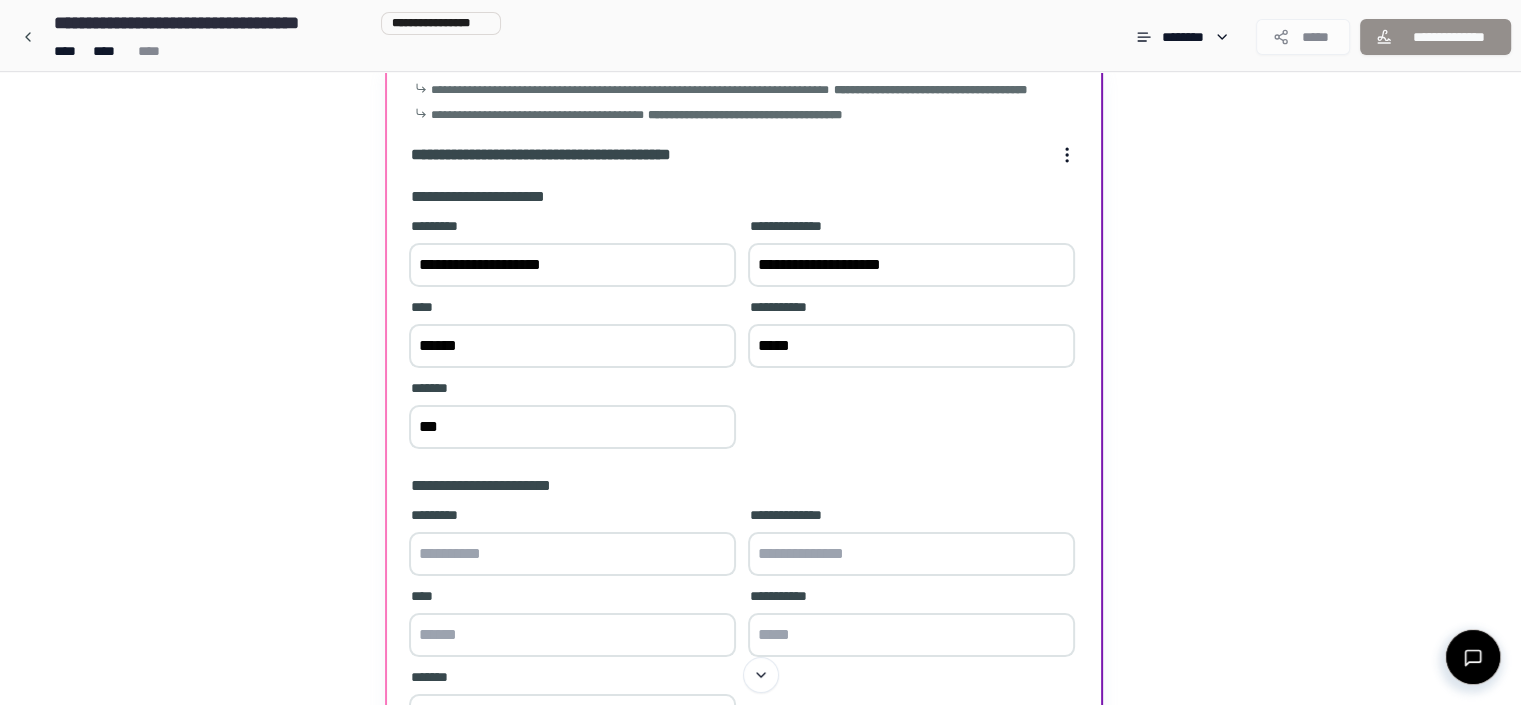 click at bounding box center (572, 554) 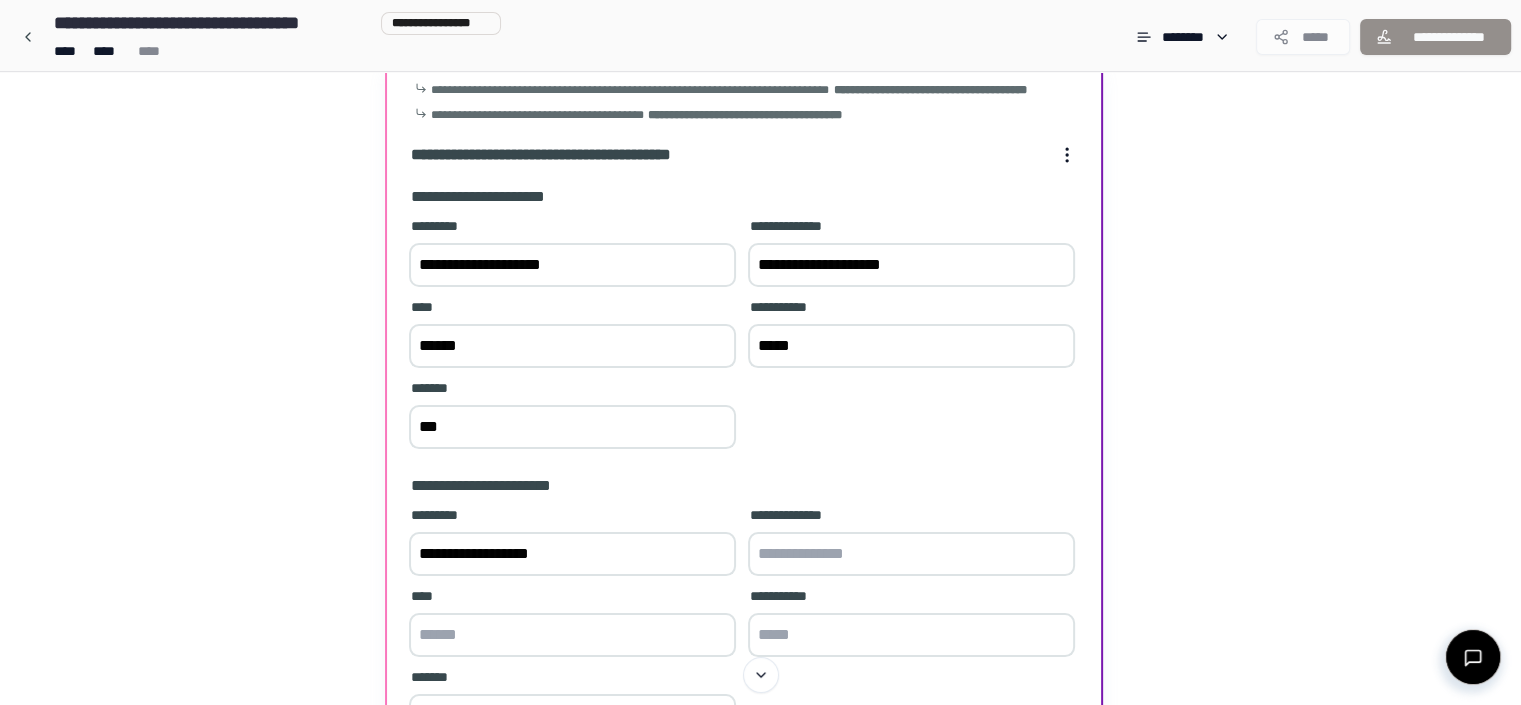 type on "**********" 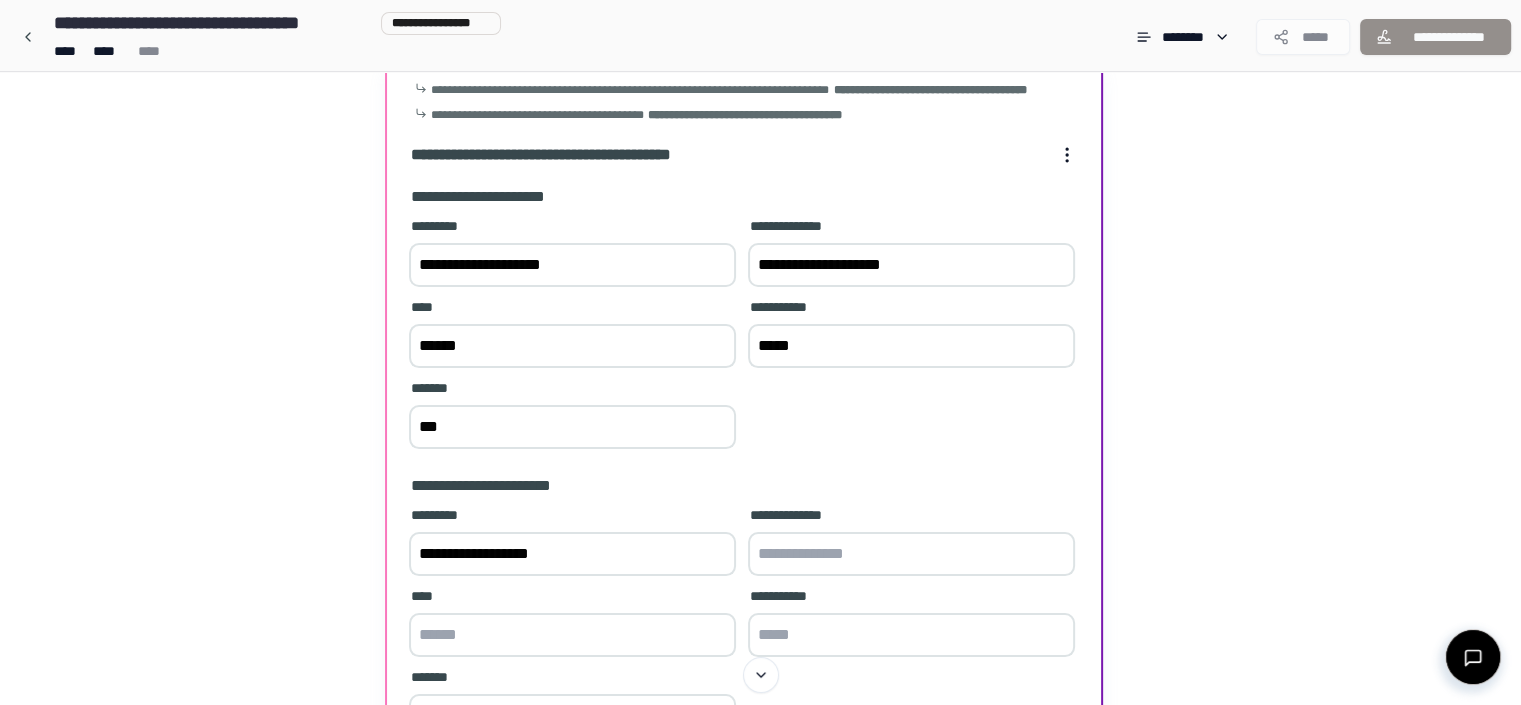 click at bounding box center [911, 554] 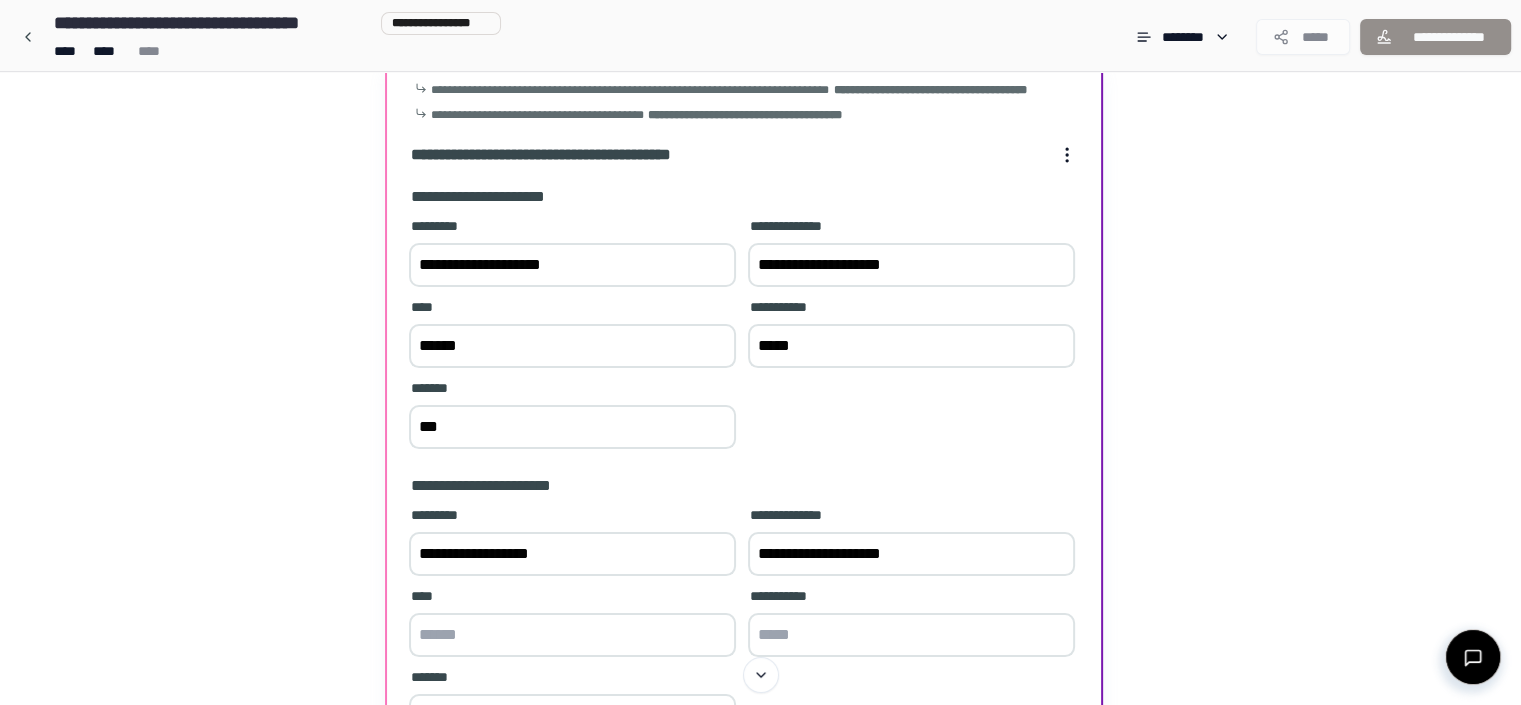 type on "**********" 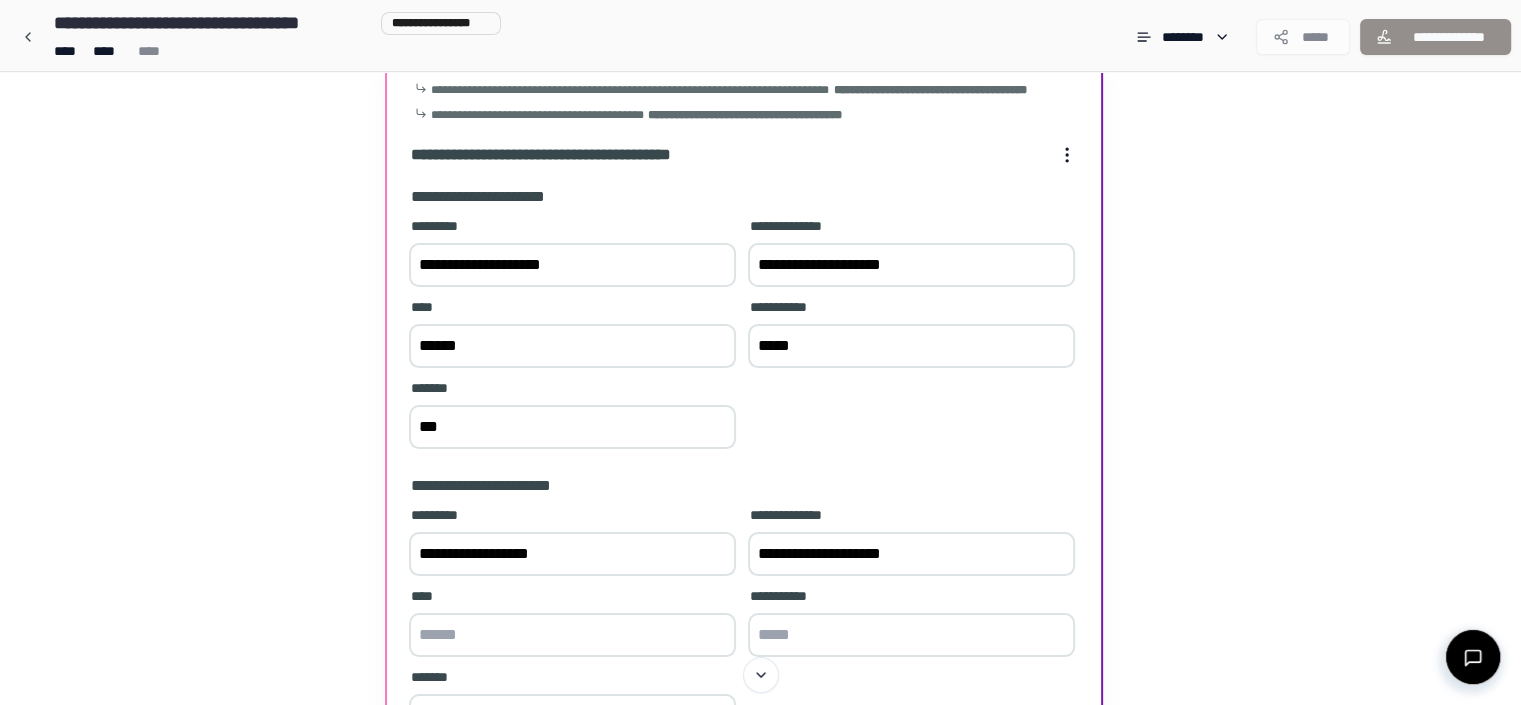 click at bounding box center (572, 635) 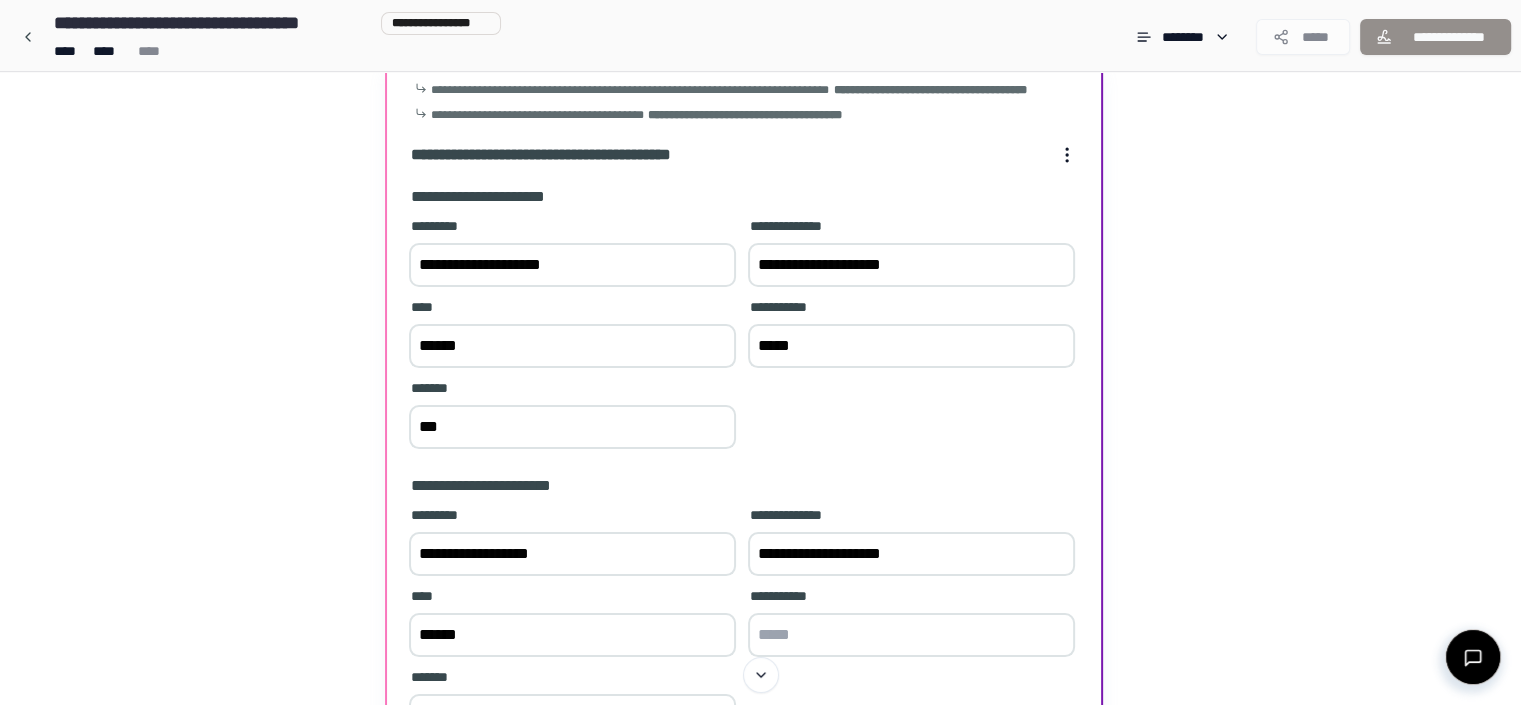 type on "******" 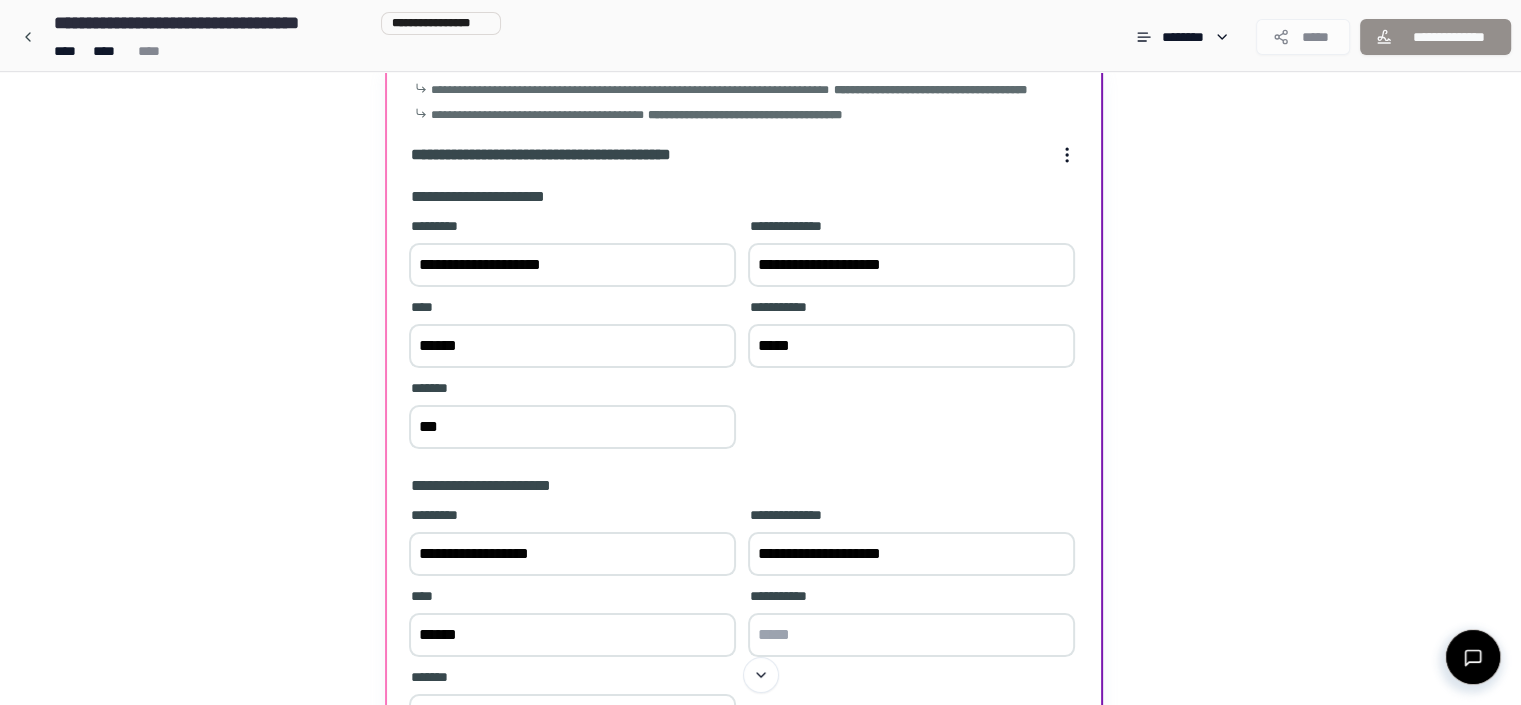click at bounding box center [911, 635] 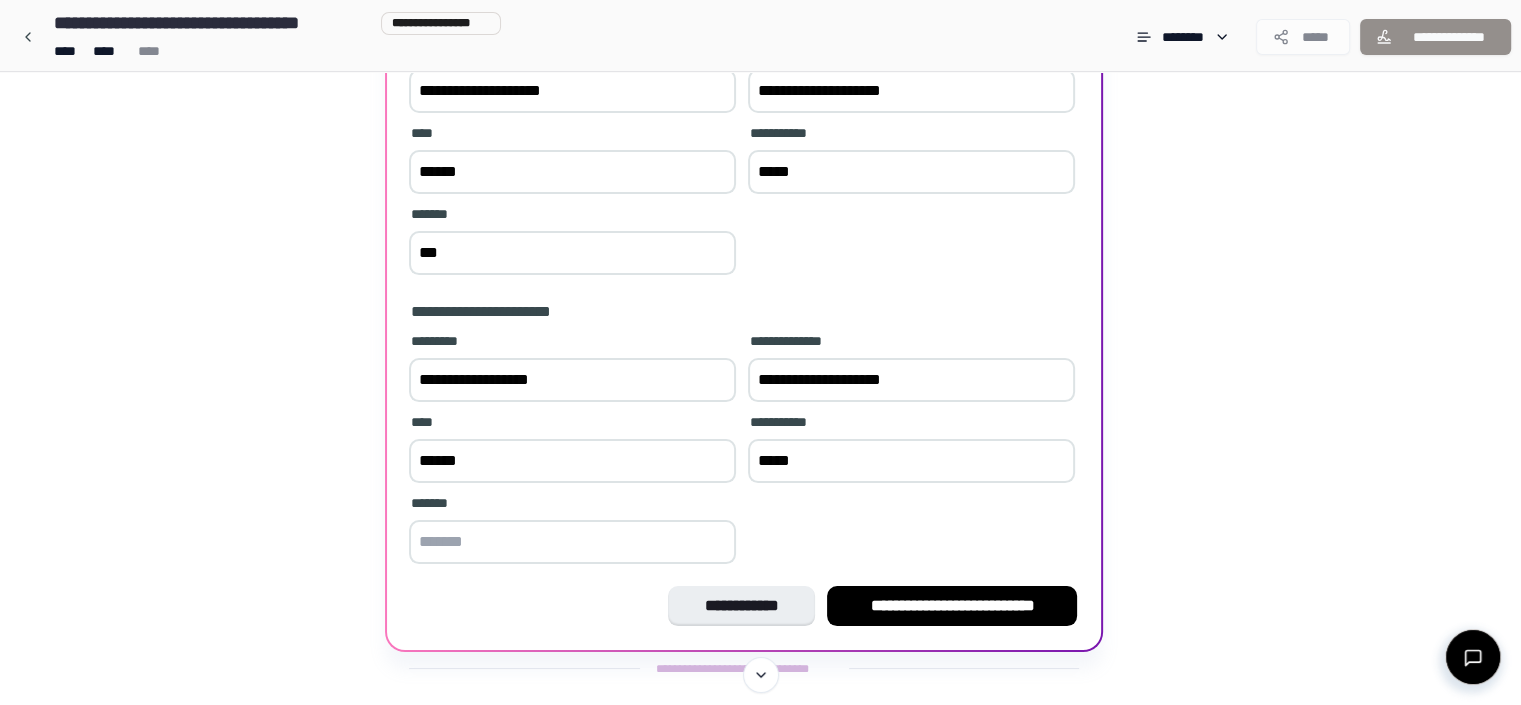 scroll, scrollTop: 283, scrollLeft: 0, axis: vertical 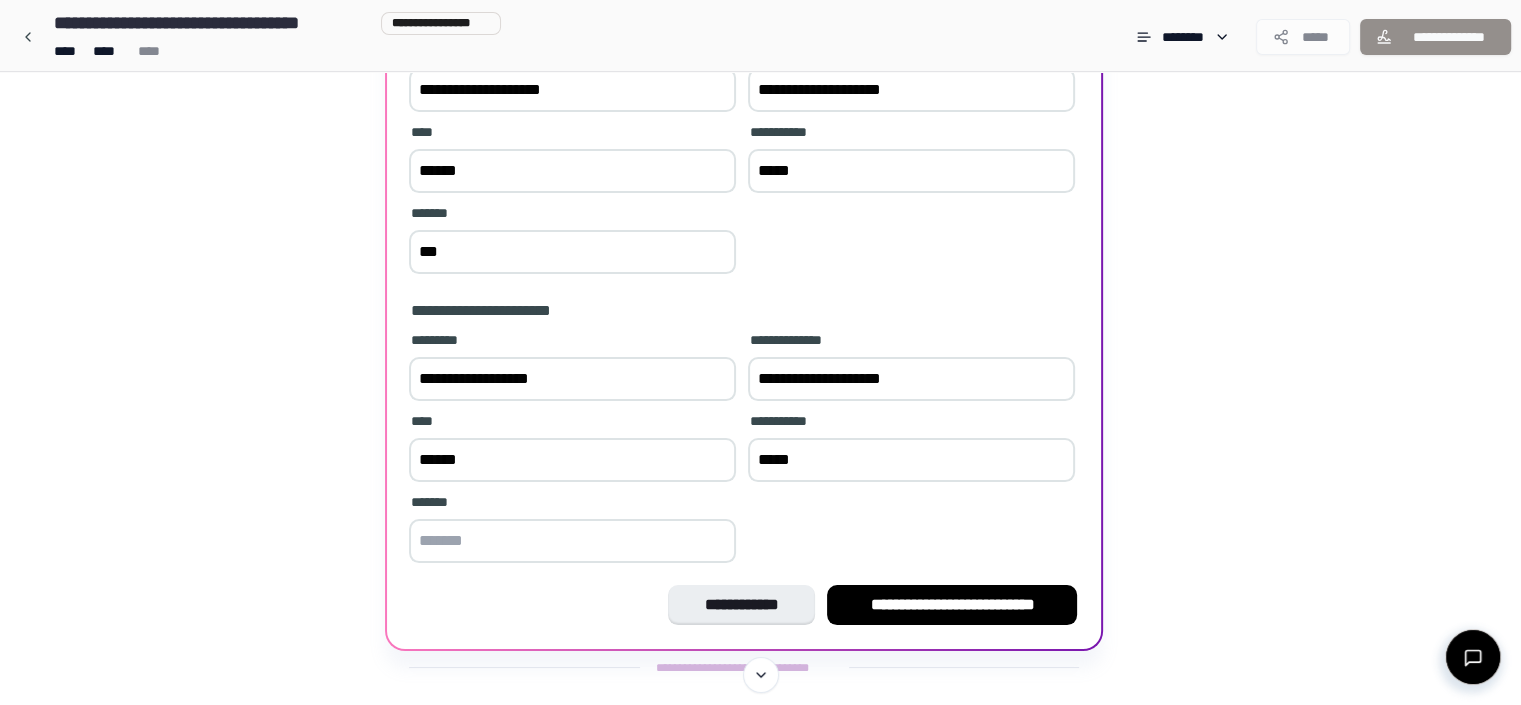 type on "*****" 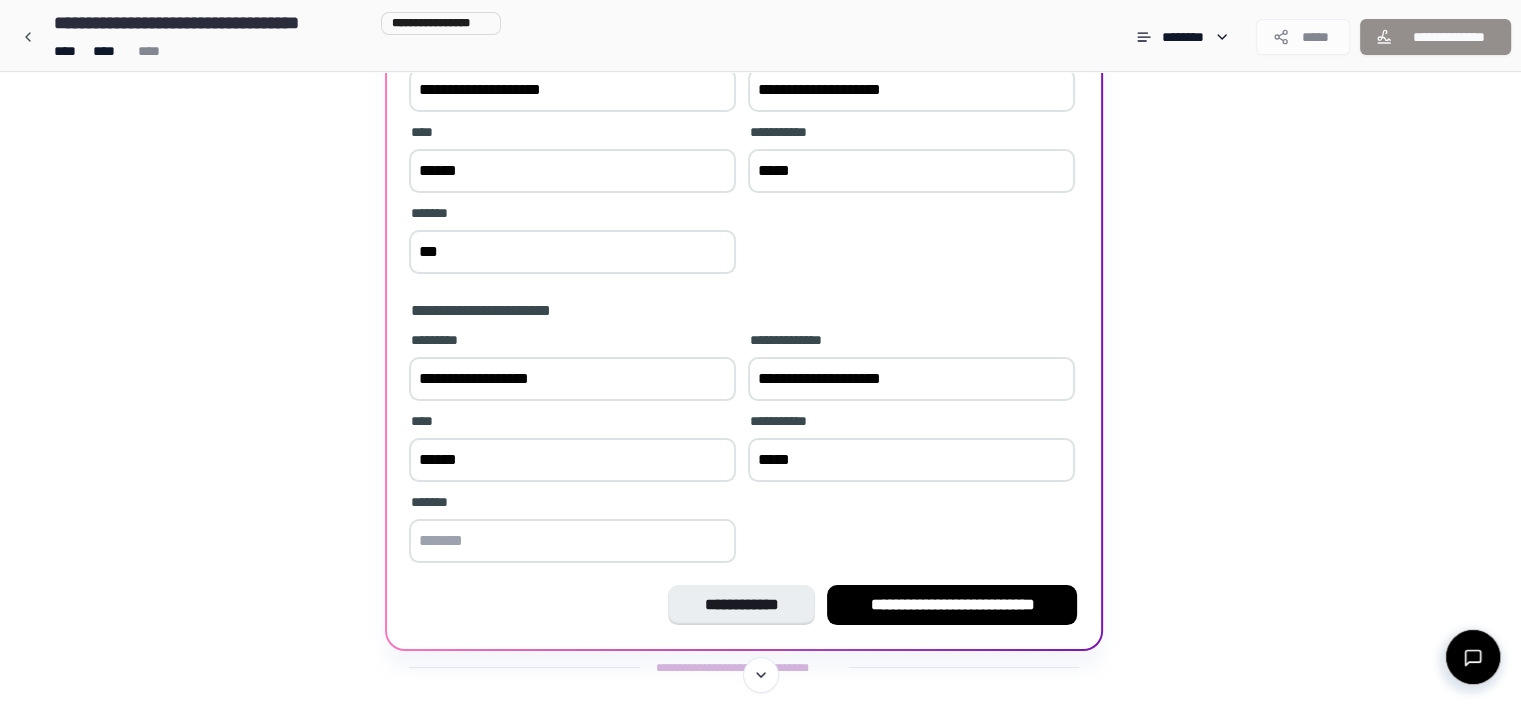 click at bounding box center (572, 541) 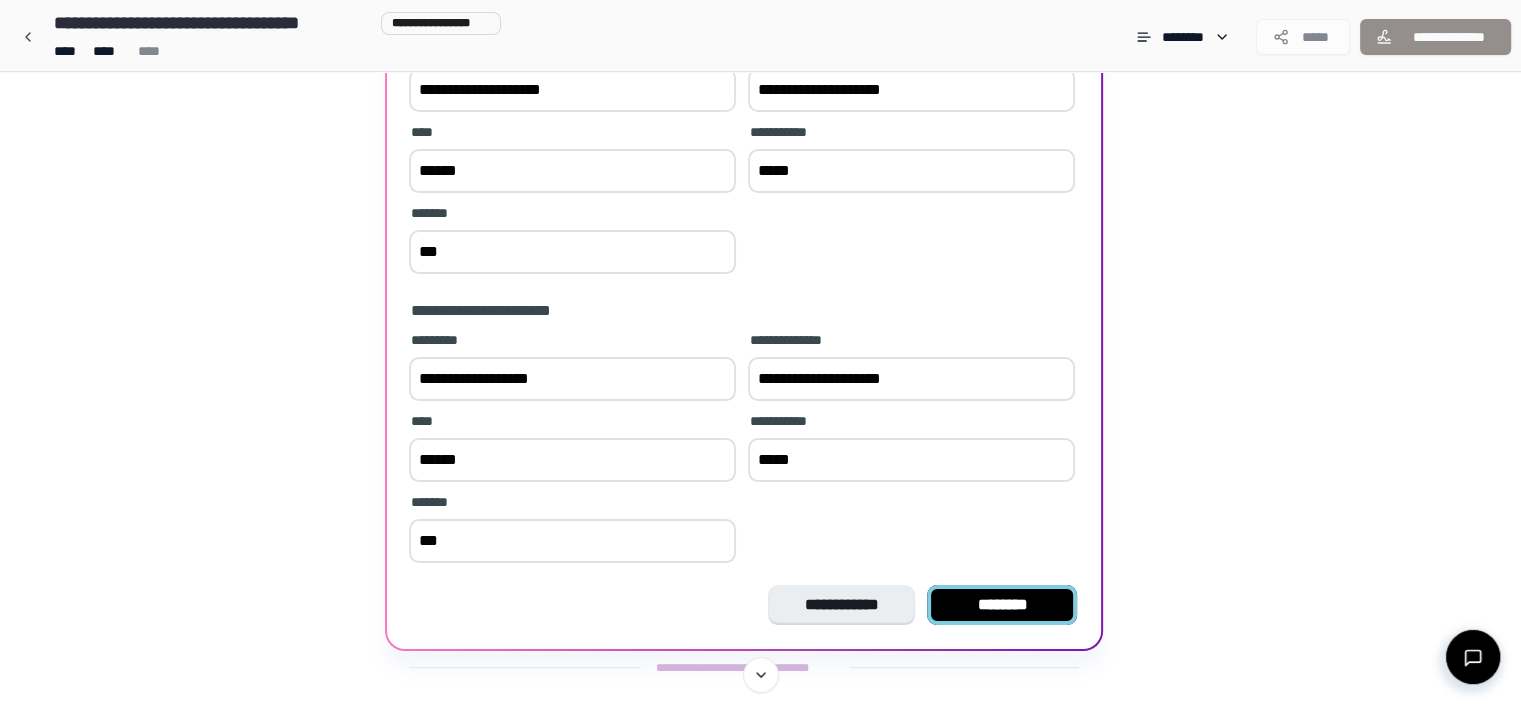 type on "***" 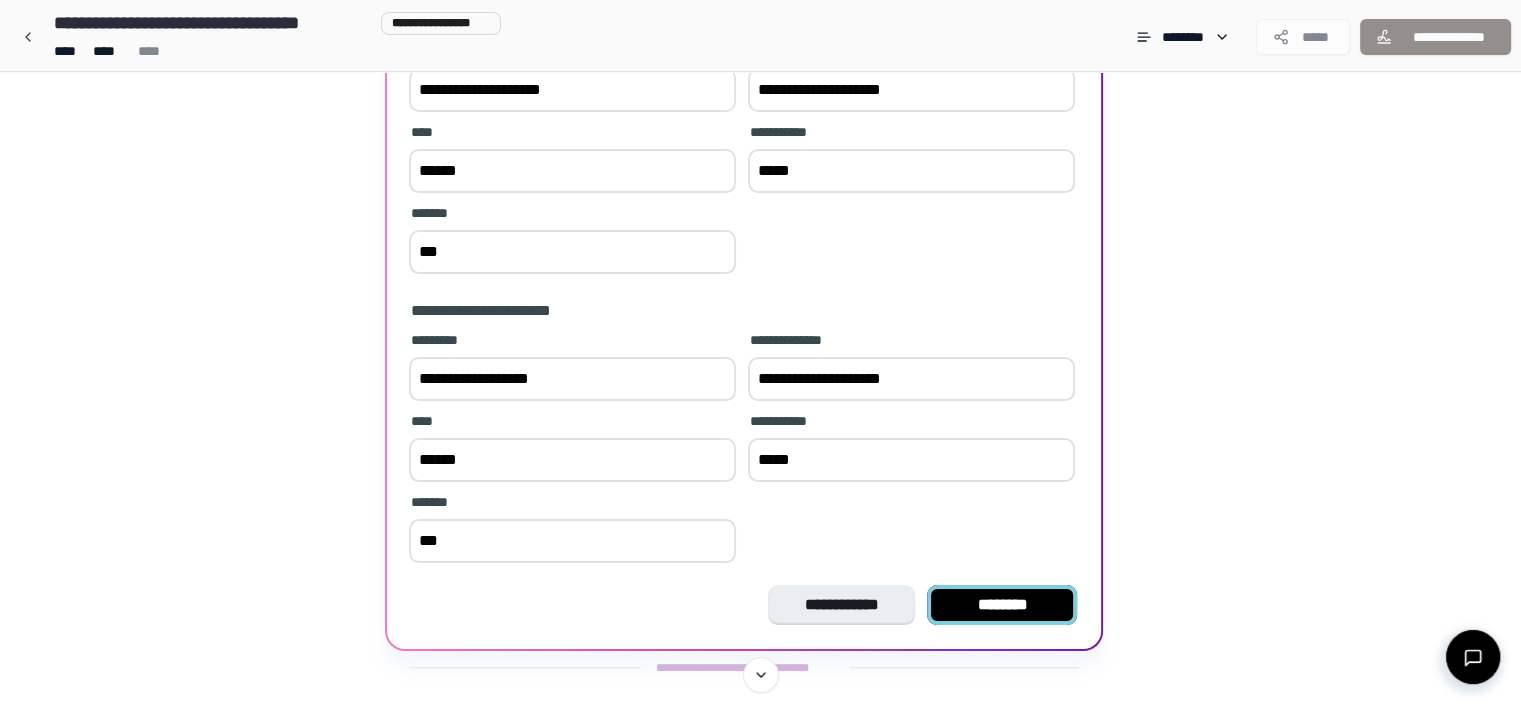 click on "********" at bounding box center (1002, 605) 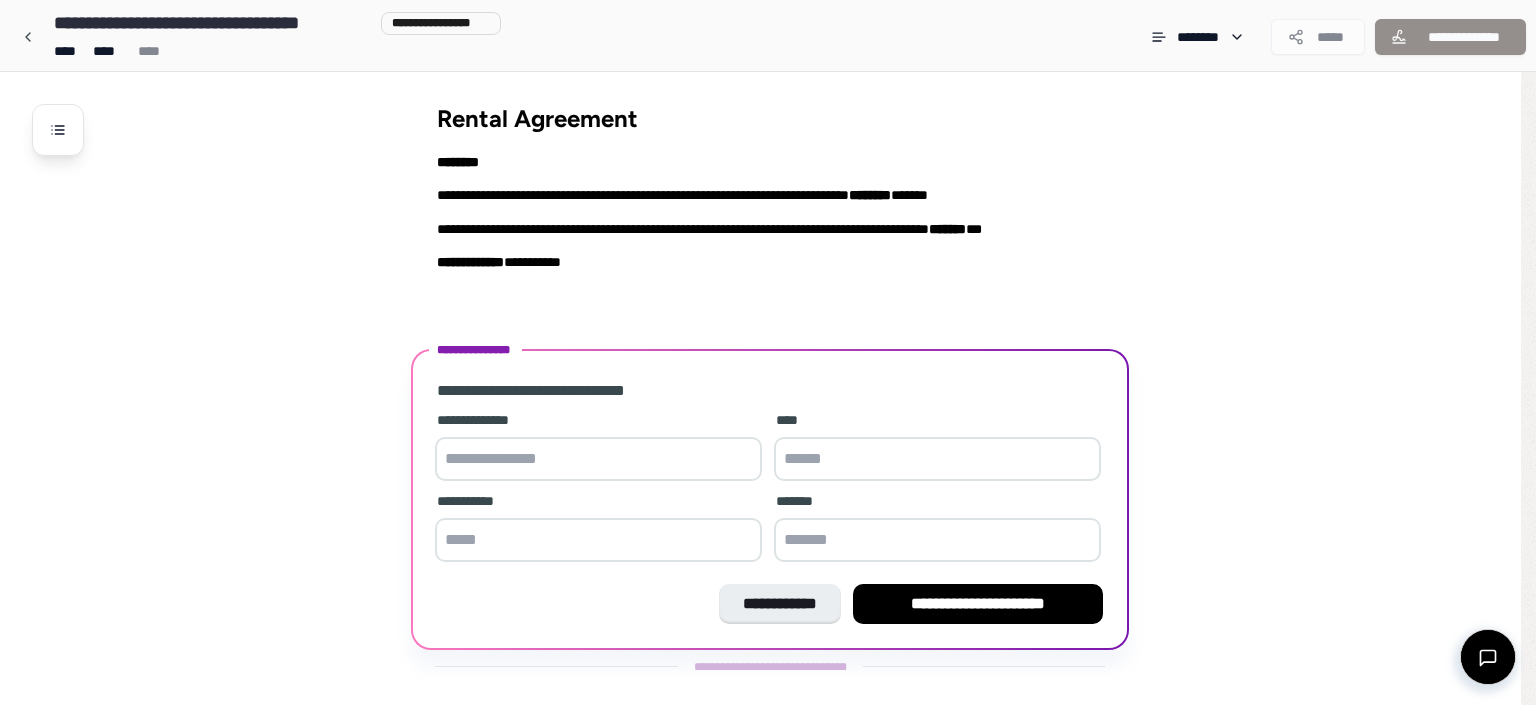 scroll, scrollTop: 22, scrollLeft: 0, axis: vertical 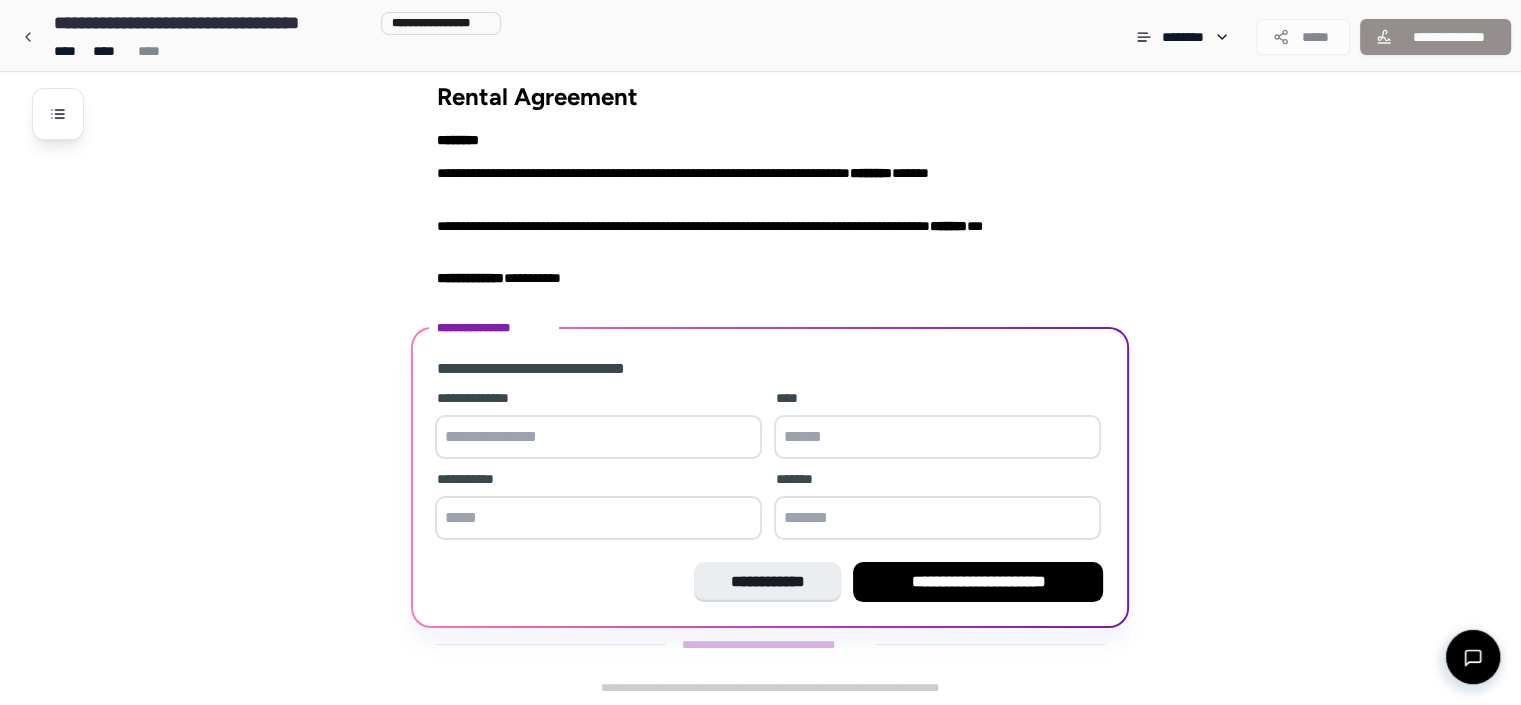 click at bounding box center (598, 437) 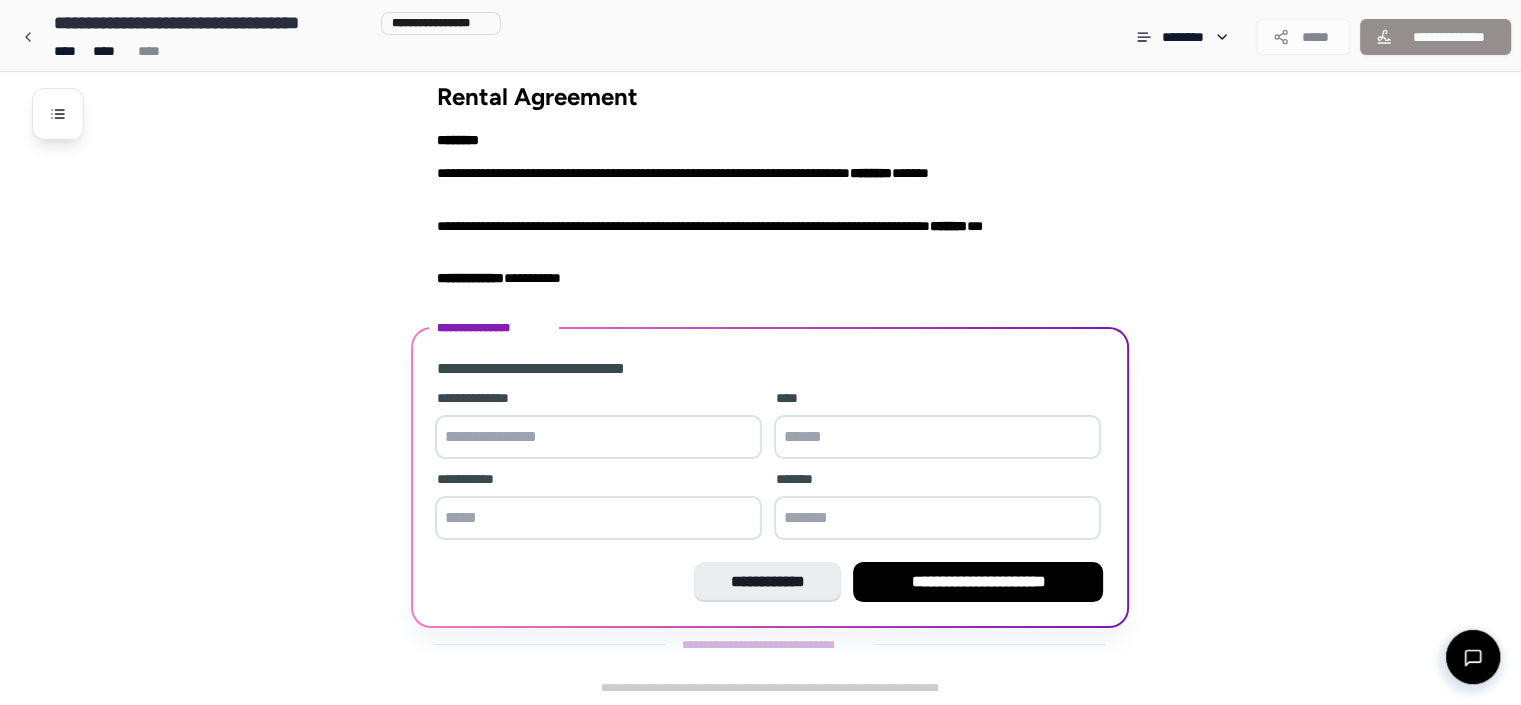 click at bounding box center [937, 437] 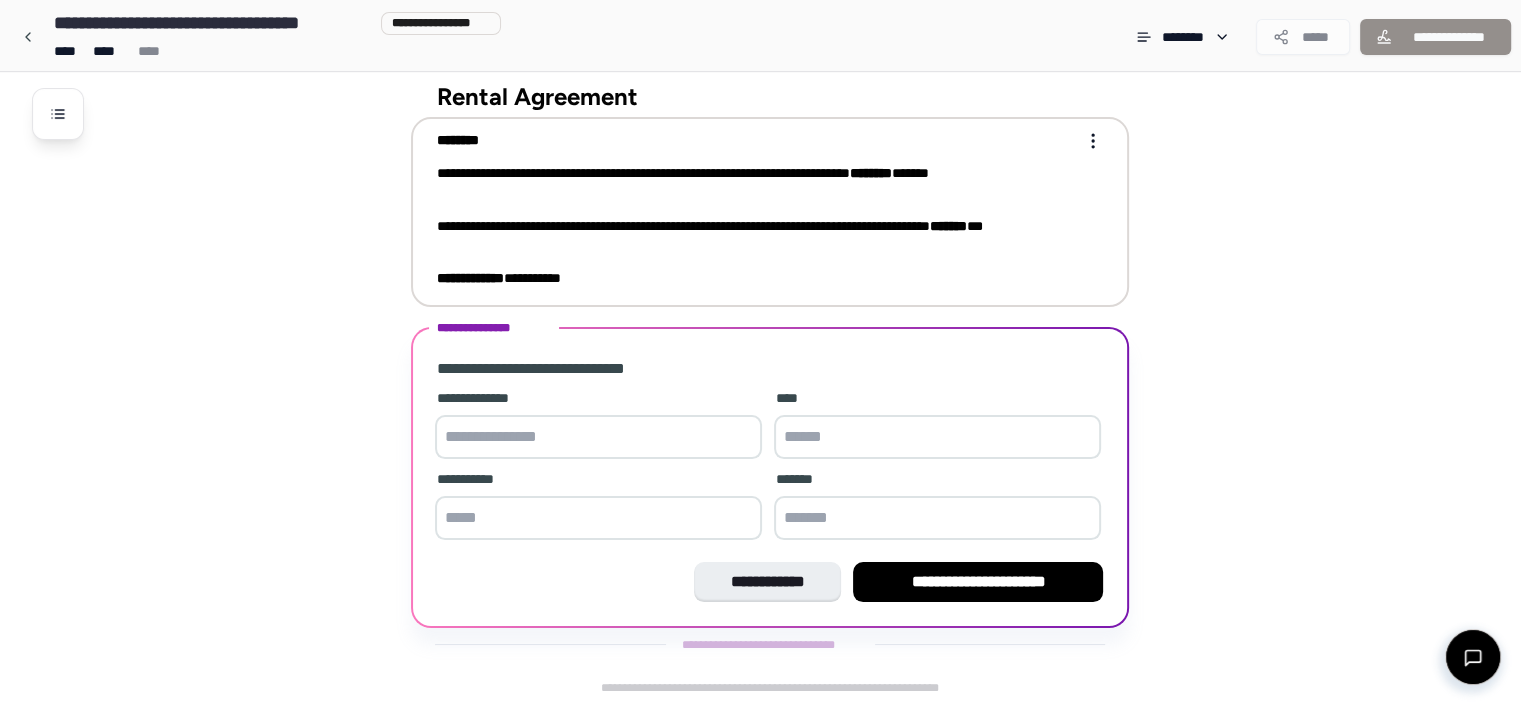 click on "**********" at bounding box center (756, 183) 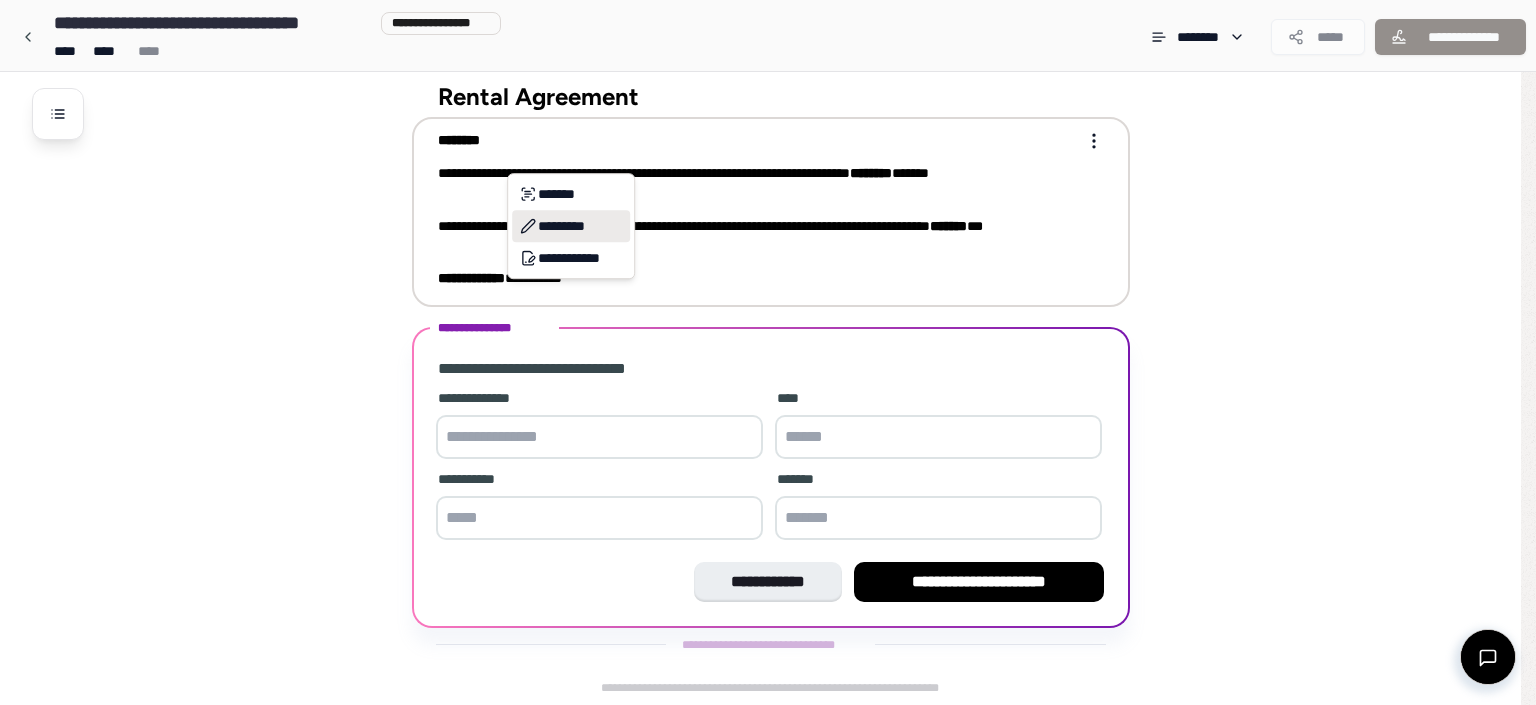 click 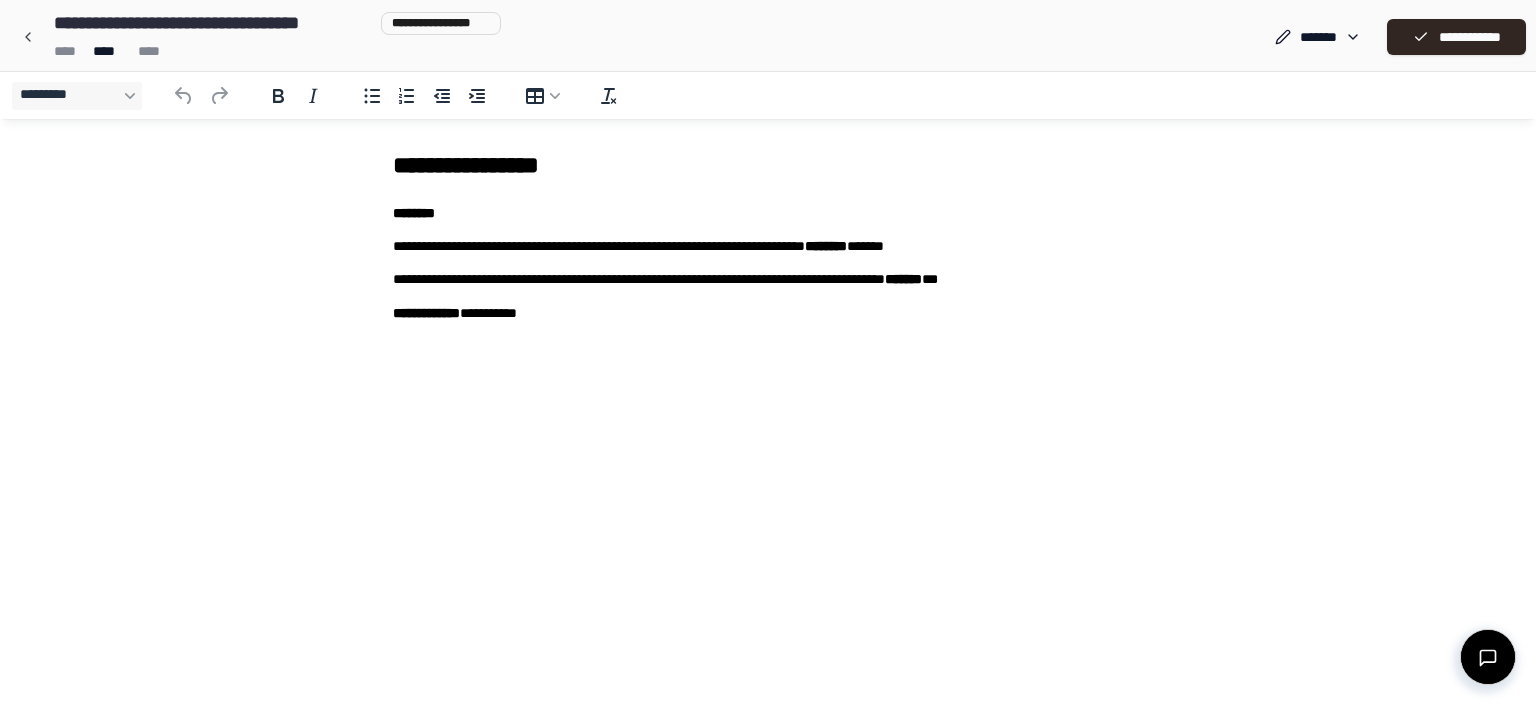 scroll, scrollTop: 0, scrollLeft: 0, axis: both 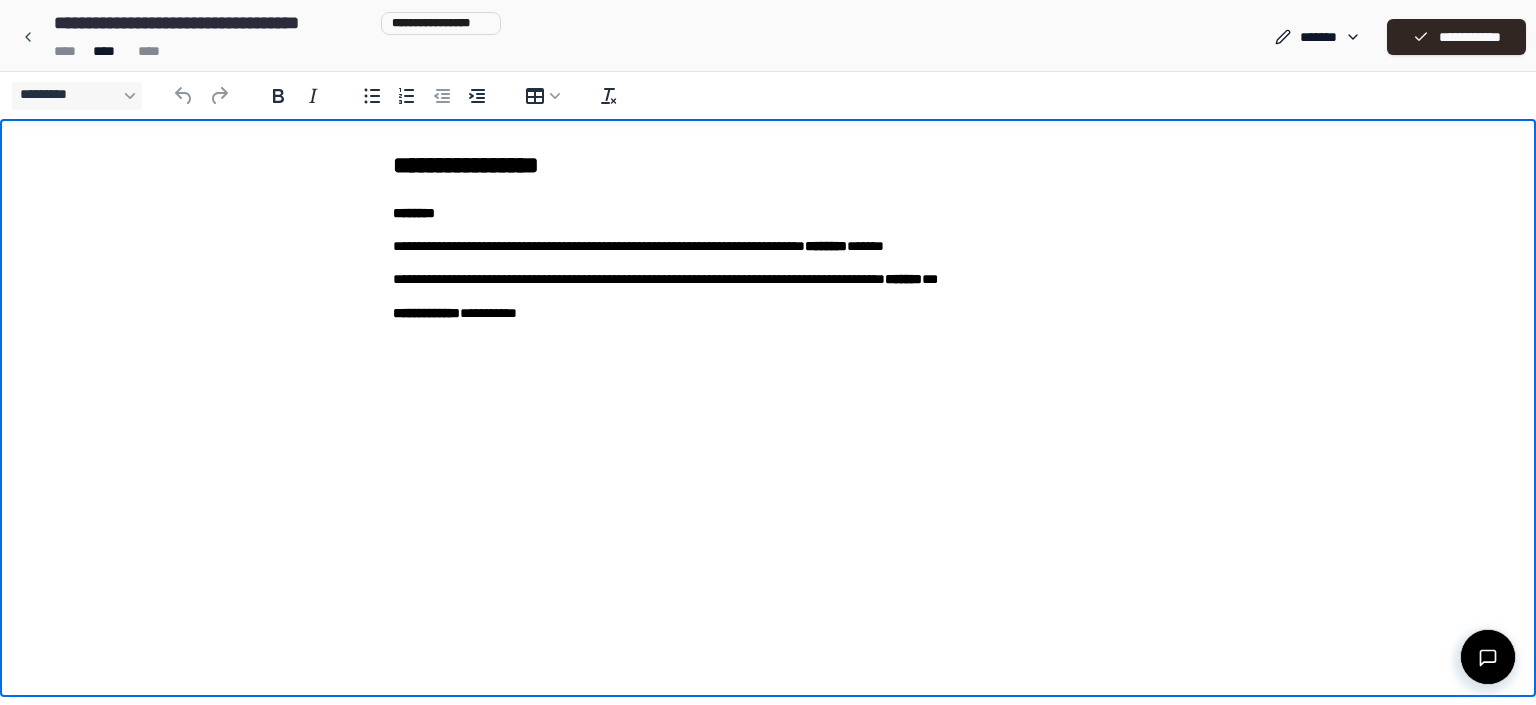 click on "**********" at bounding box center [768, 246] 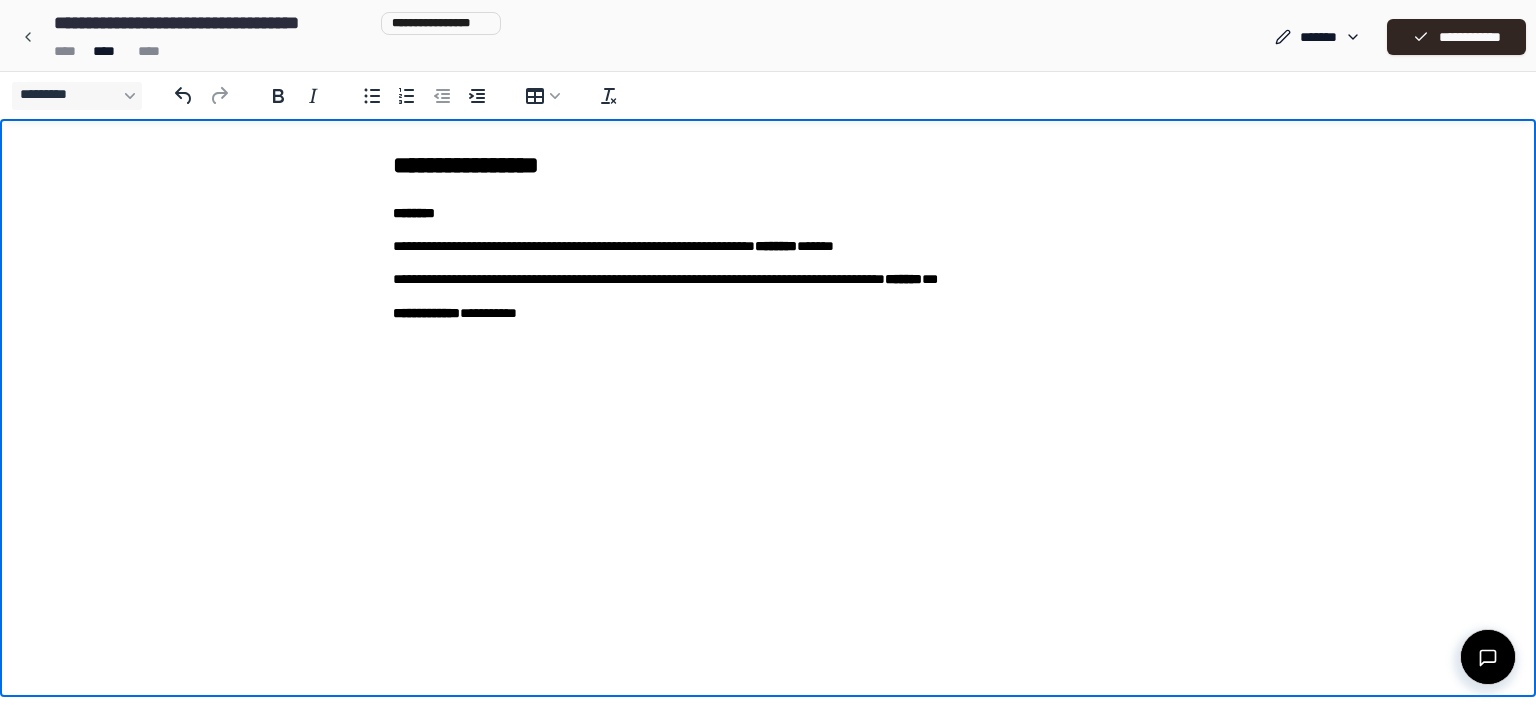 click on "**********" at bounding box center (768, 246) 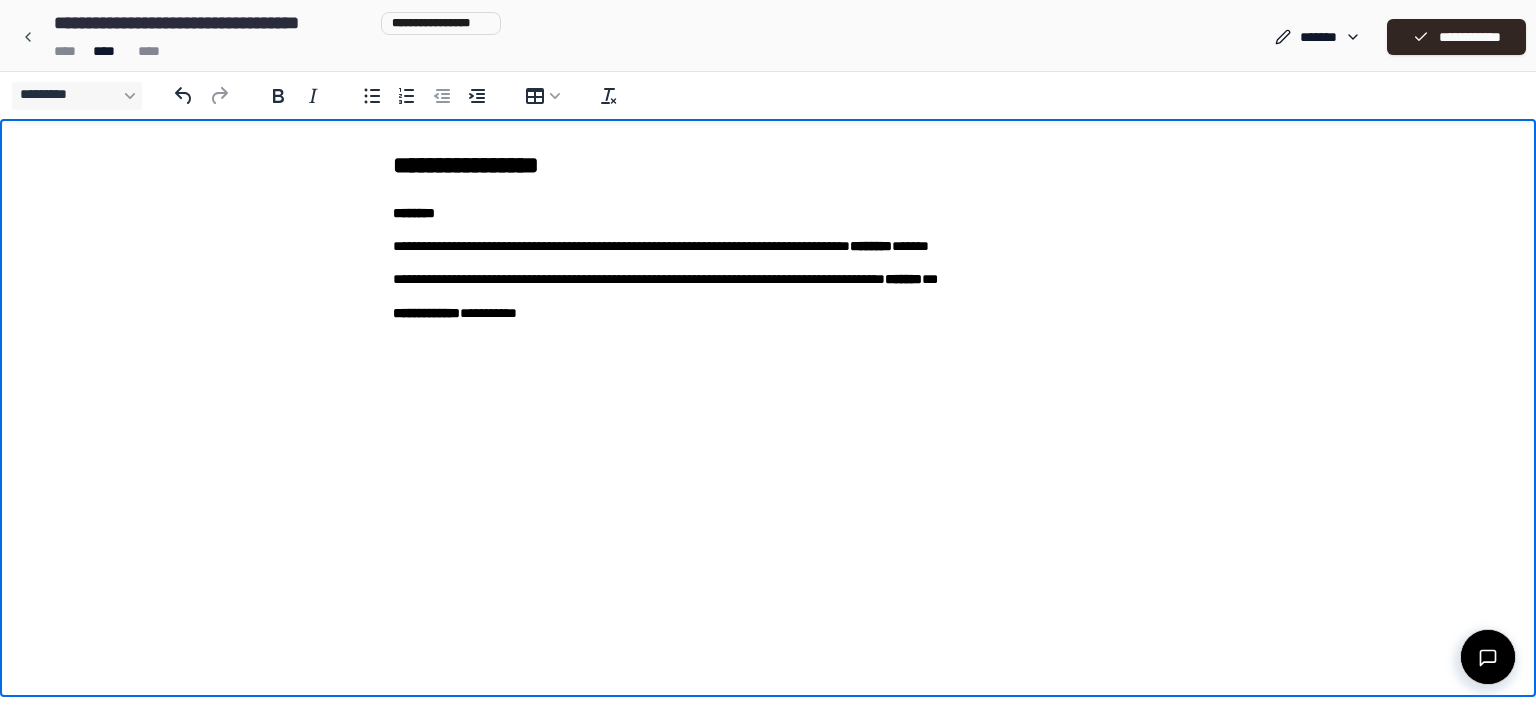 click on "**********" at bounding box center (768, 246) 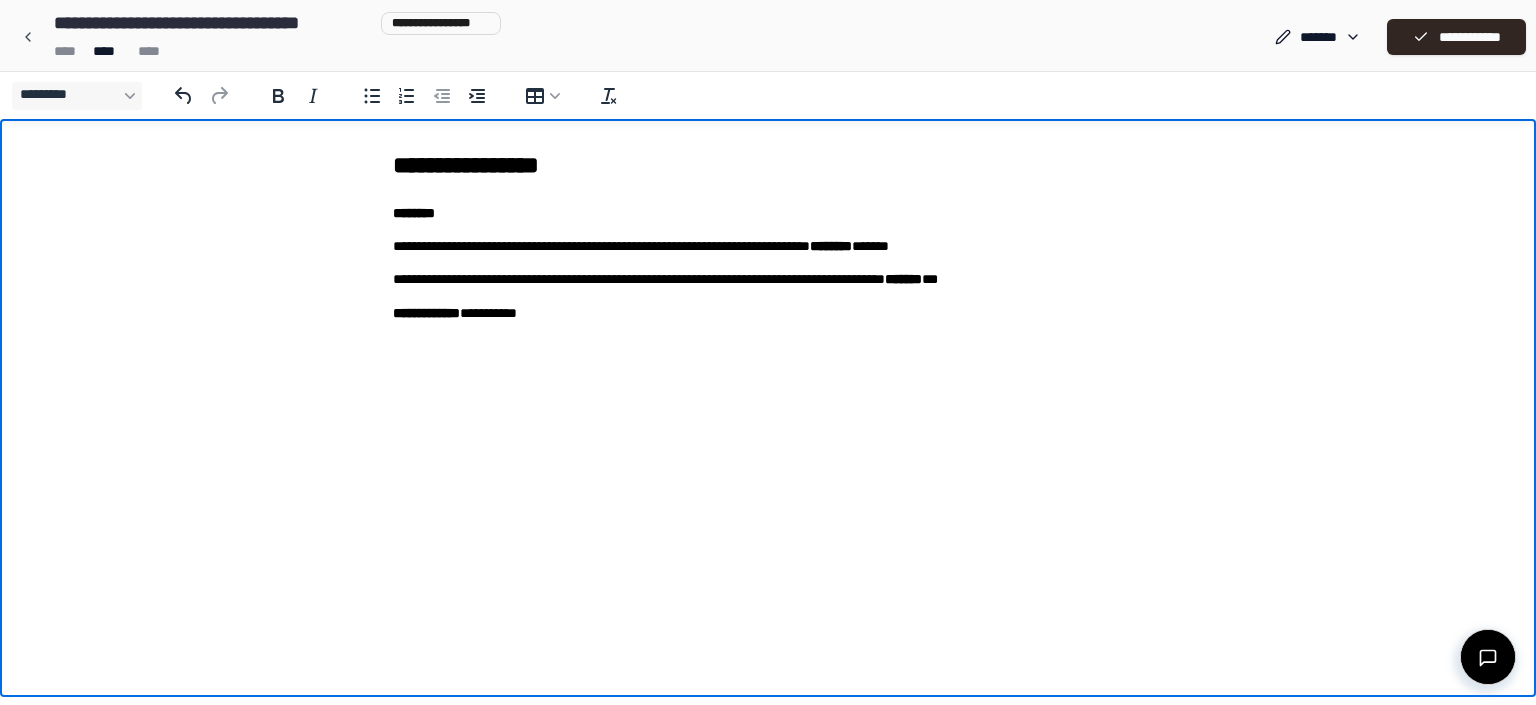 click on "**********" at bounding box center [768, 246] 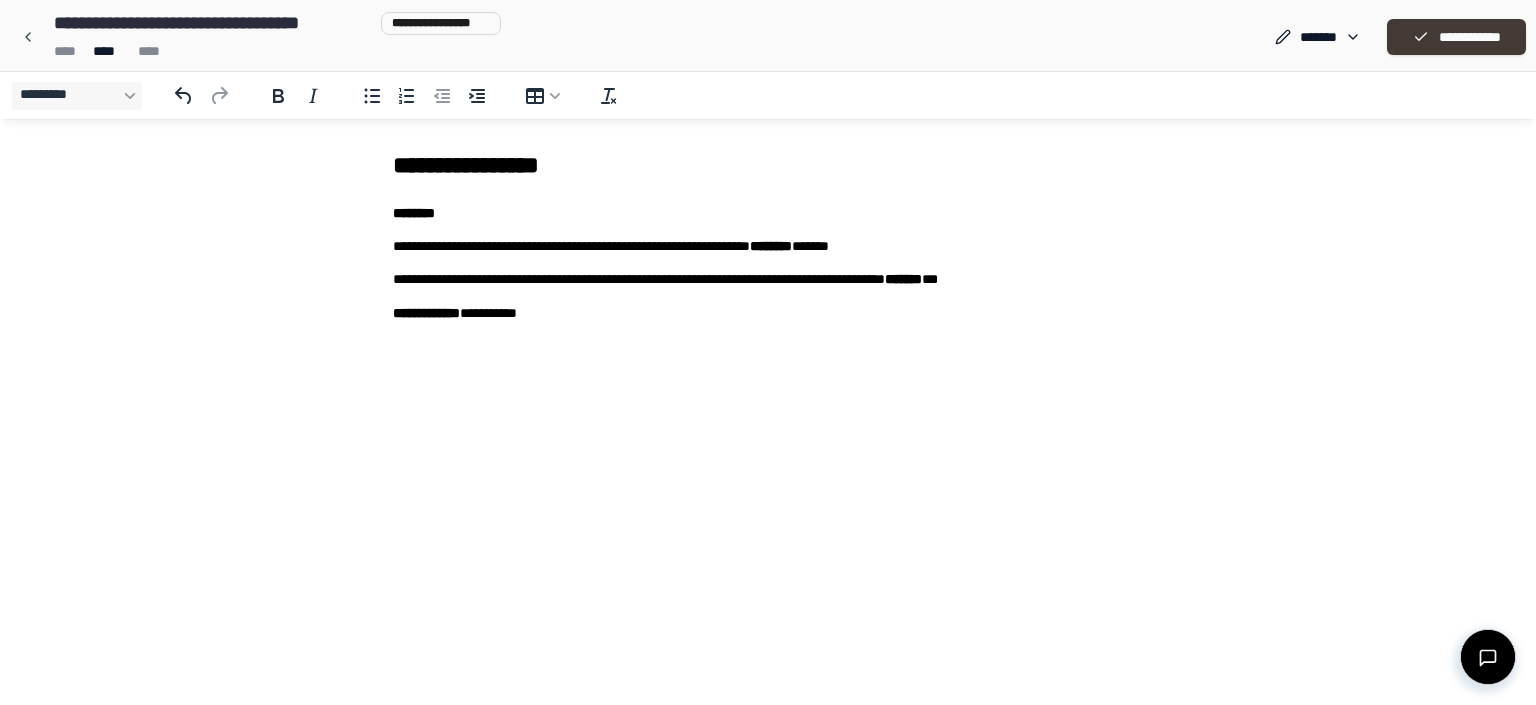 click on "**********" at bounding box center [1456, 37] 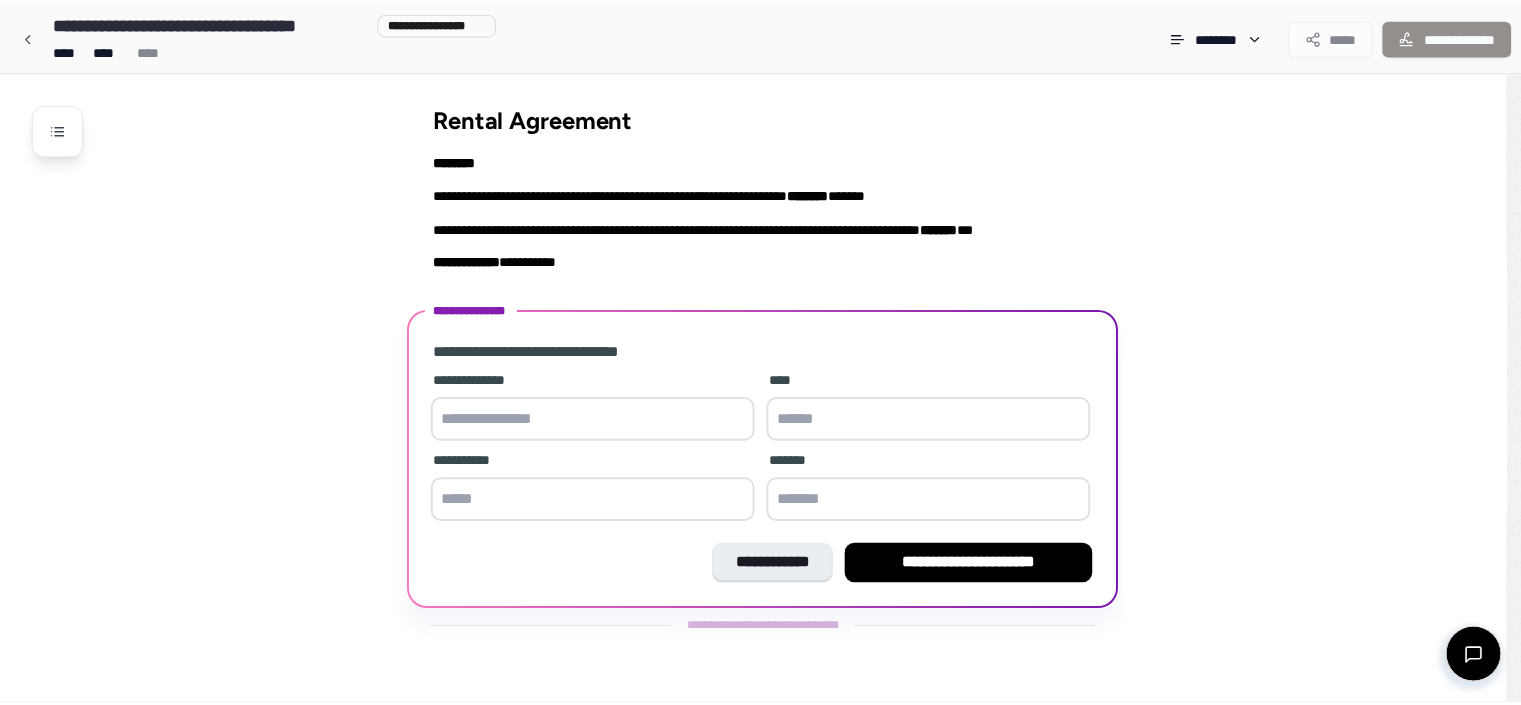 scroll, scrollTop: 3, scrollLeft: 0, axis: vertical 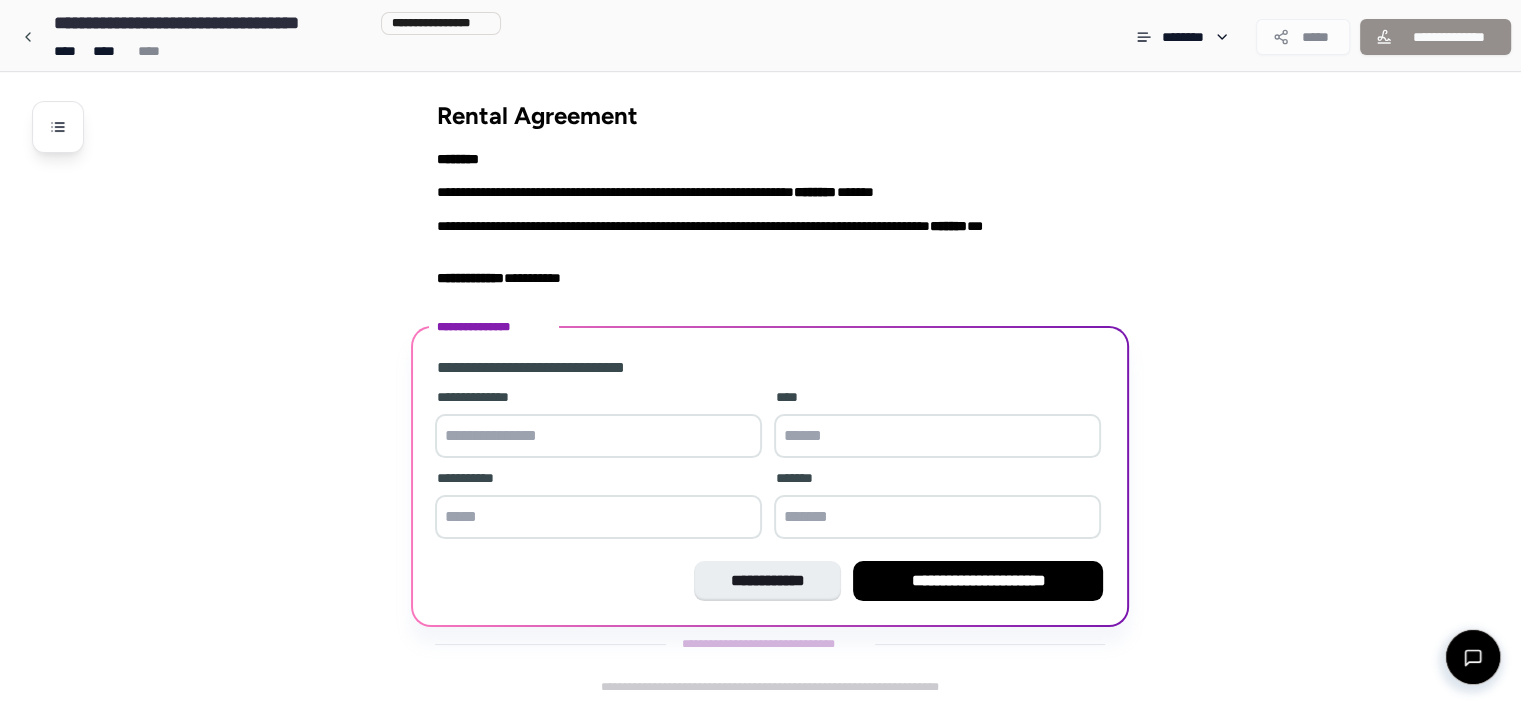 click at bounding box center (598, 436) 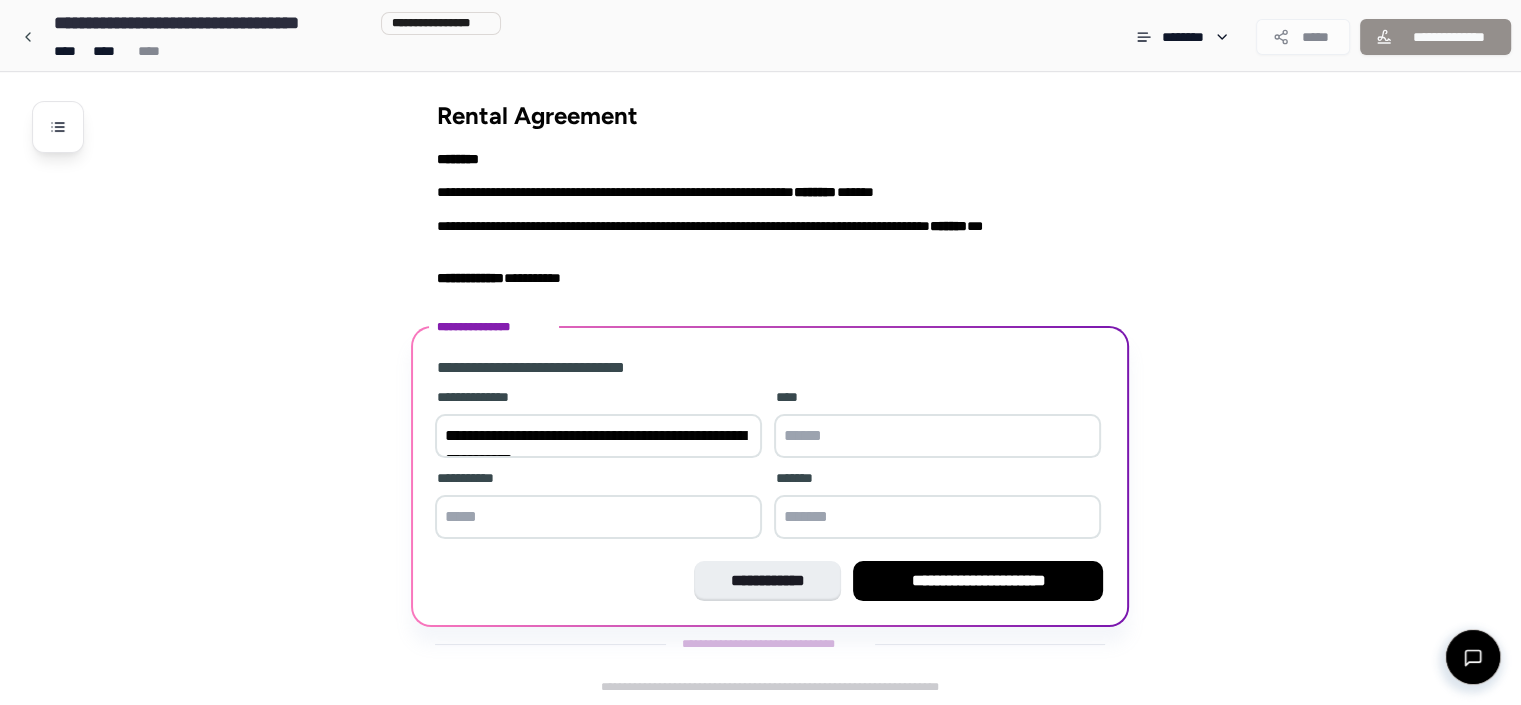 scroll, scrollTop: 27, scrollLeft: 0, axis: vertical 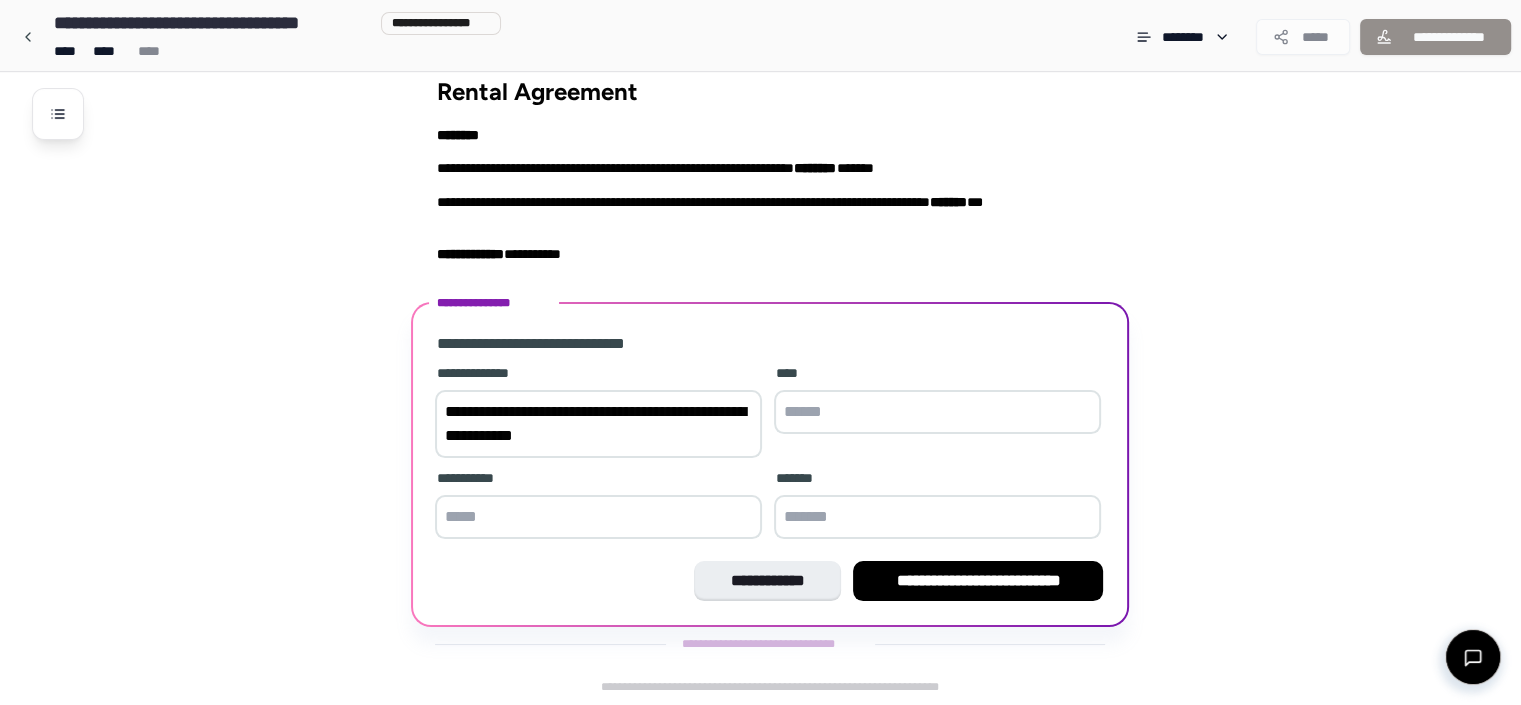 type on "**********" 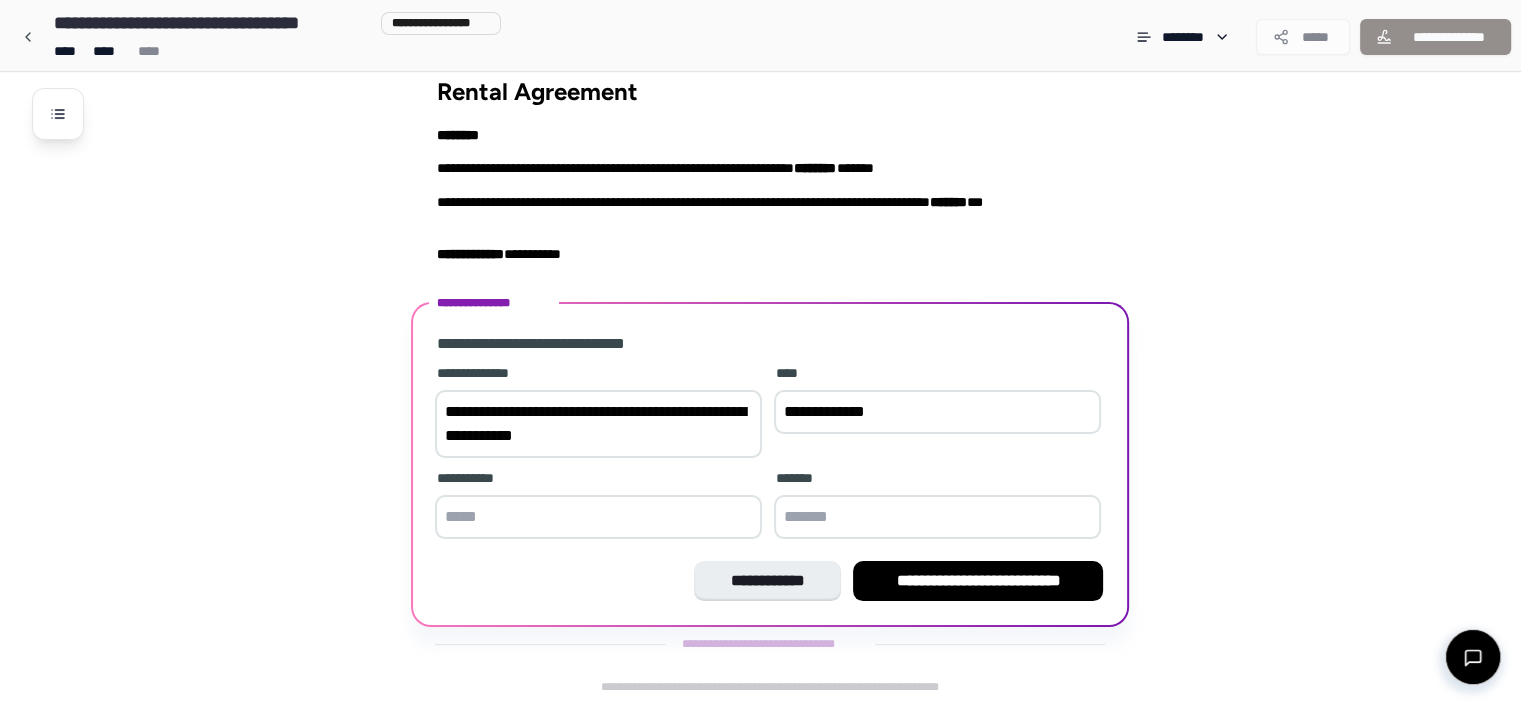 click on "**********" at bounding box center (937, 412) 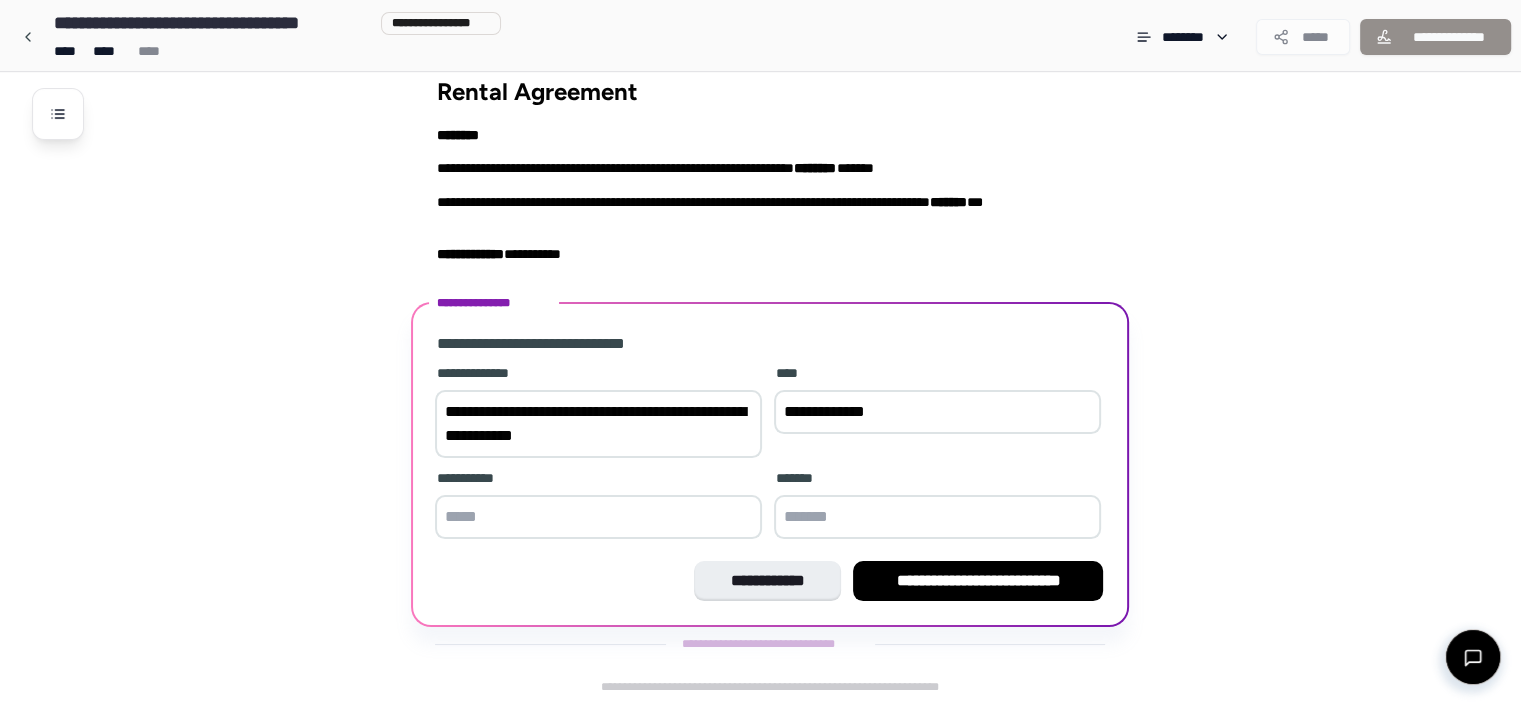 click at bounding box center [598, 517] 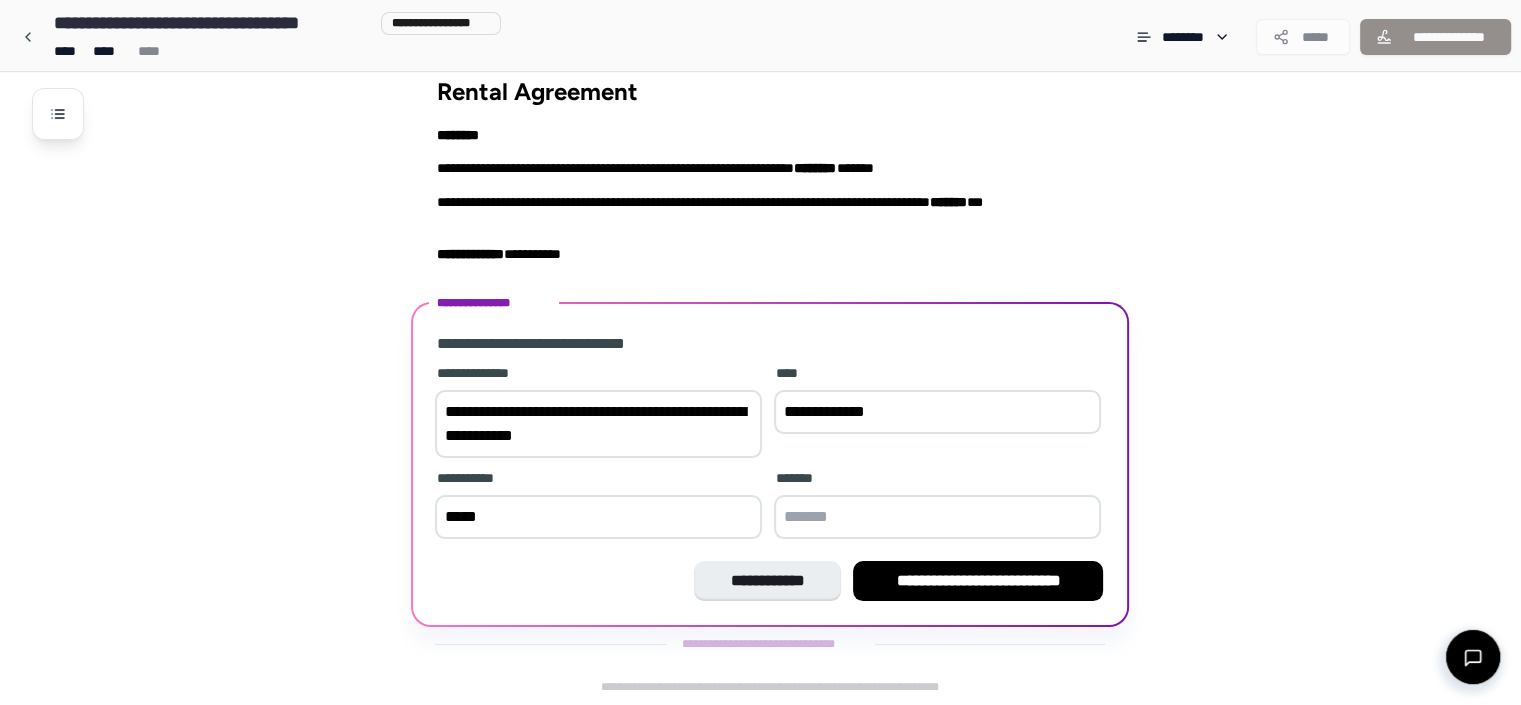 type on "*****" 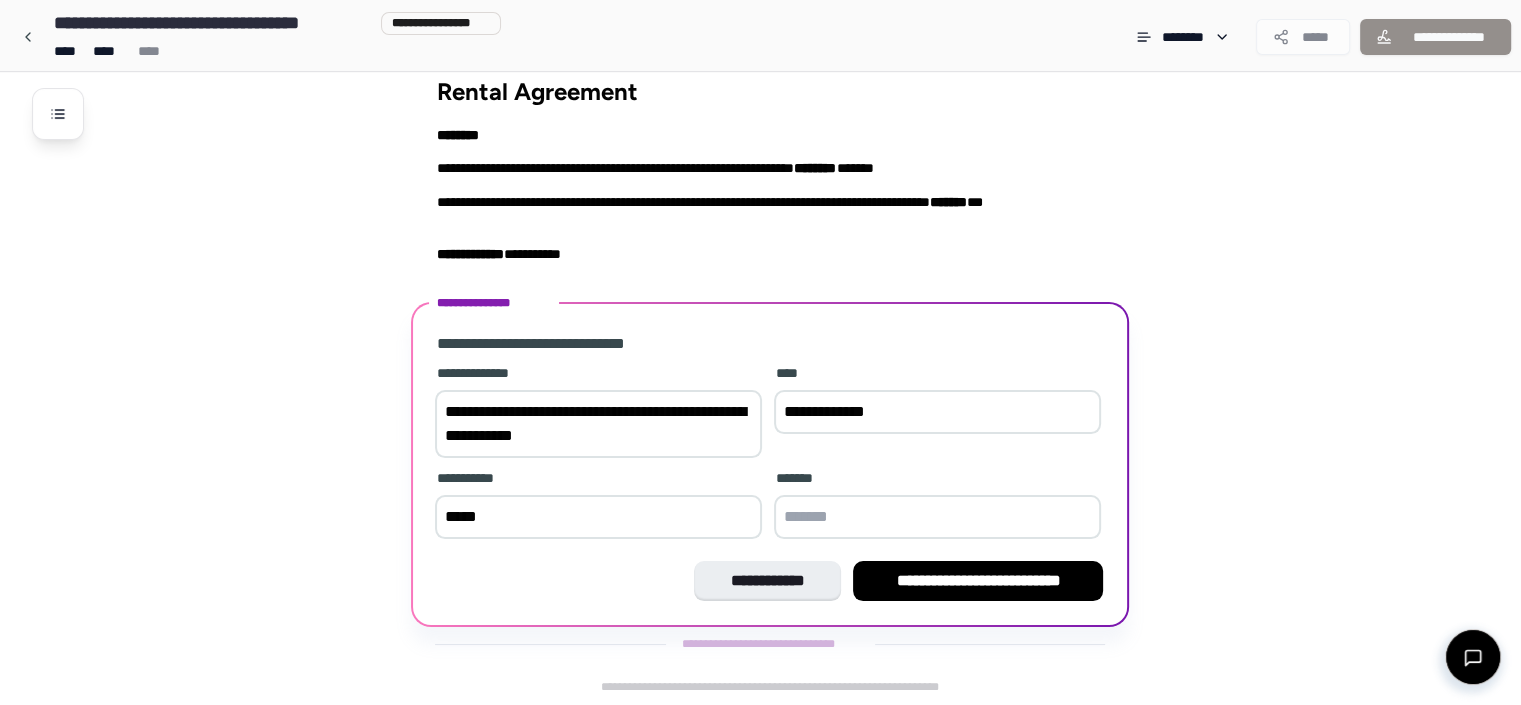 click at bounding box center [937, 517] 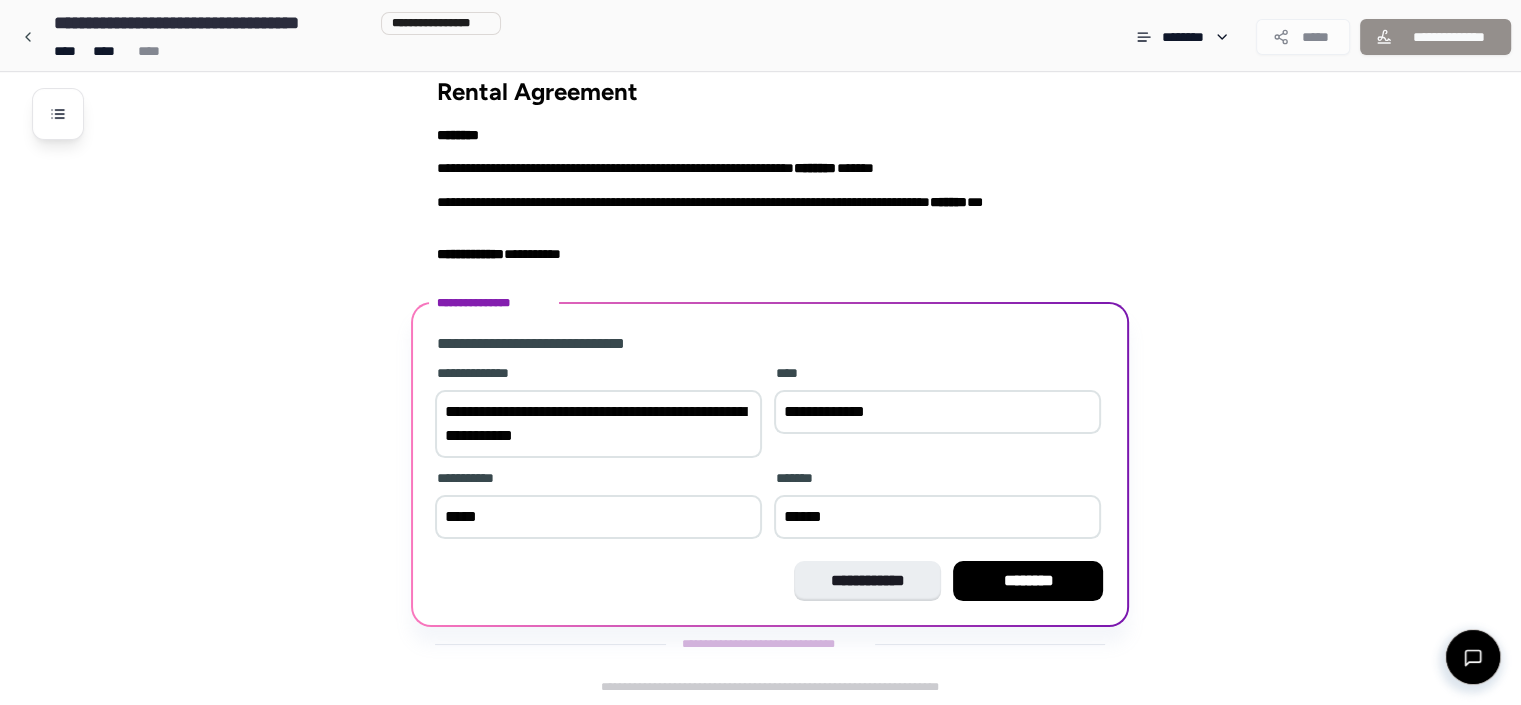 type on "******" 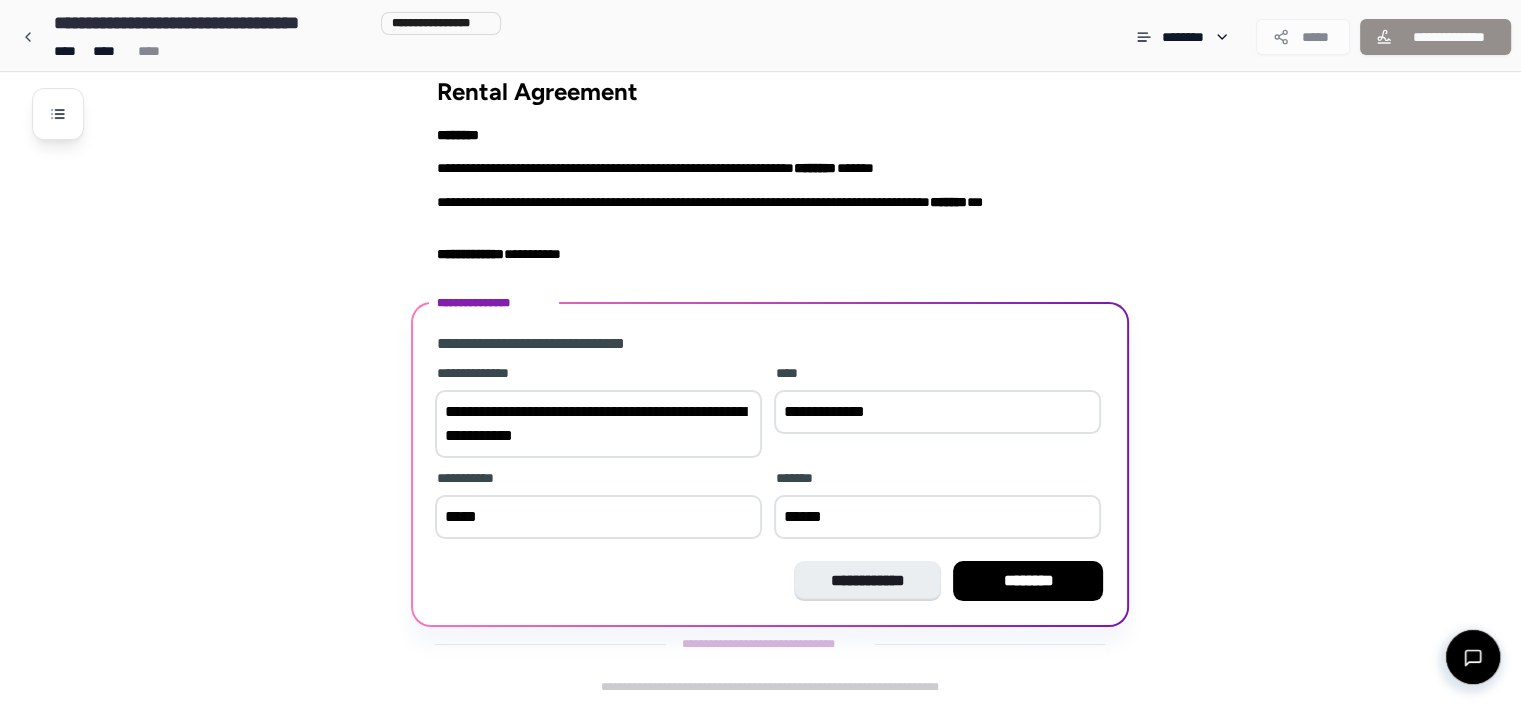click on "**********" at bounding box center [598, 424] 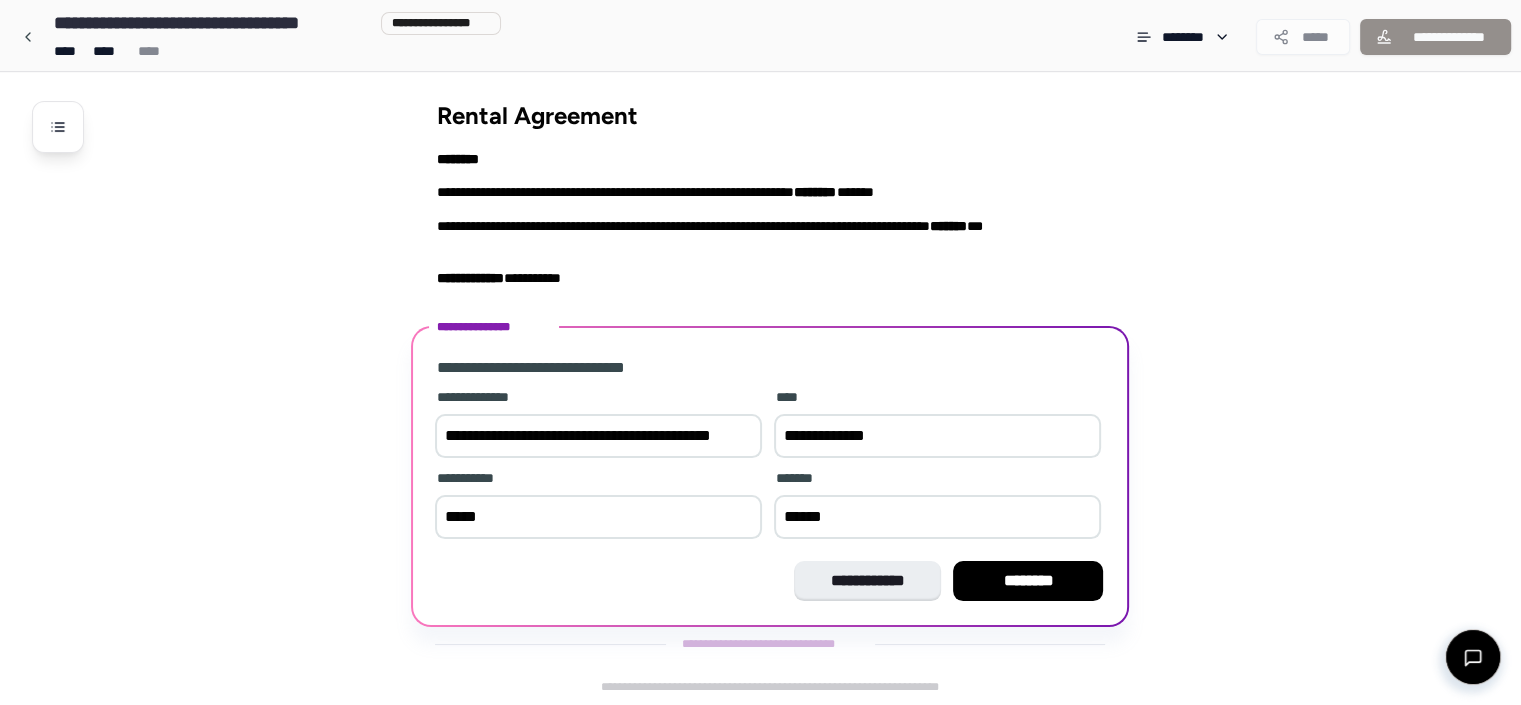 scroll, scrollTop: 3, scrollLeft: 0, axis: vertical 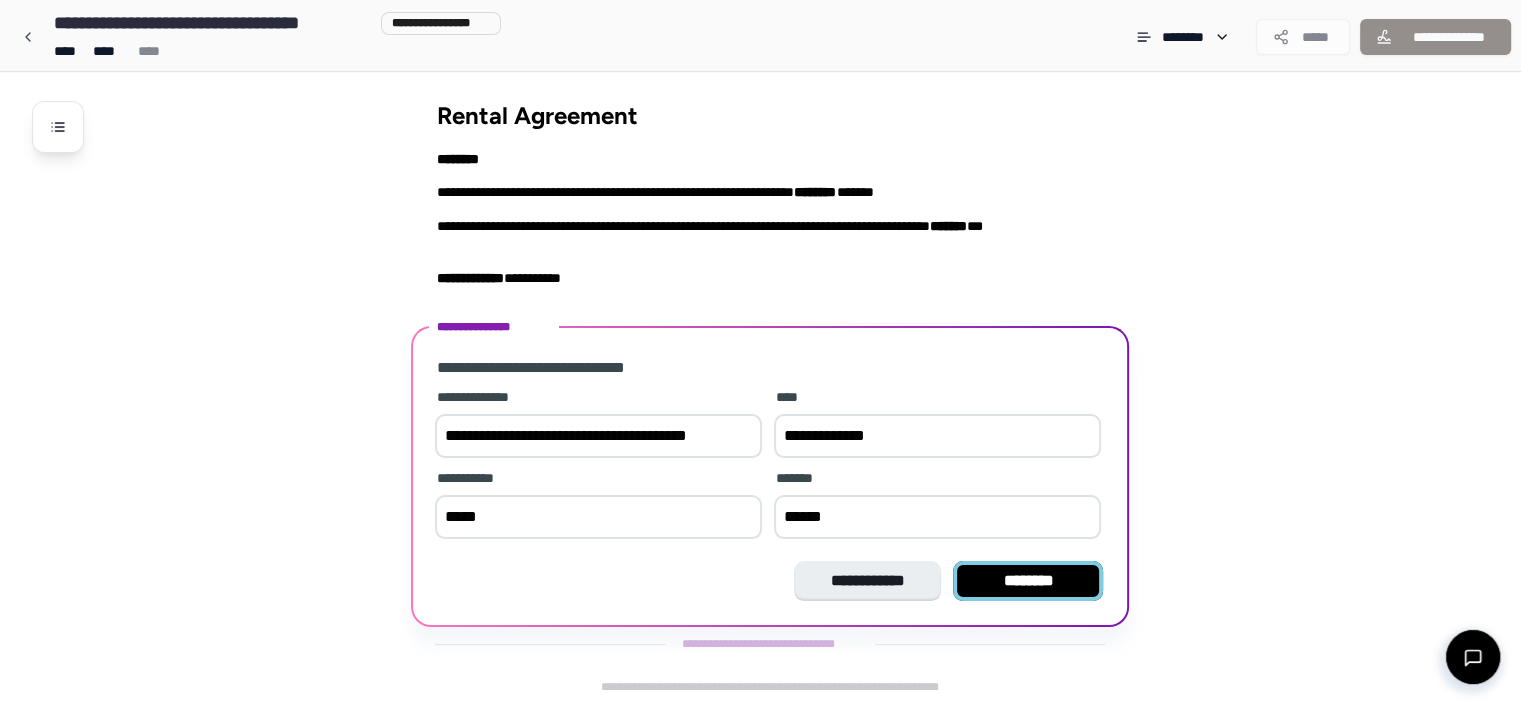 type on "**********" 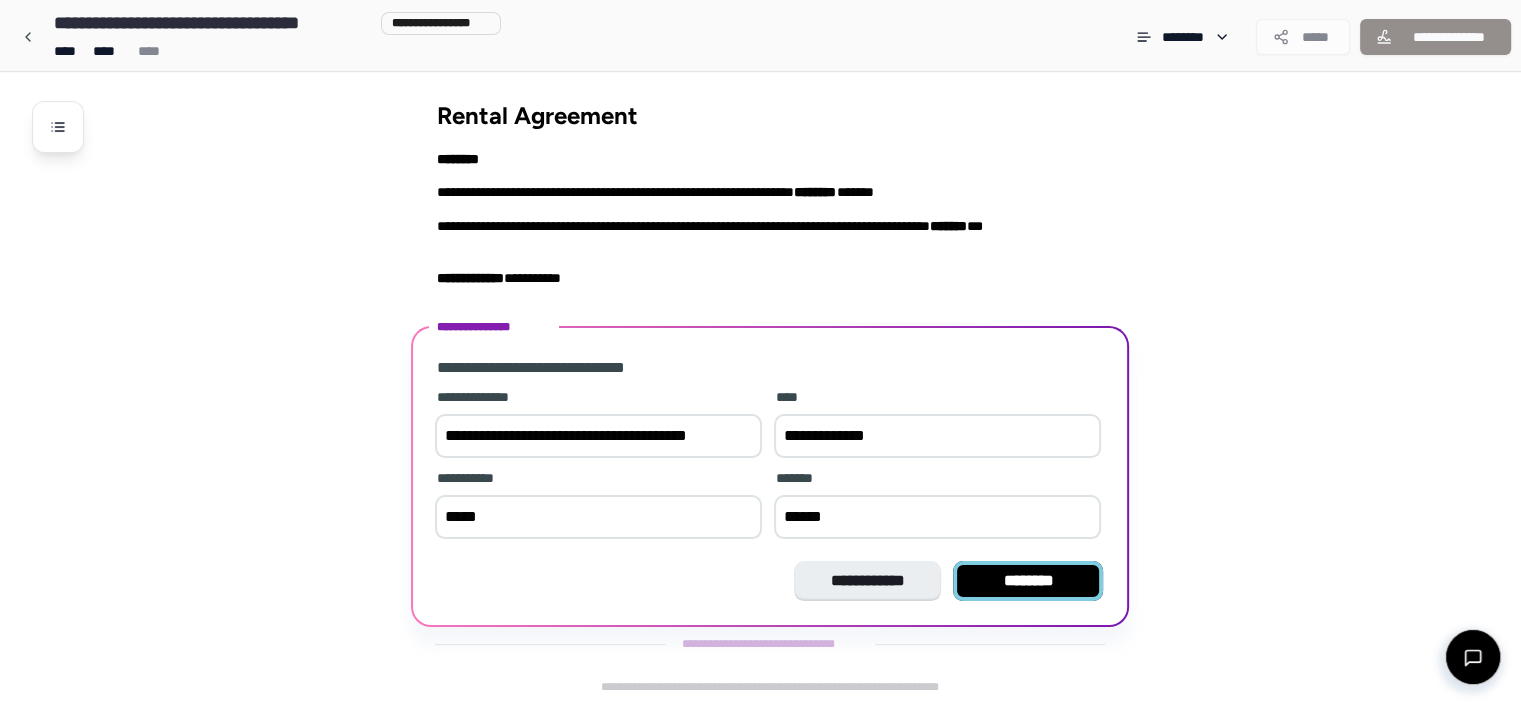 click on "********" at bounding box center [1028, 581] 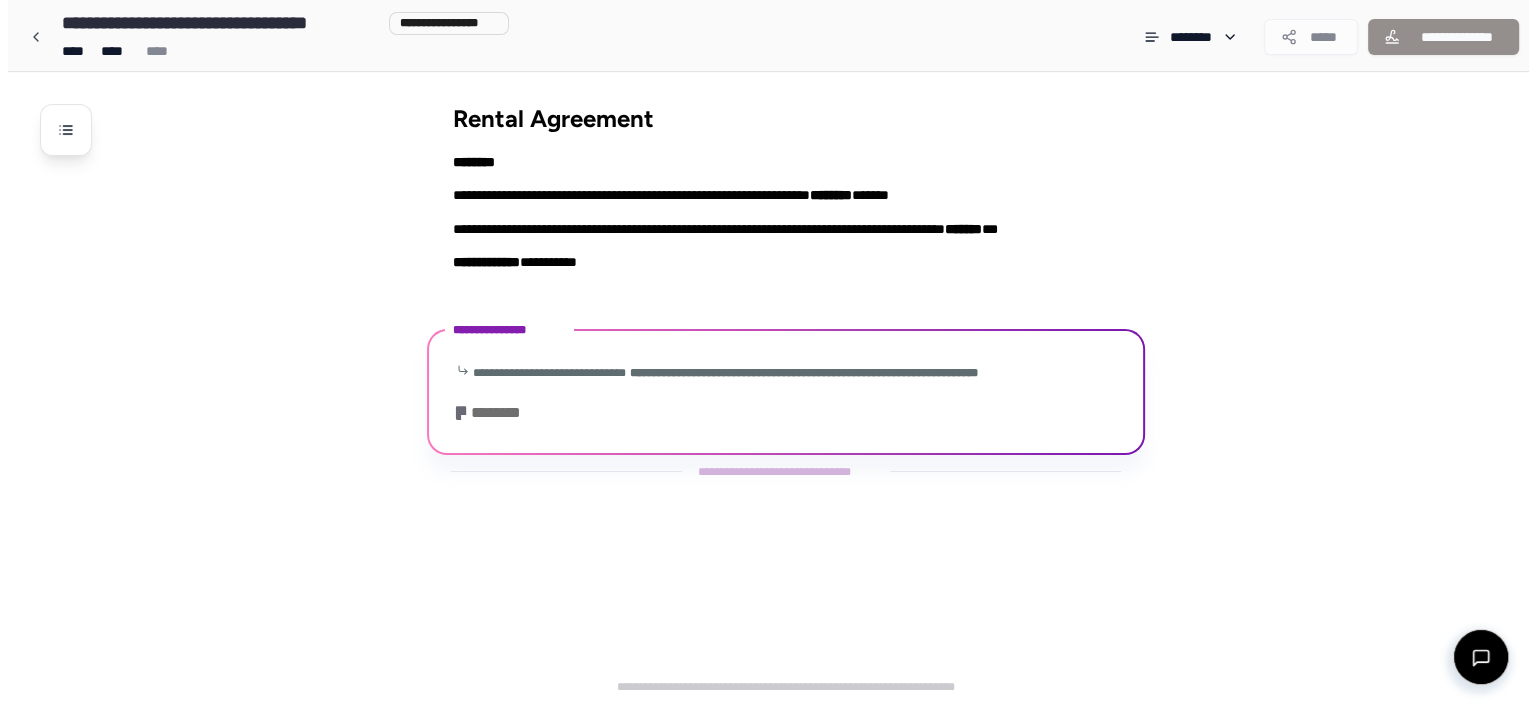 scroll, scrollTop: 0, scrollLeft: 0, axis: both 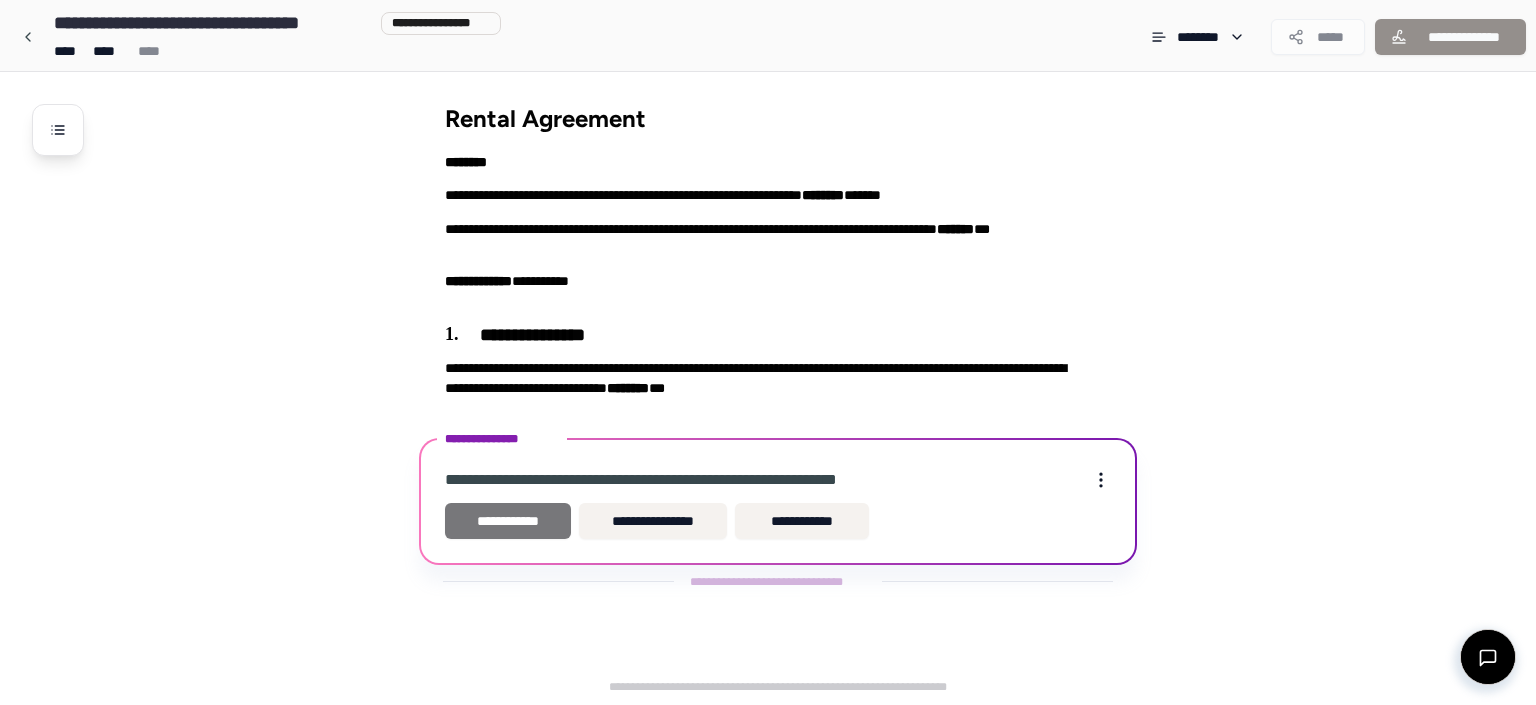 click on "**********" at bounding box center [508, 521] 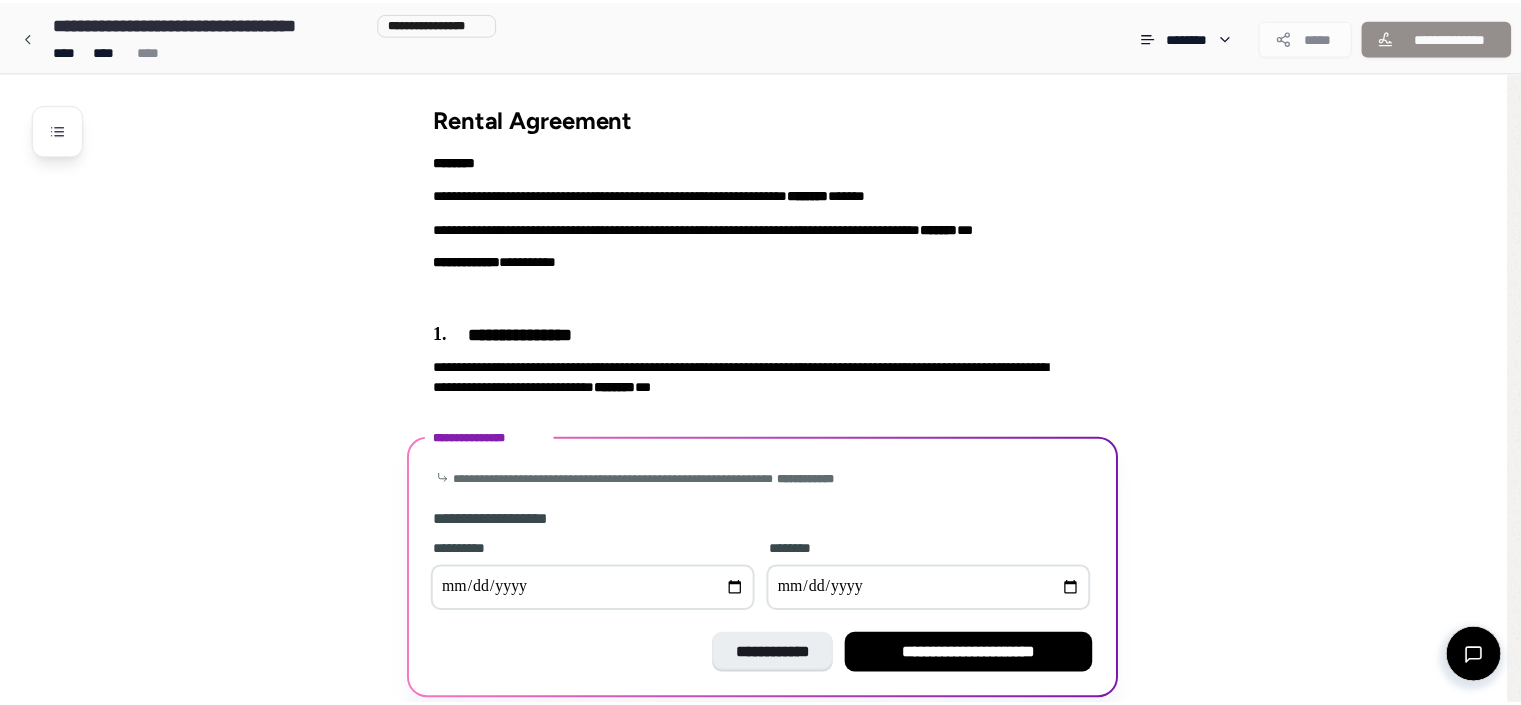 scroll, scrollTop: 74, scrollLeft: 0, axis: vertical 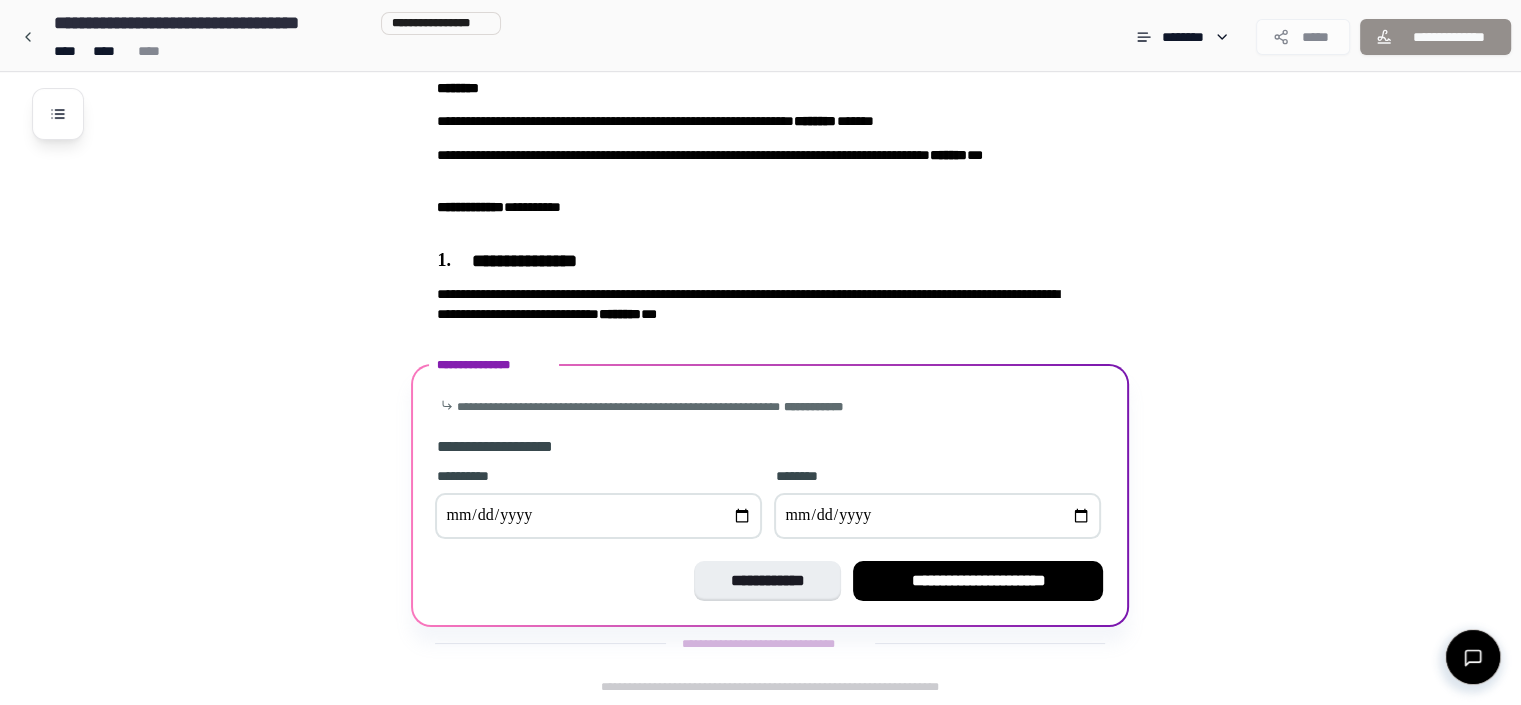 click at bounding box center [598, 516] 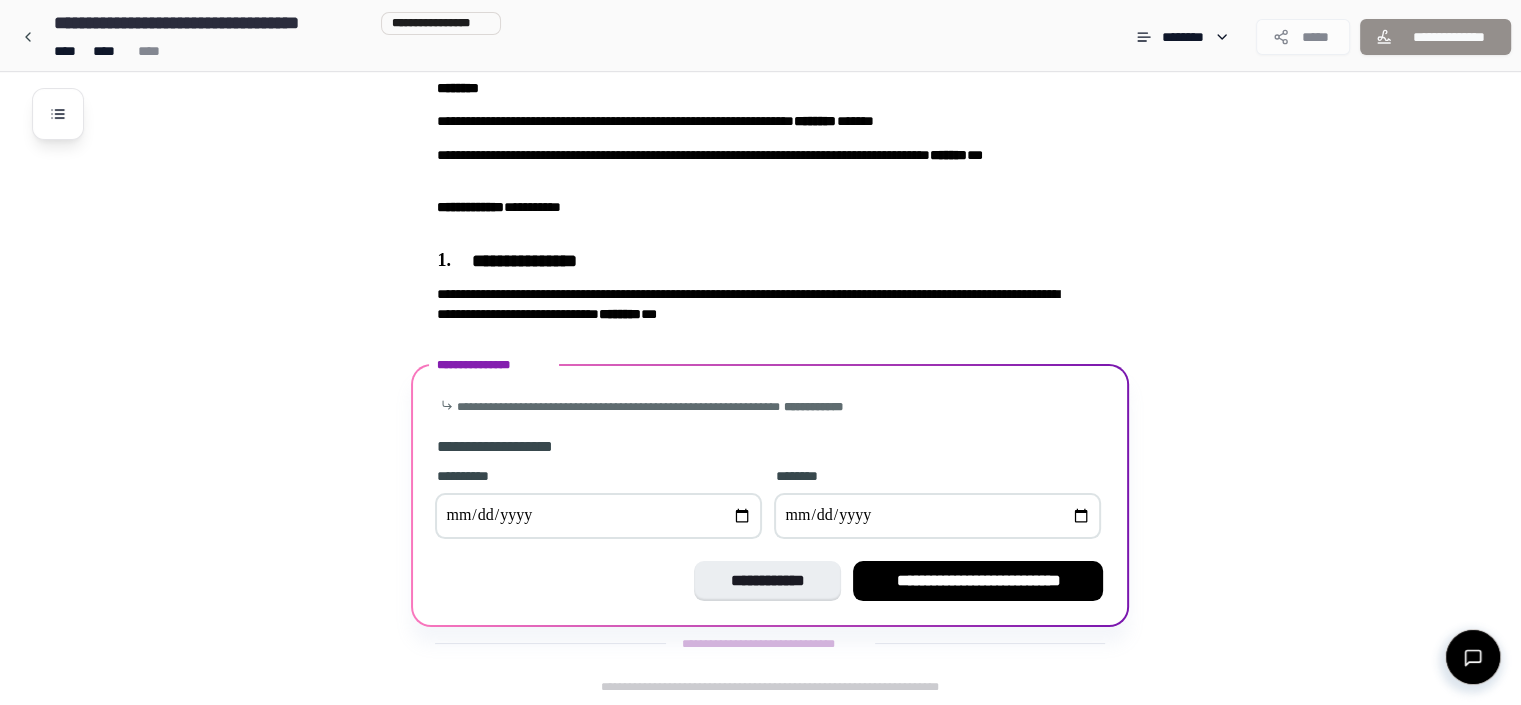 type on "**********" 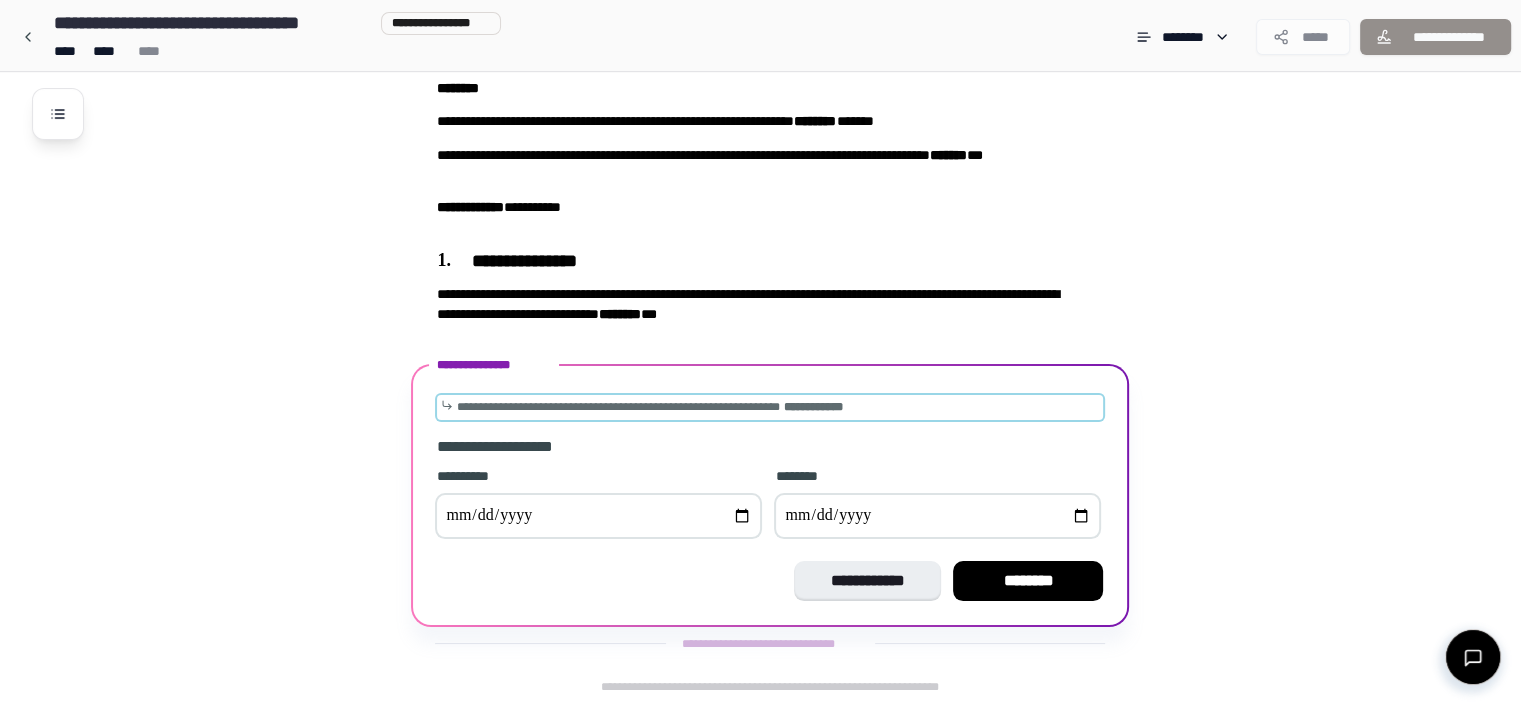 type on "**********" 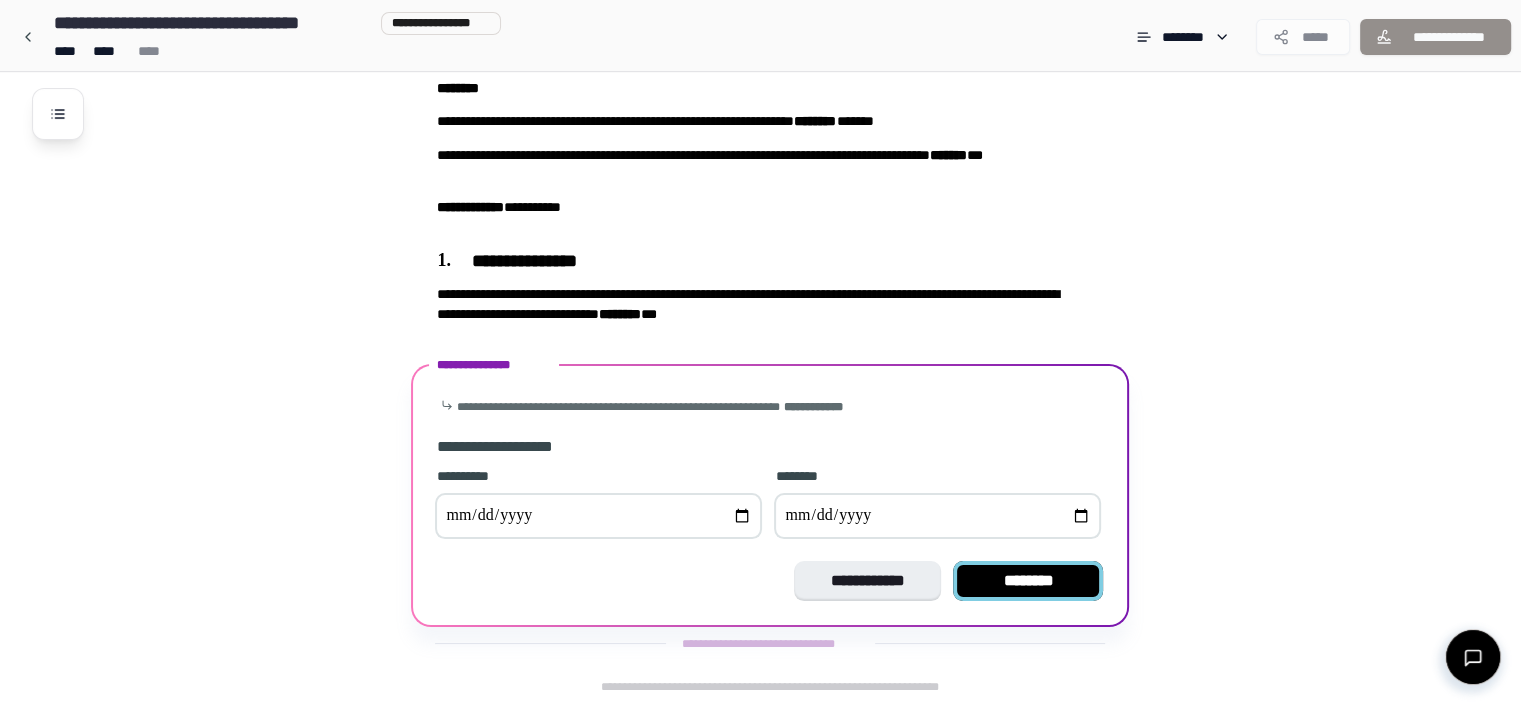 click on "********" at bounding box center [1028, 581] 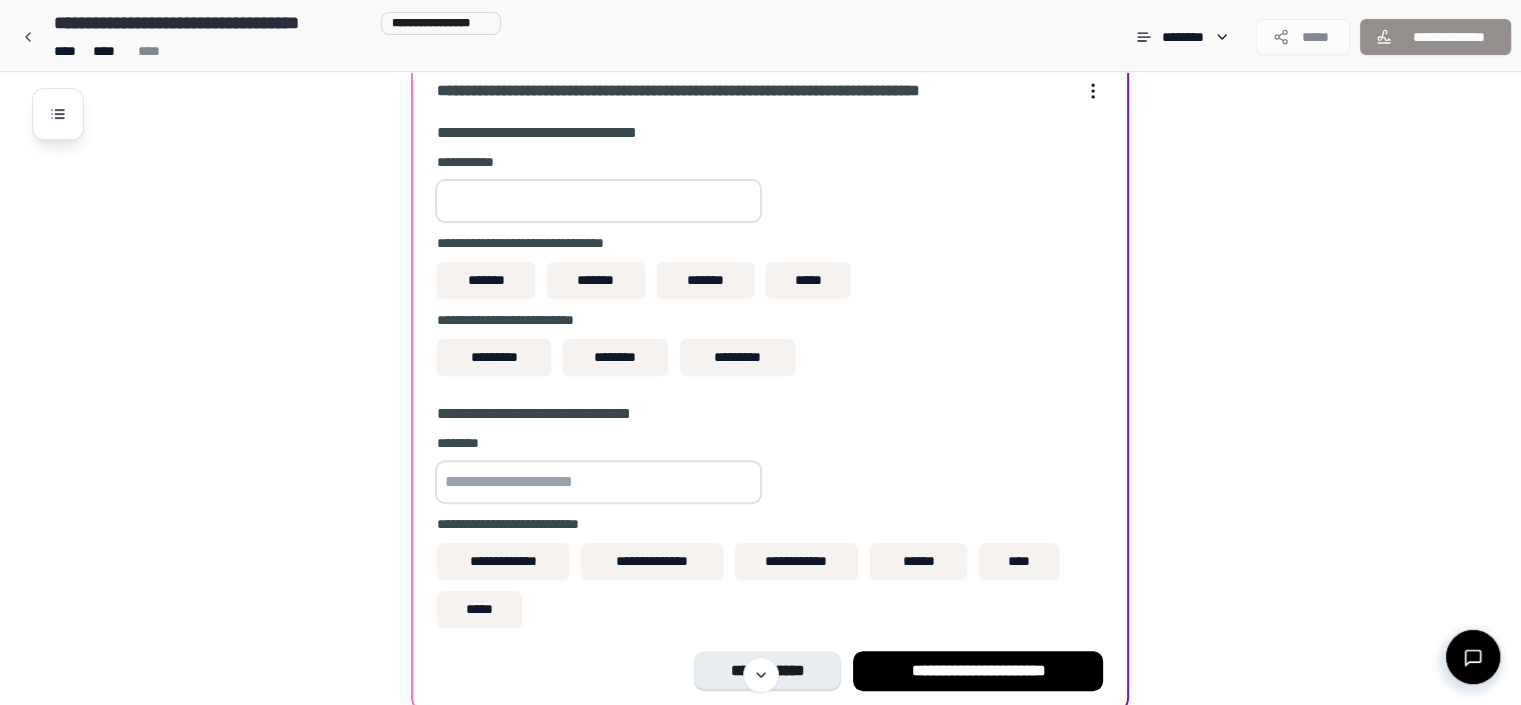 scroll, scrollTop: 719, scrollLeft: 0, axis: vertical 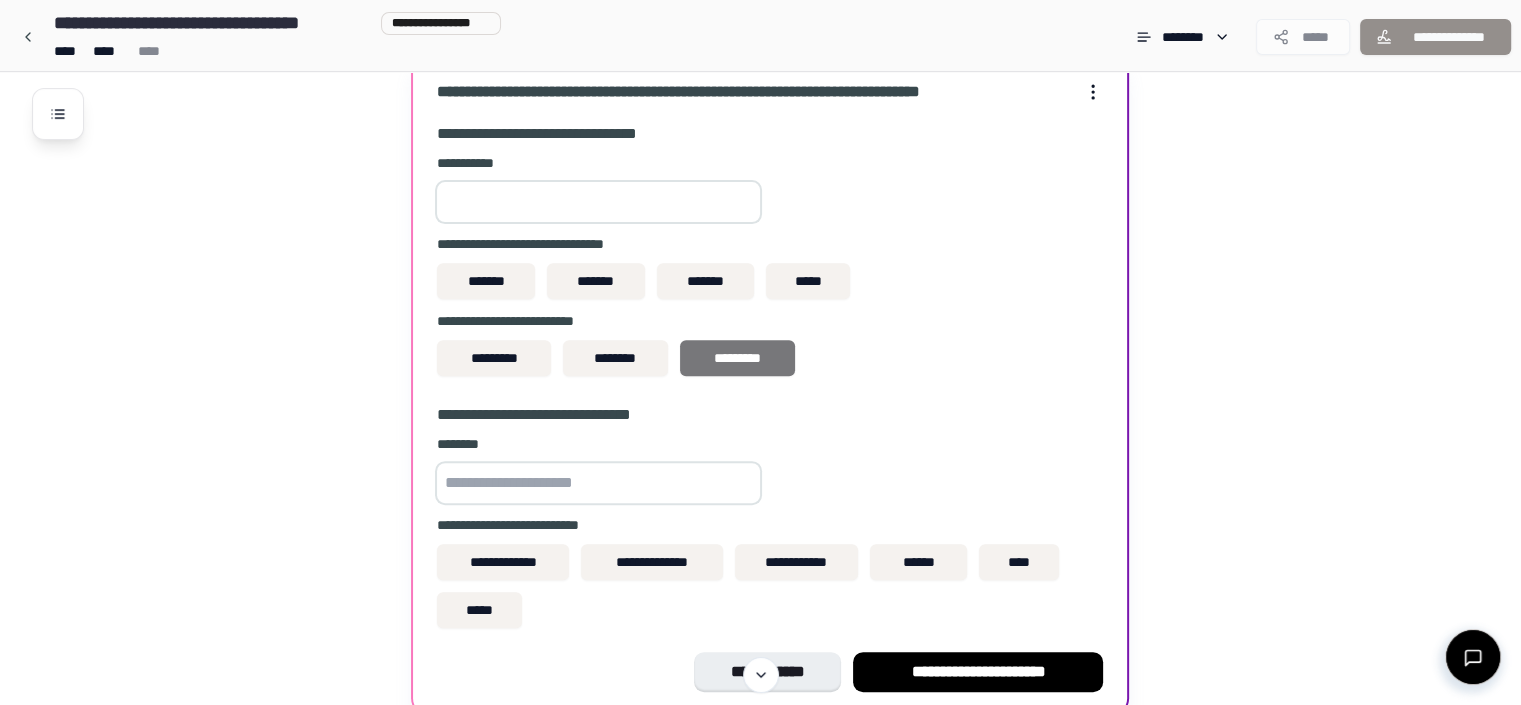 click on "*********" at bounding box center (737, 358) 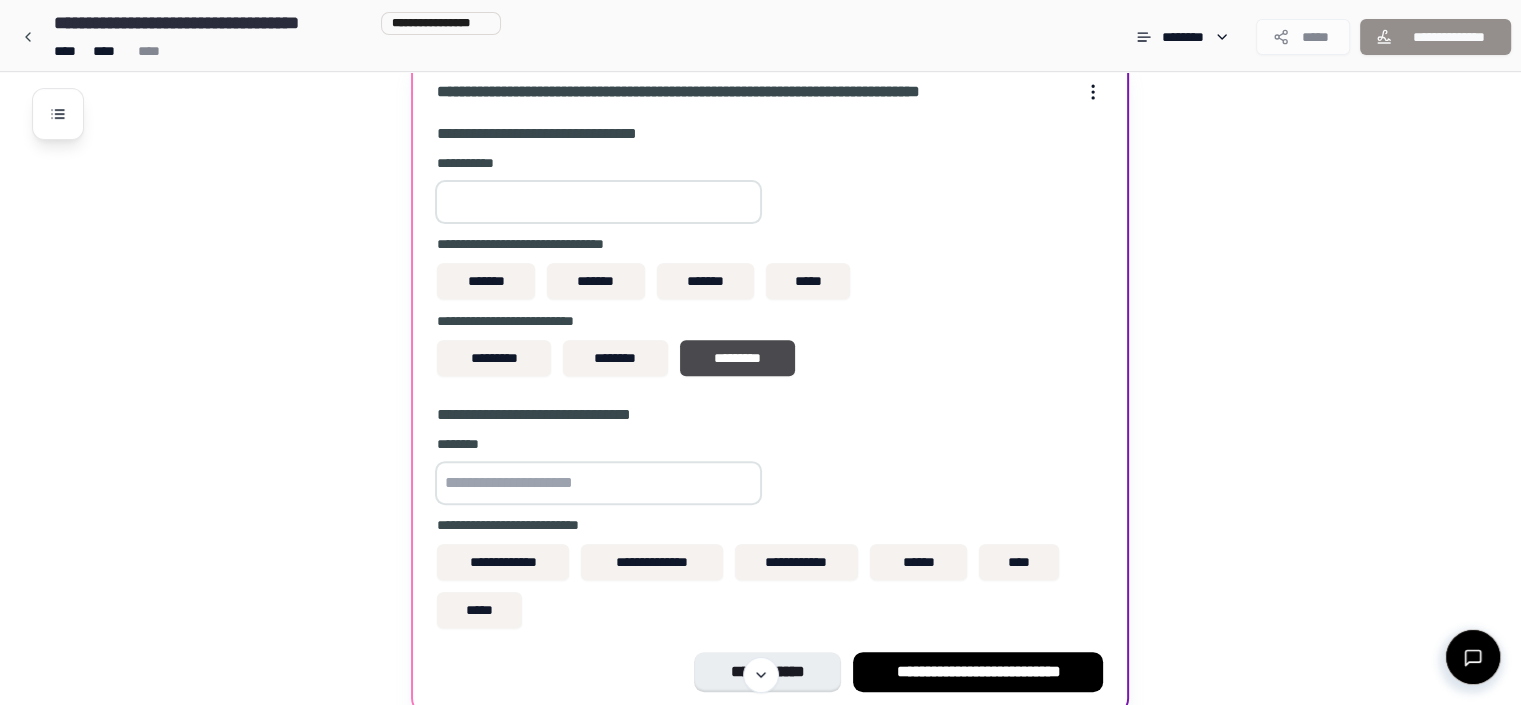 click at bounding box center (598, 202) 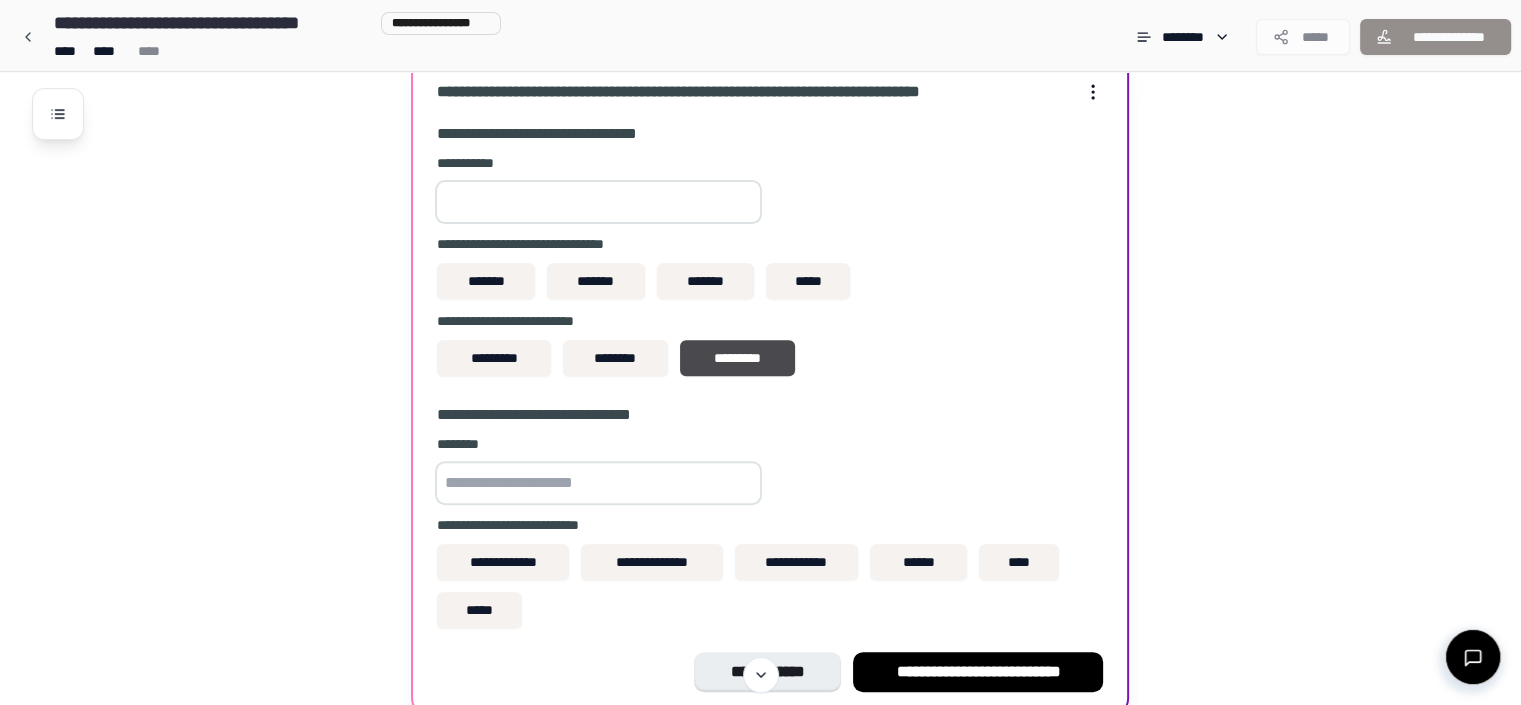 click on "******" at bounding box center [598, 202] 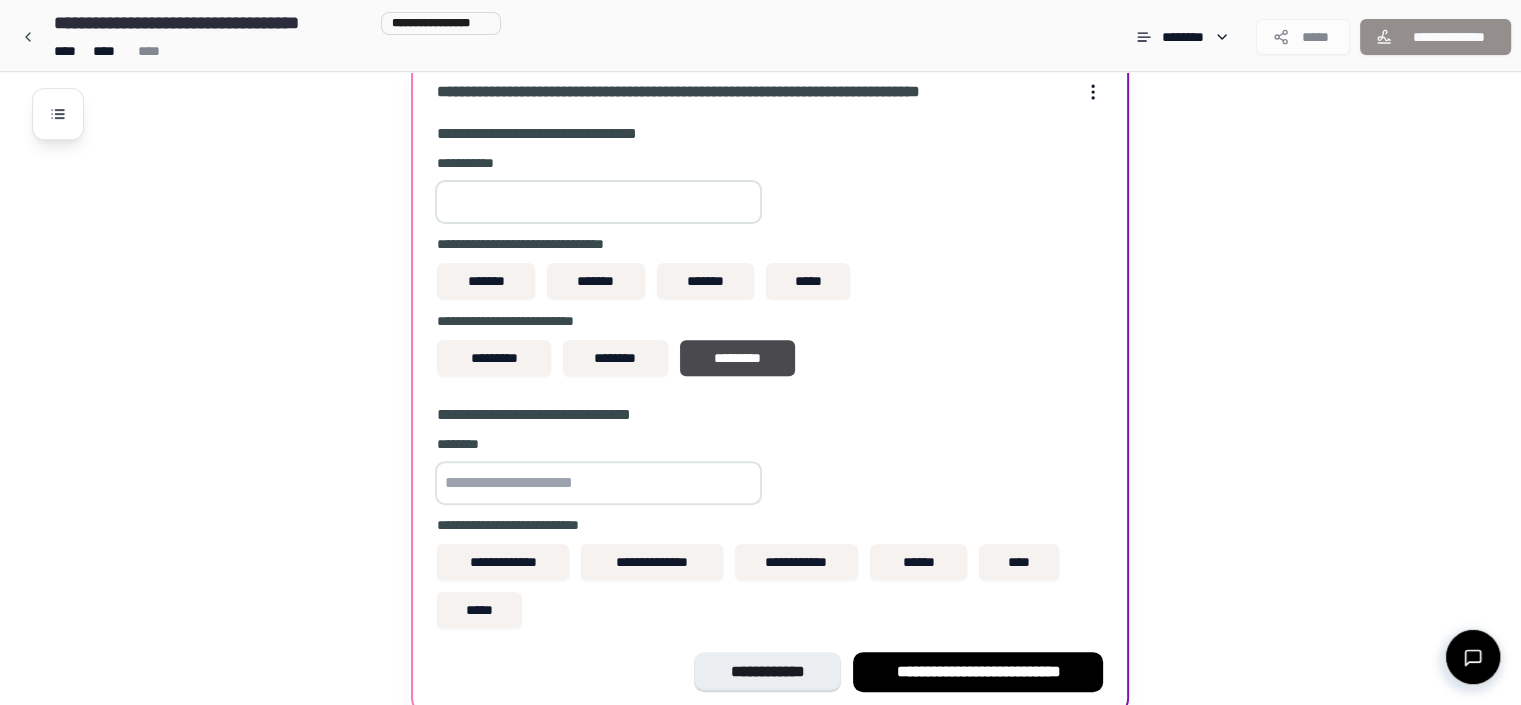 scroll, scrollTop: 809, scrollLeft: 0, axis: vertical 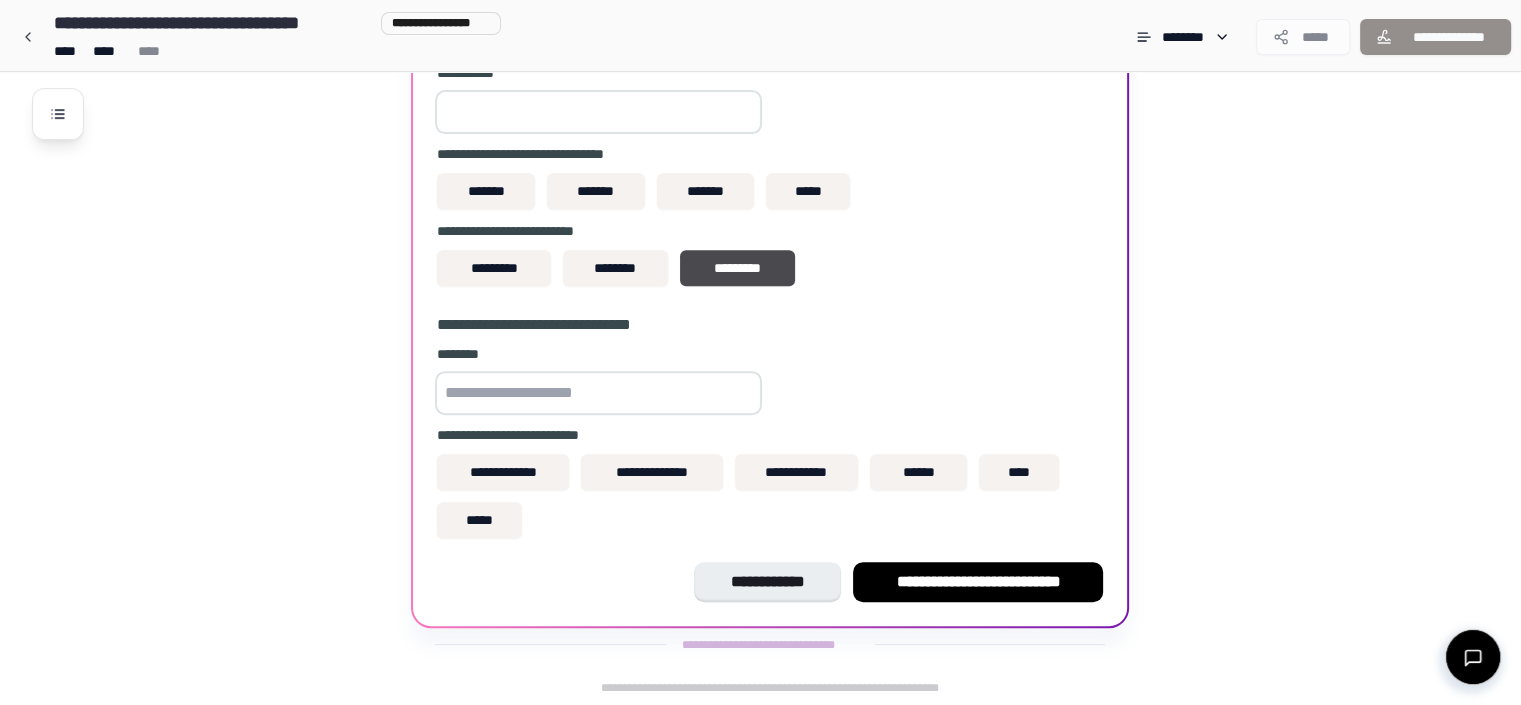 click at bounding box center (598, 393) 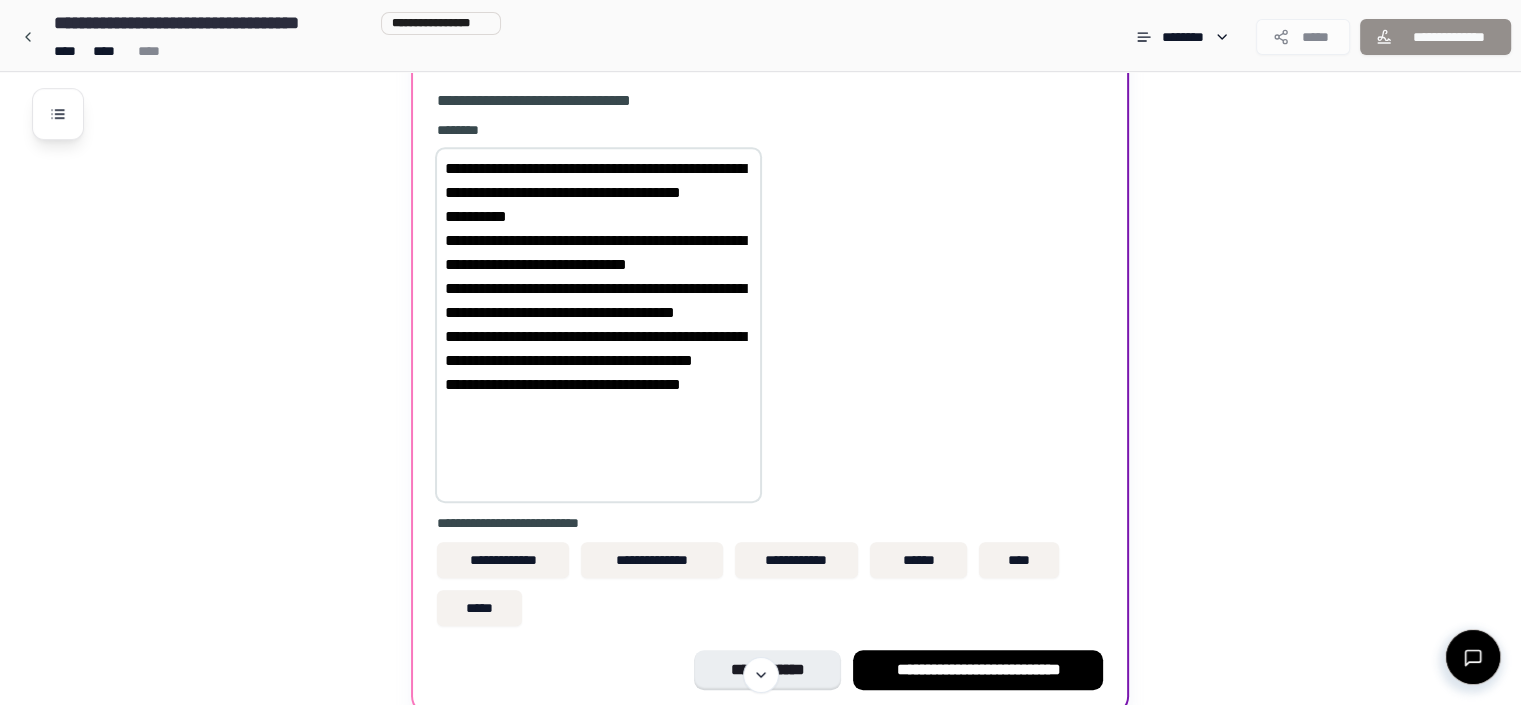 scroll, scrollTop: 1121, scrollLeft: 0, axis: vertical 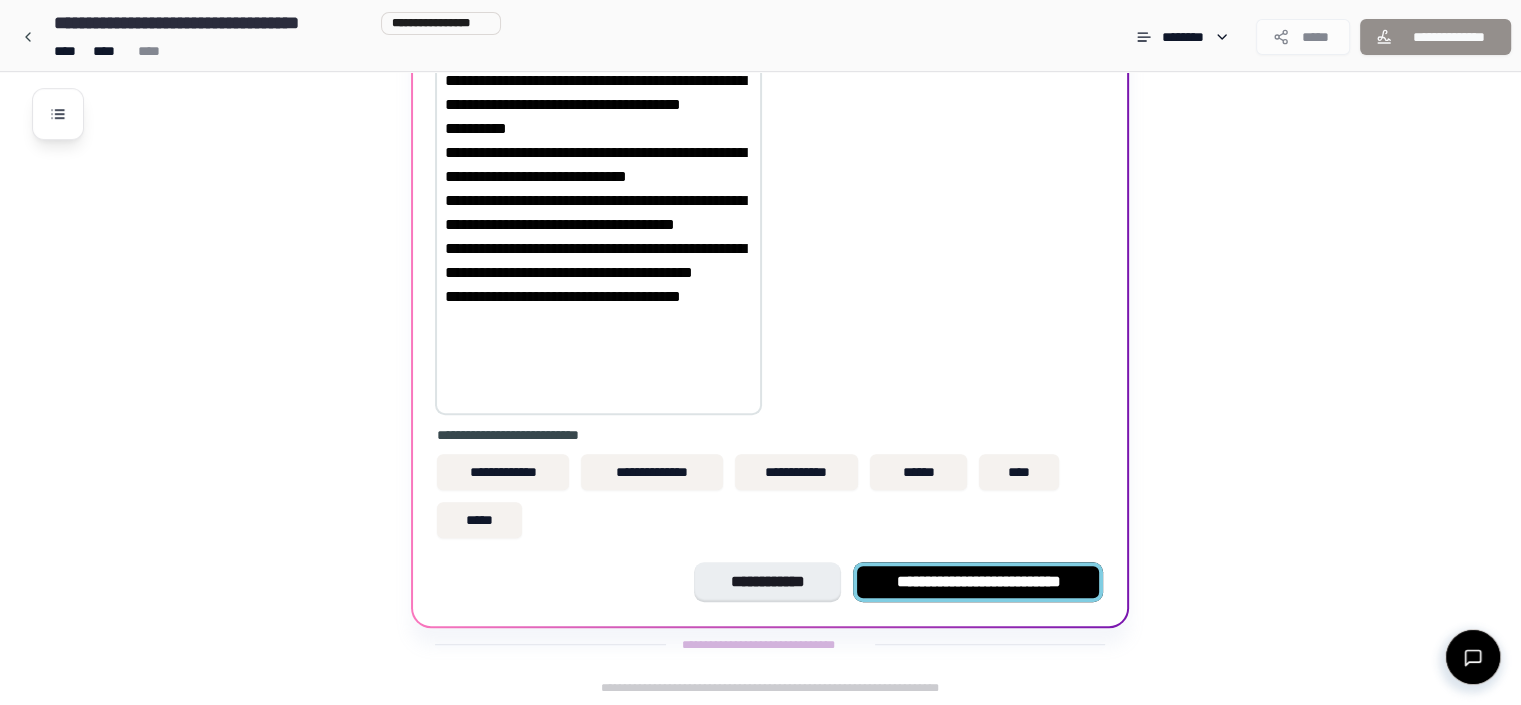 type on "**********" 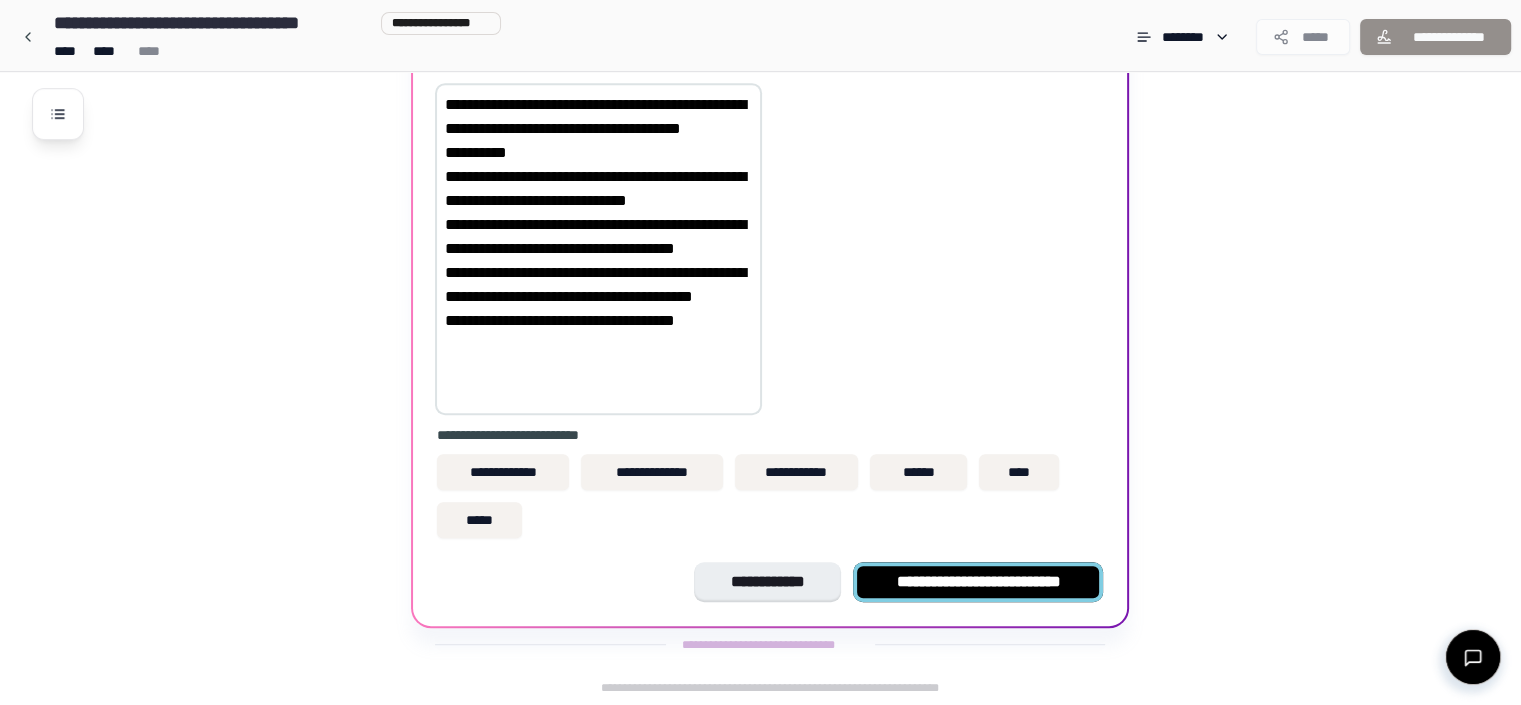click on "**********" at bounding box center (978, 582) 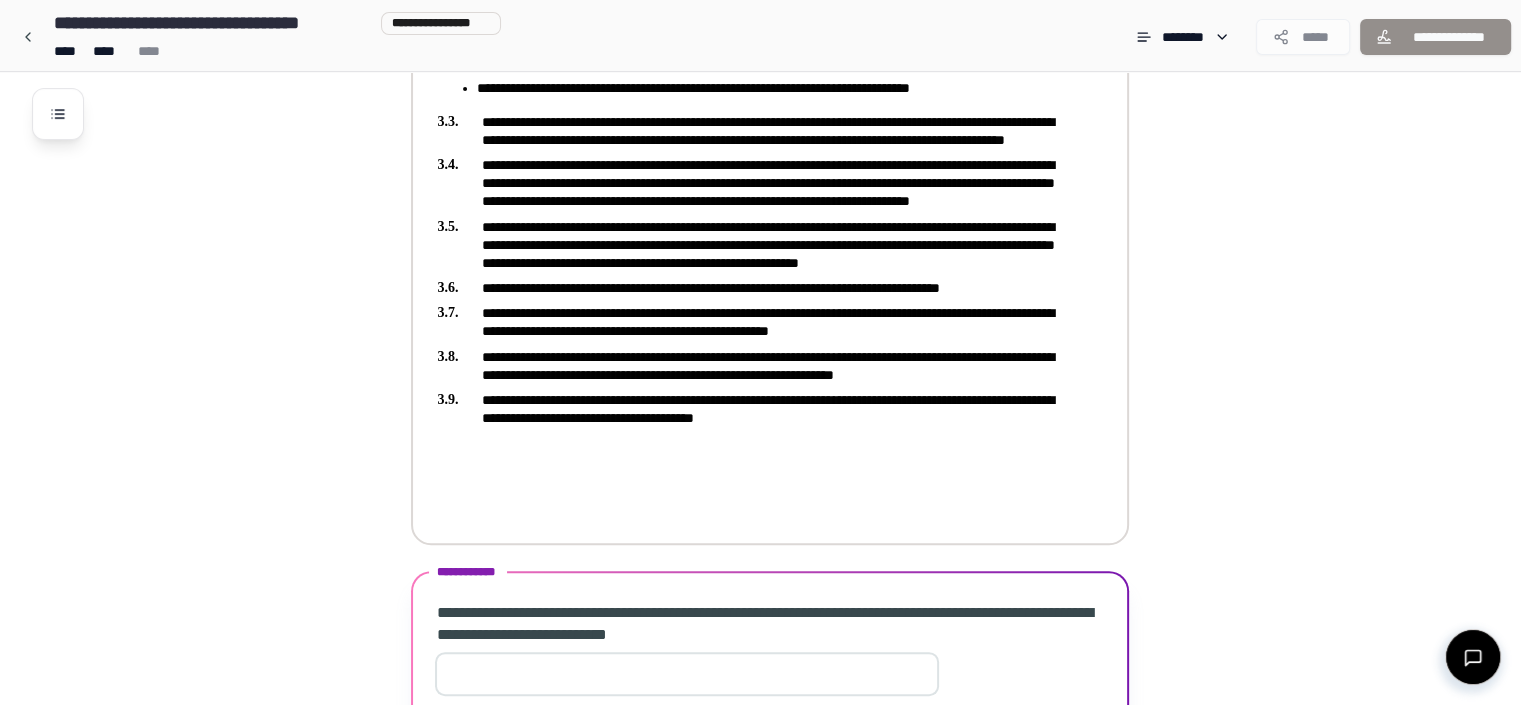 scroll, scrollTop: 941, scrollLeft: 0, axis: vertical 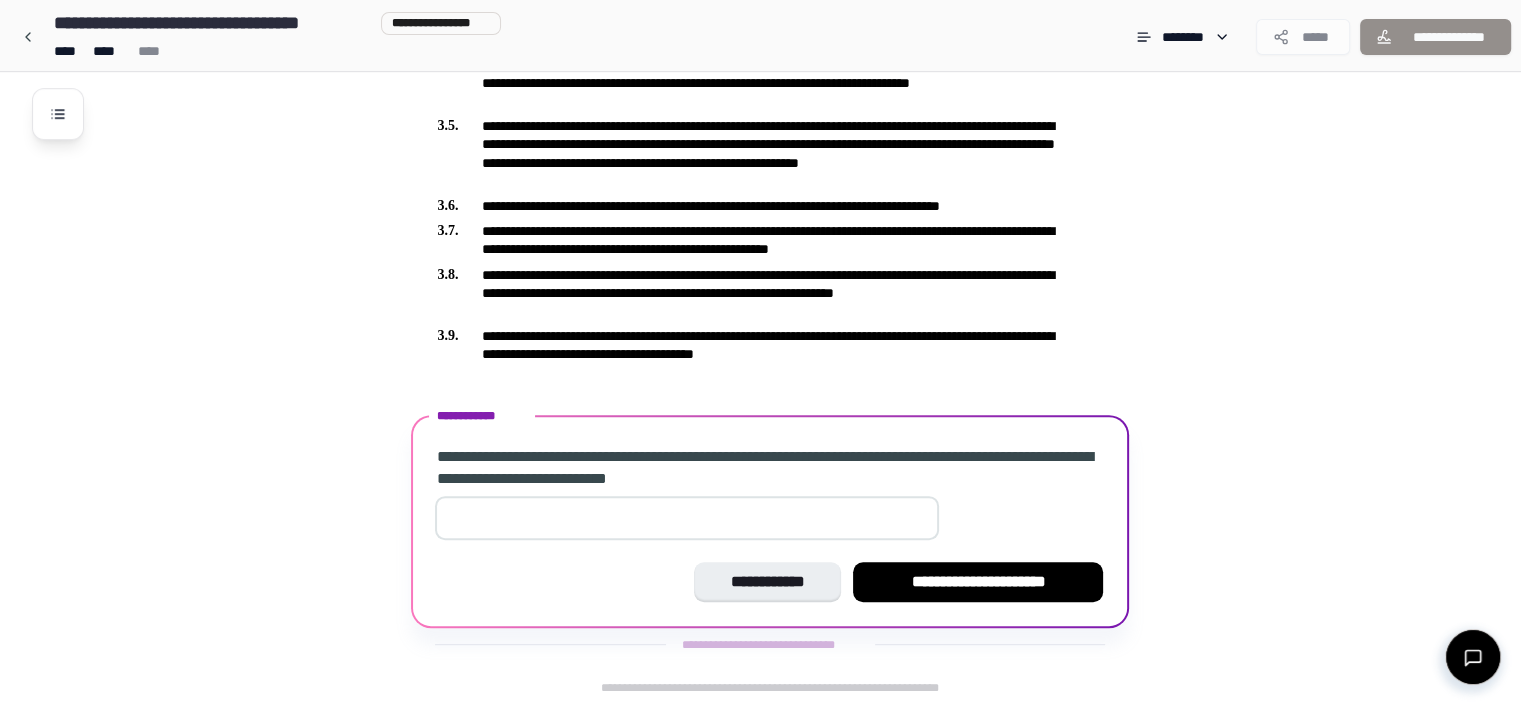 click at bounding box center (687, 518) 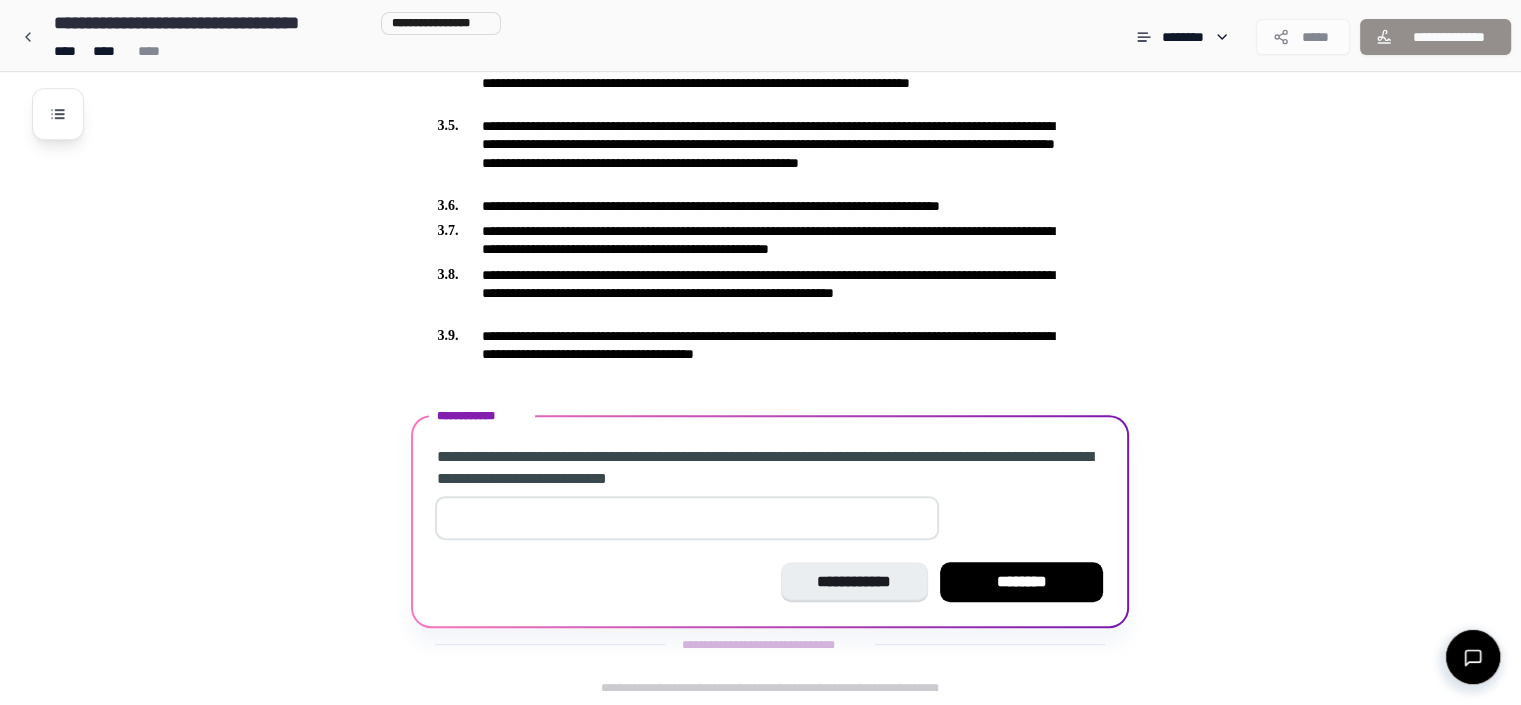 click on "**" at bounding box center (687, 518) 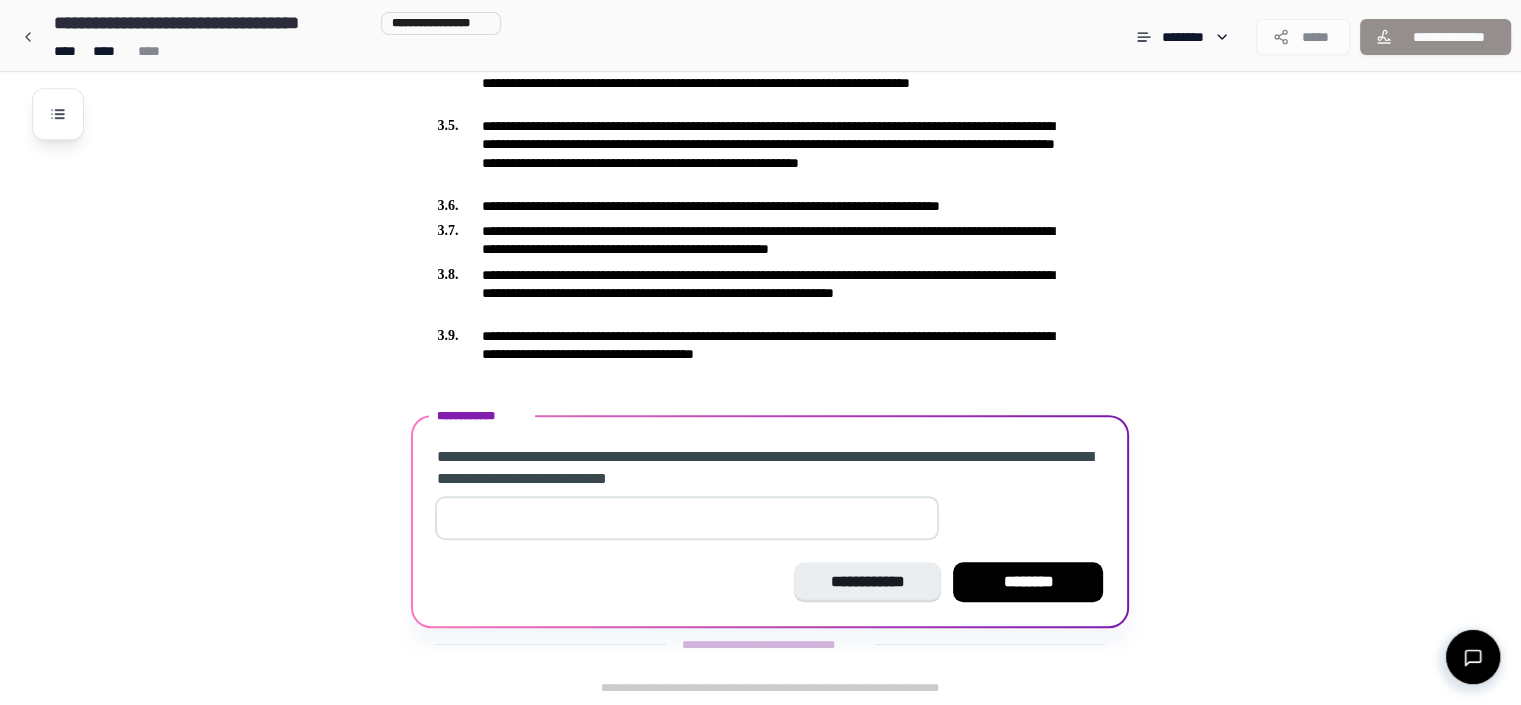 click on "**" at bounding box center [687, 518] 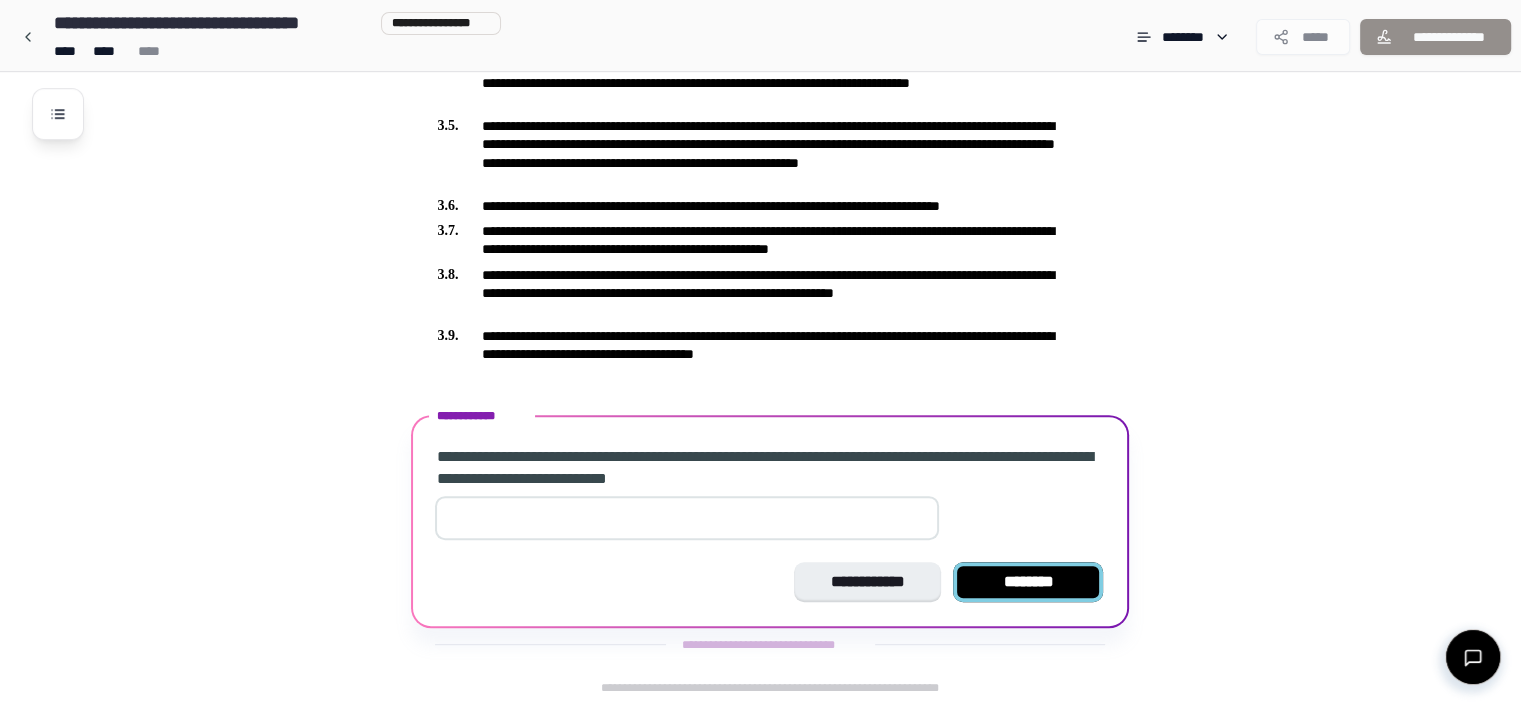 click on "********" at bounding box center (1028, 582) 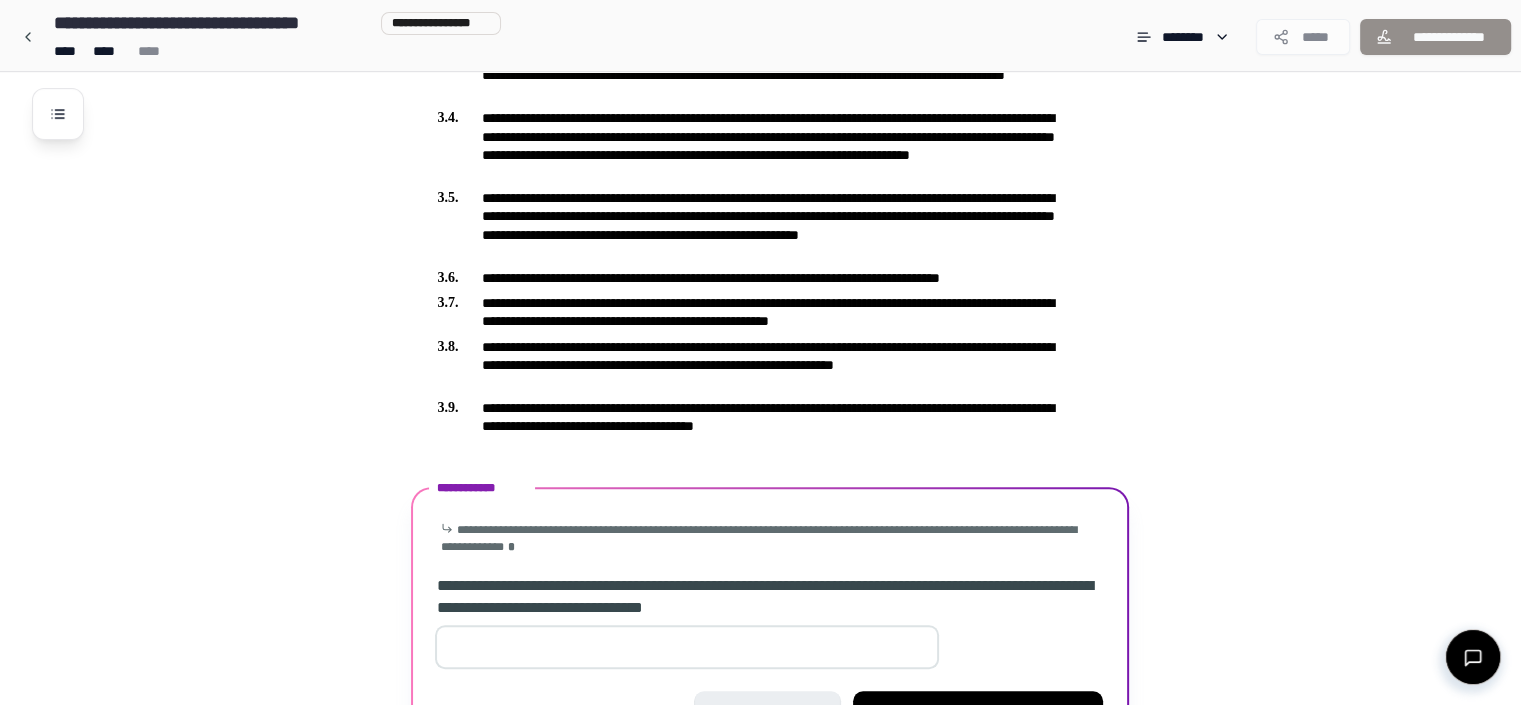 scroll, scrollTop: 999, scrollLeft: 0, axis: vertical 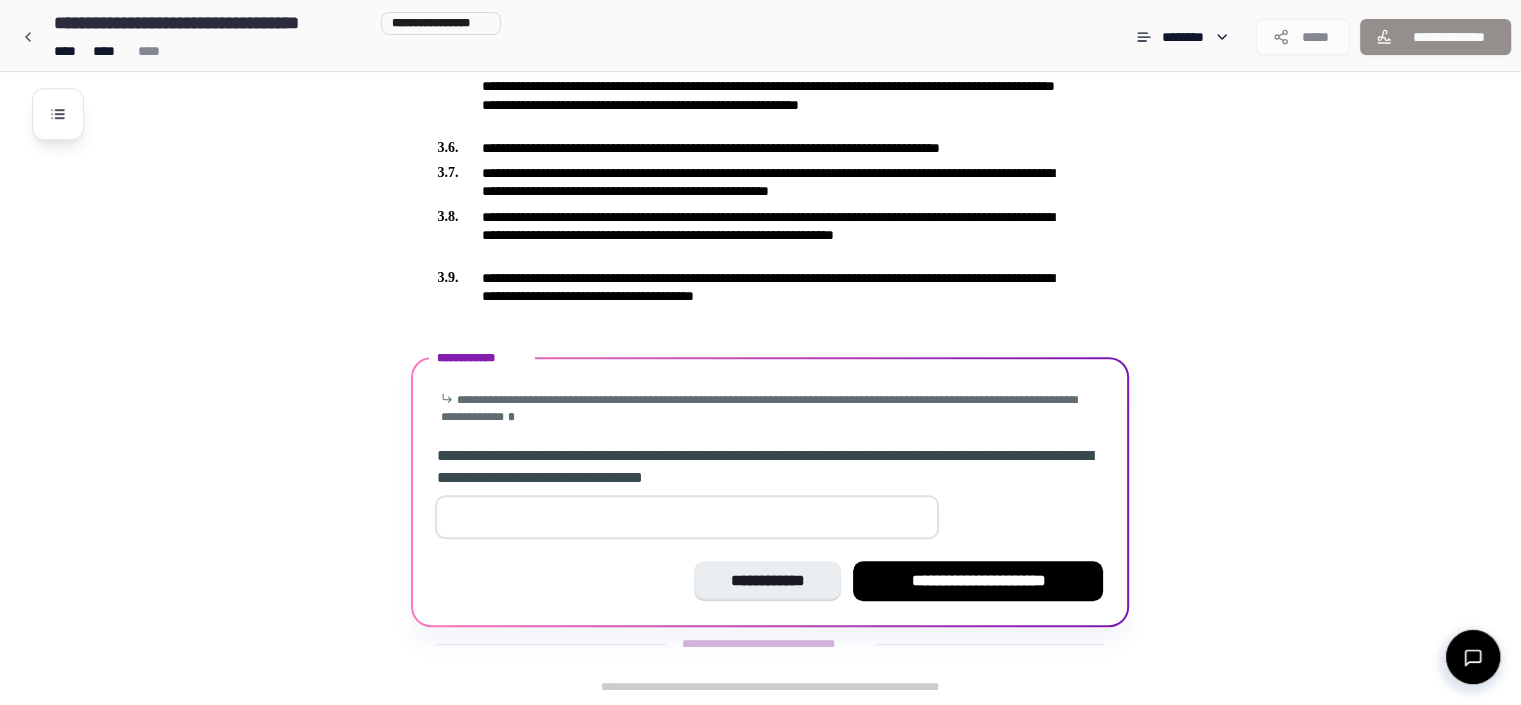 click at bounding box center [687, 517] 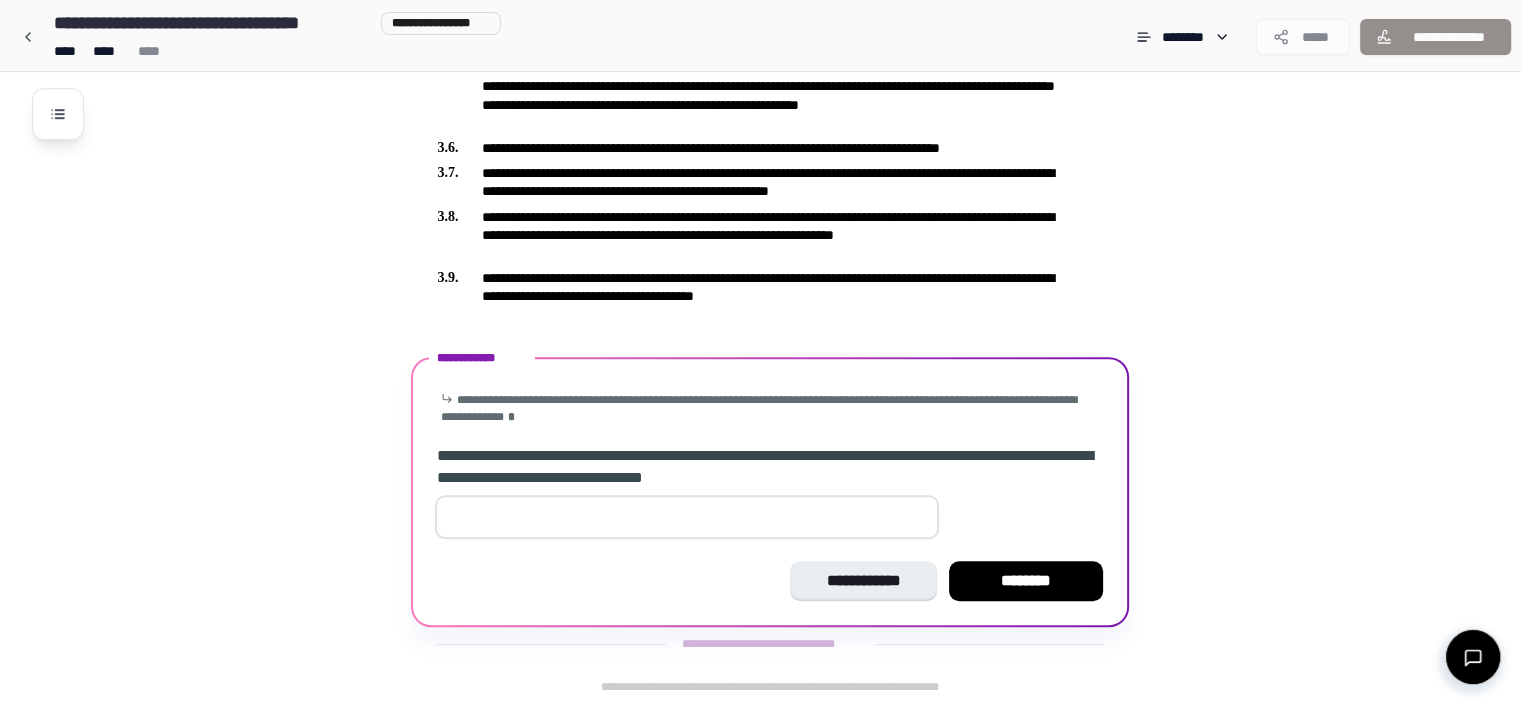 click on "*" at bounding box center (687, 517) 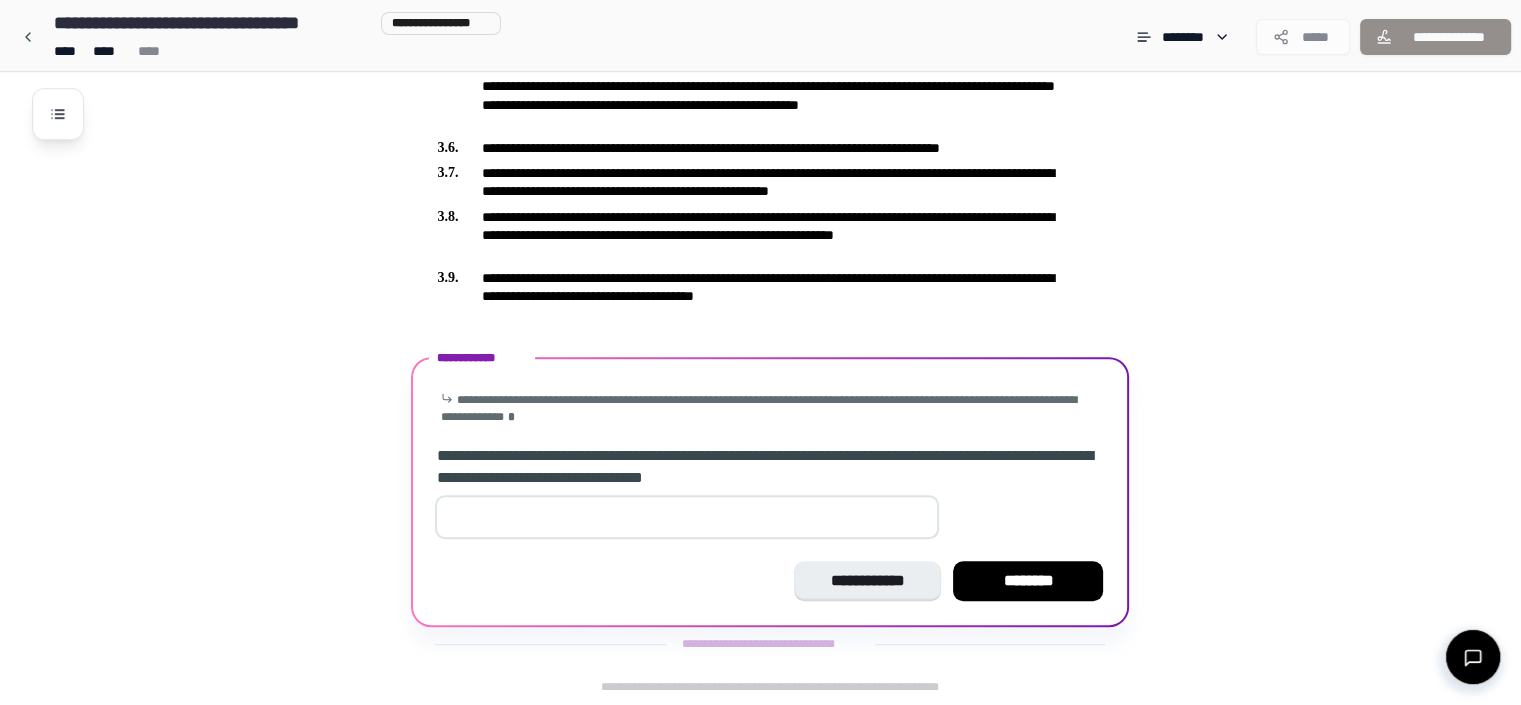 type on "*" 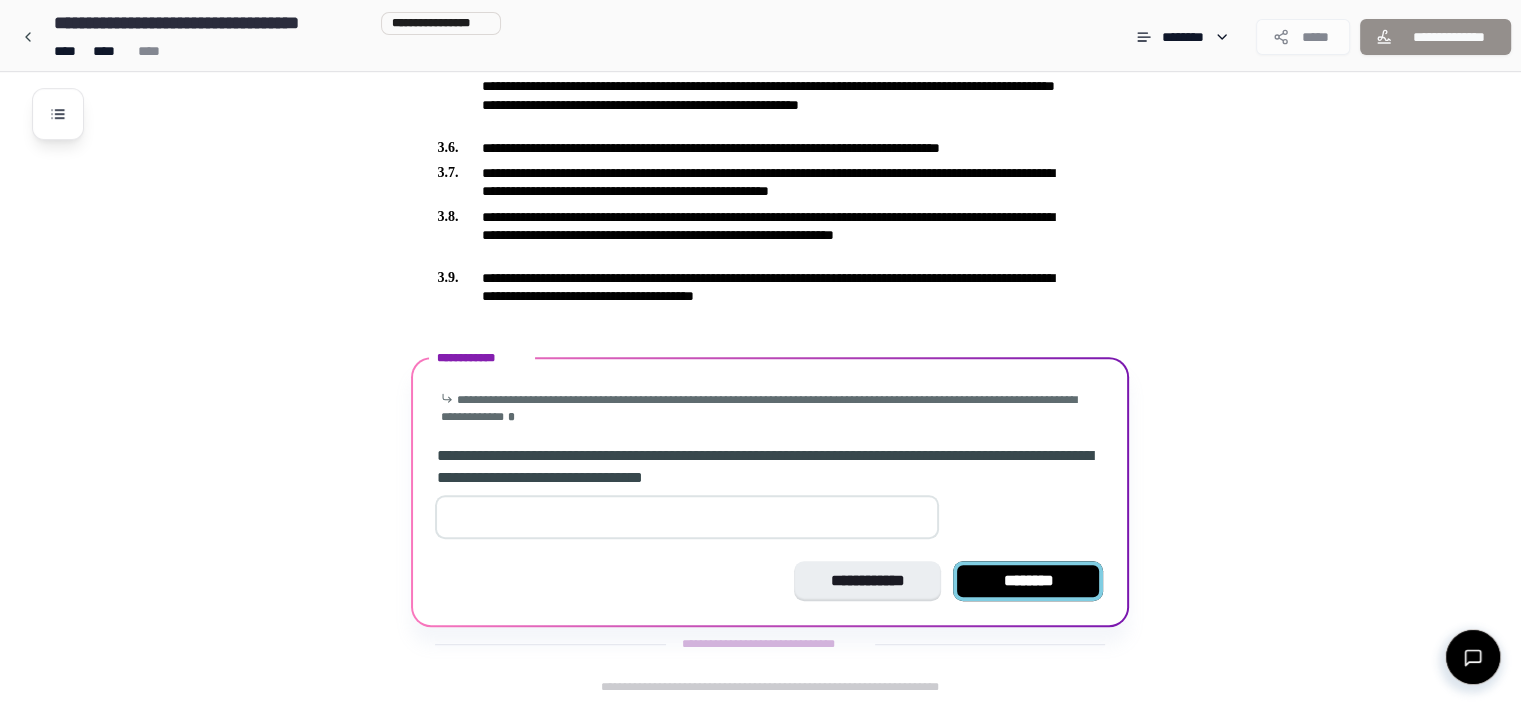 click on "********" at bounding box center (1028, 581) 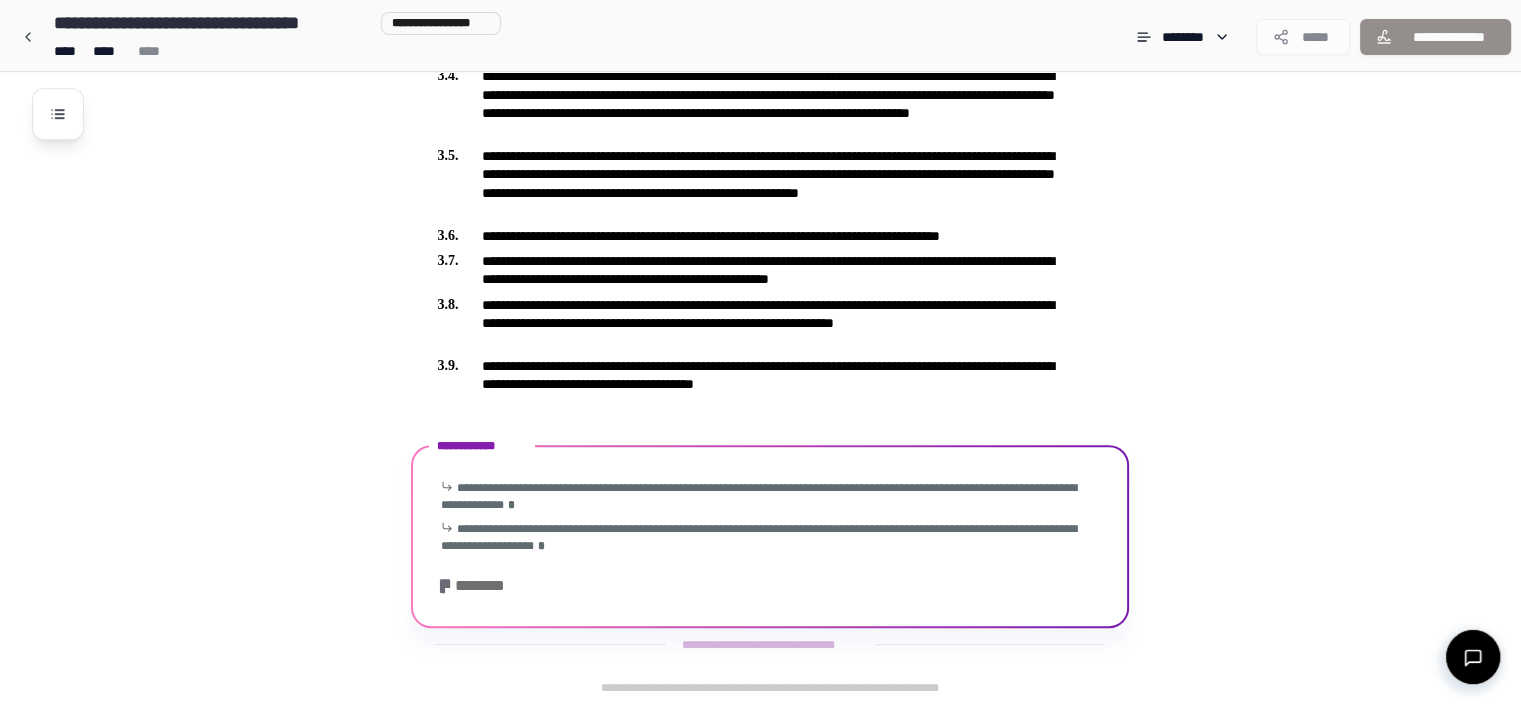 scroll, scrollTop: 1041, scrollLeft: 0, axis: vertical 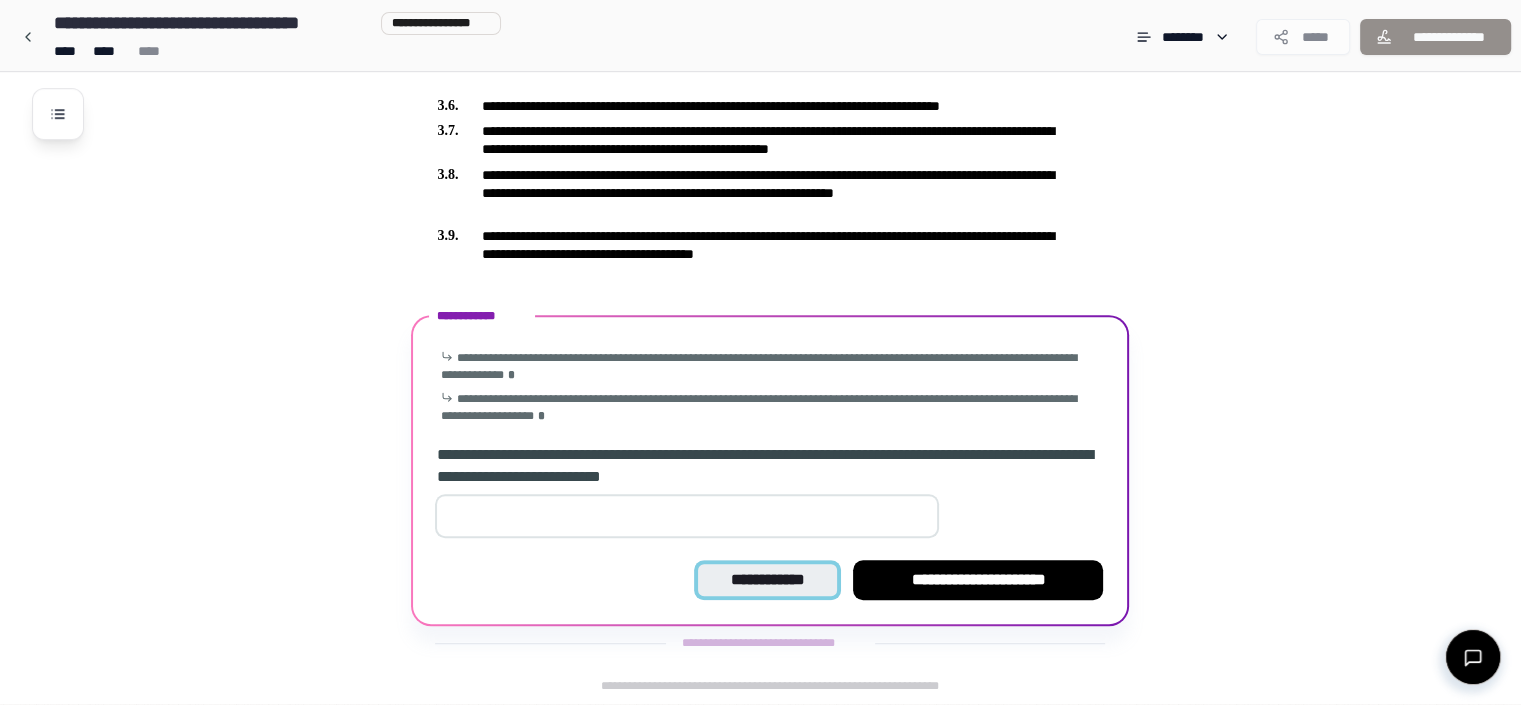 click on "**********" at bounding box center [767, 580] 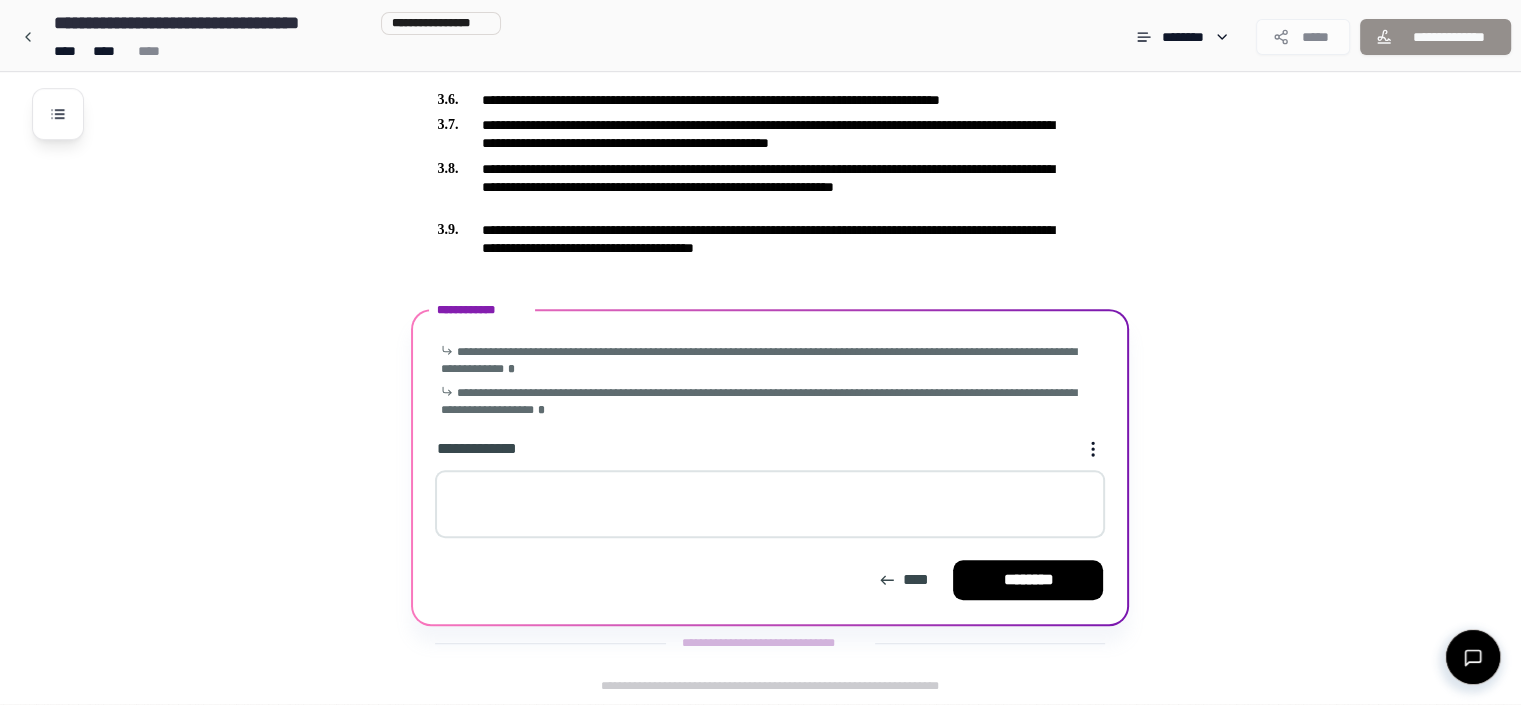 click at bounding box center [770, 504] 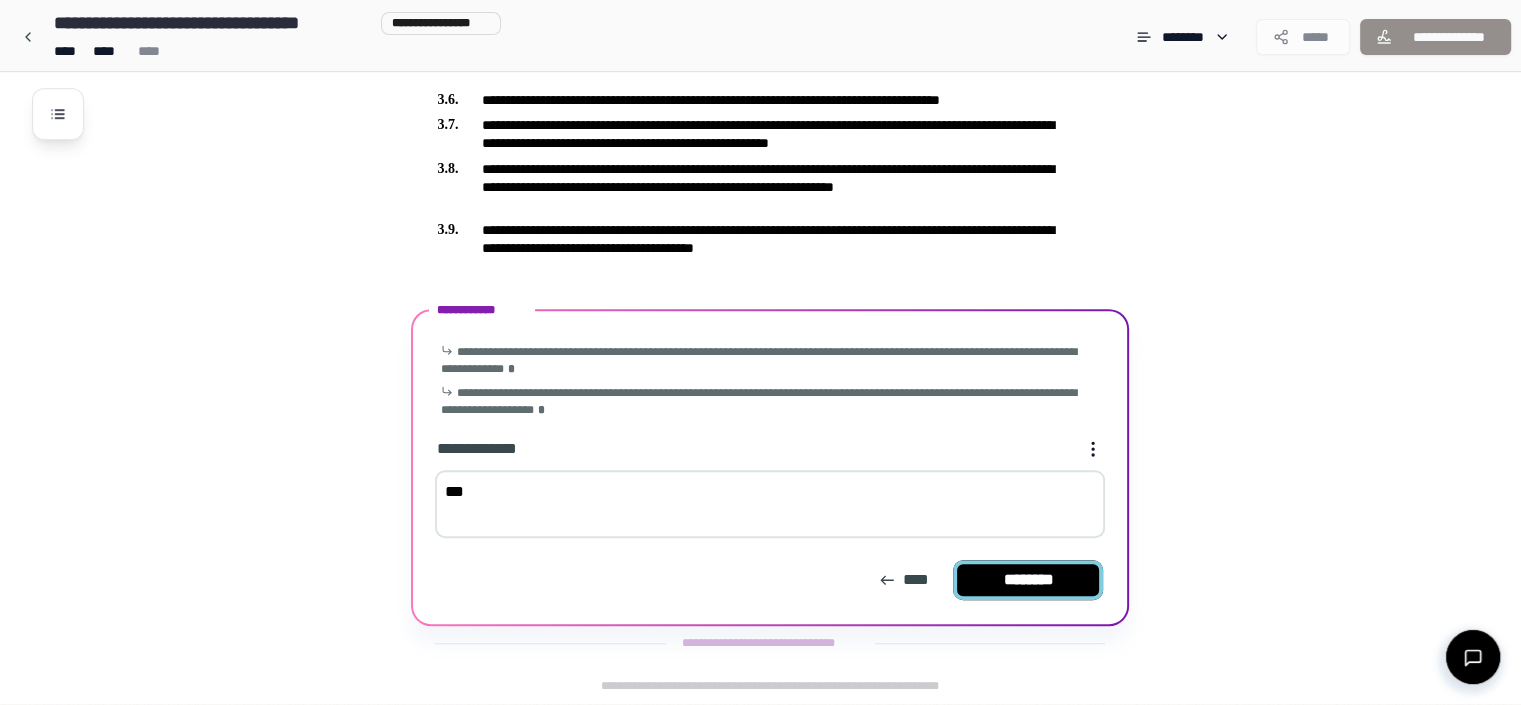 type on "***" 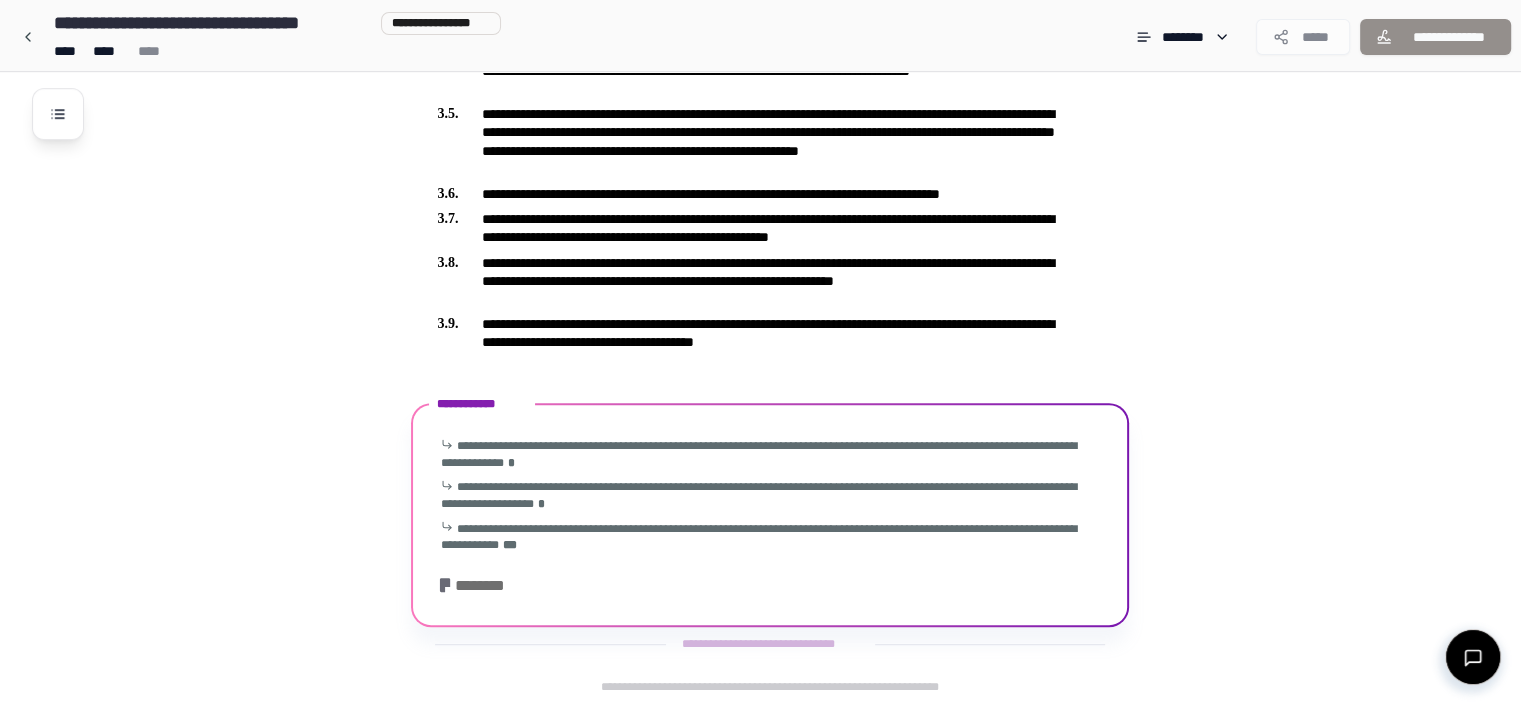 scroll, scrollTop: 1083, scrollLeft: 0, axis: vertical 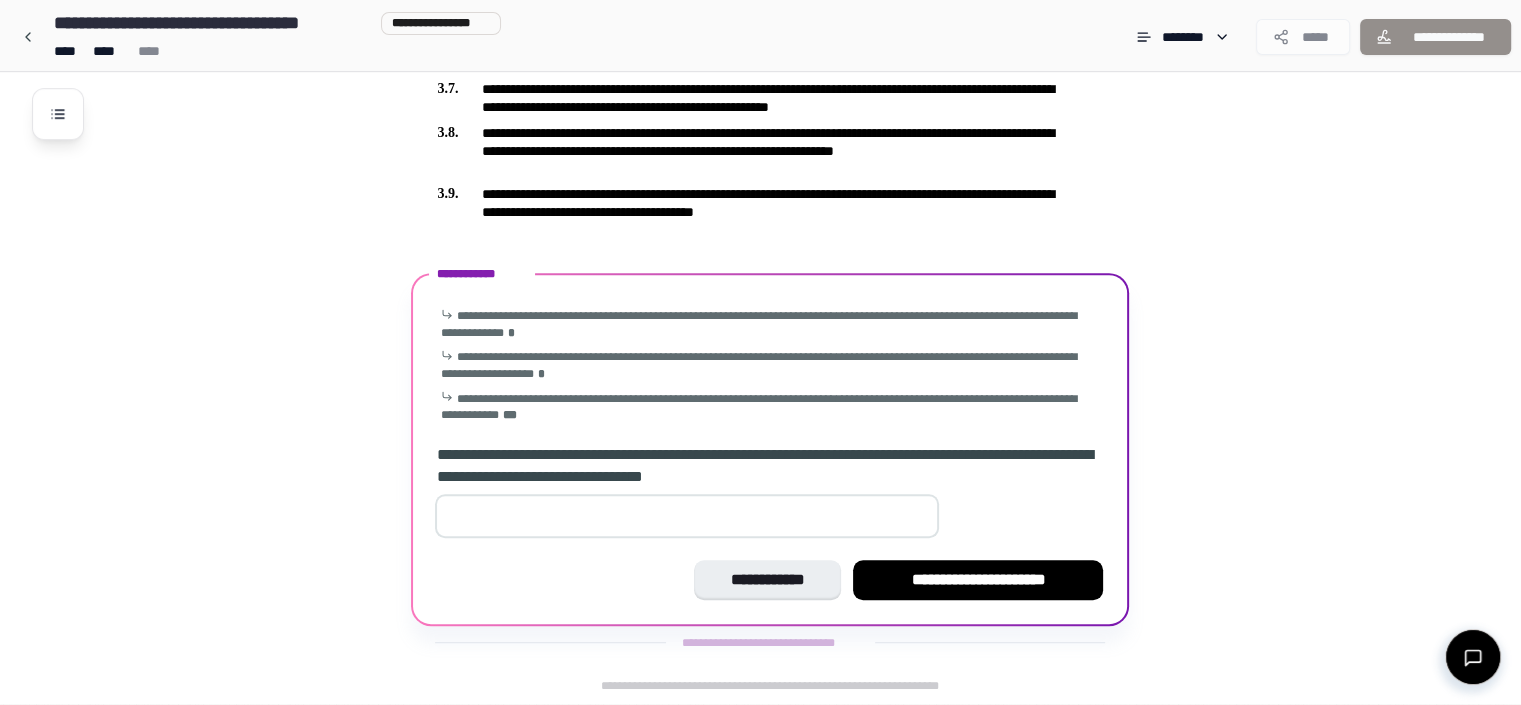 click on "**********" at bounding box center [978, 580] 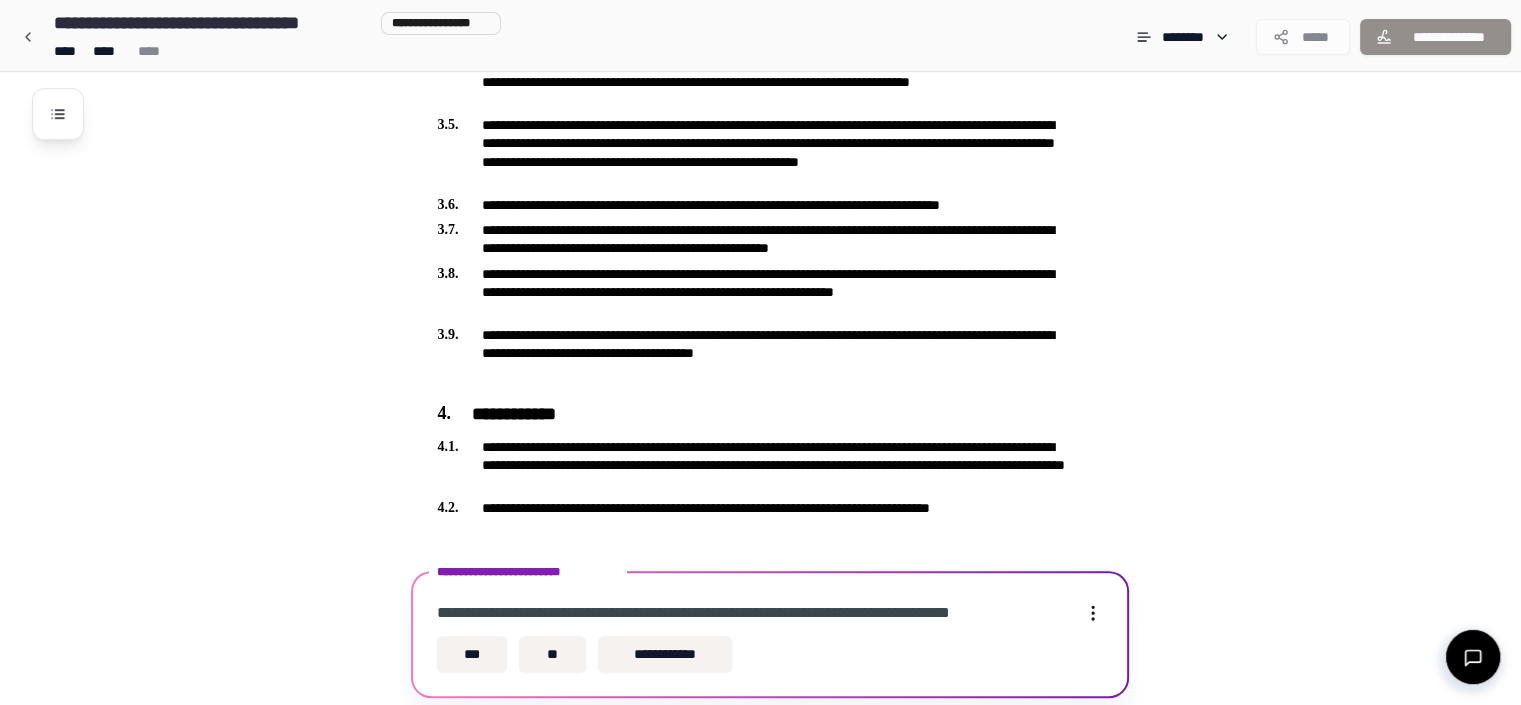 scroll, scrollTop: 1012, scrollLeft: 0, axis: vertical 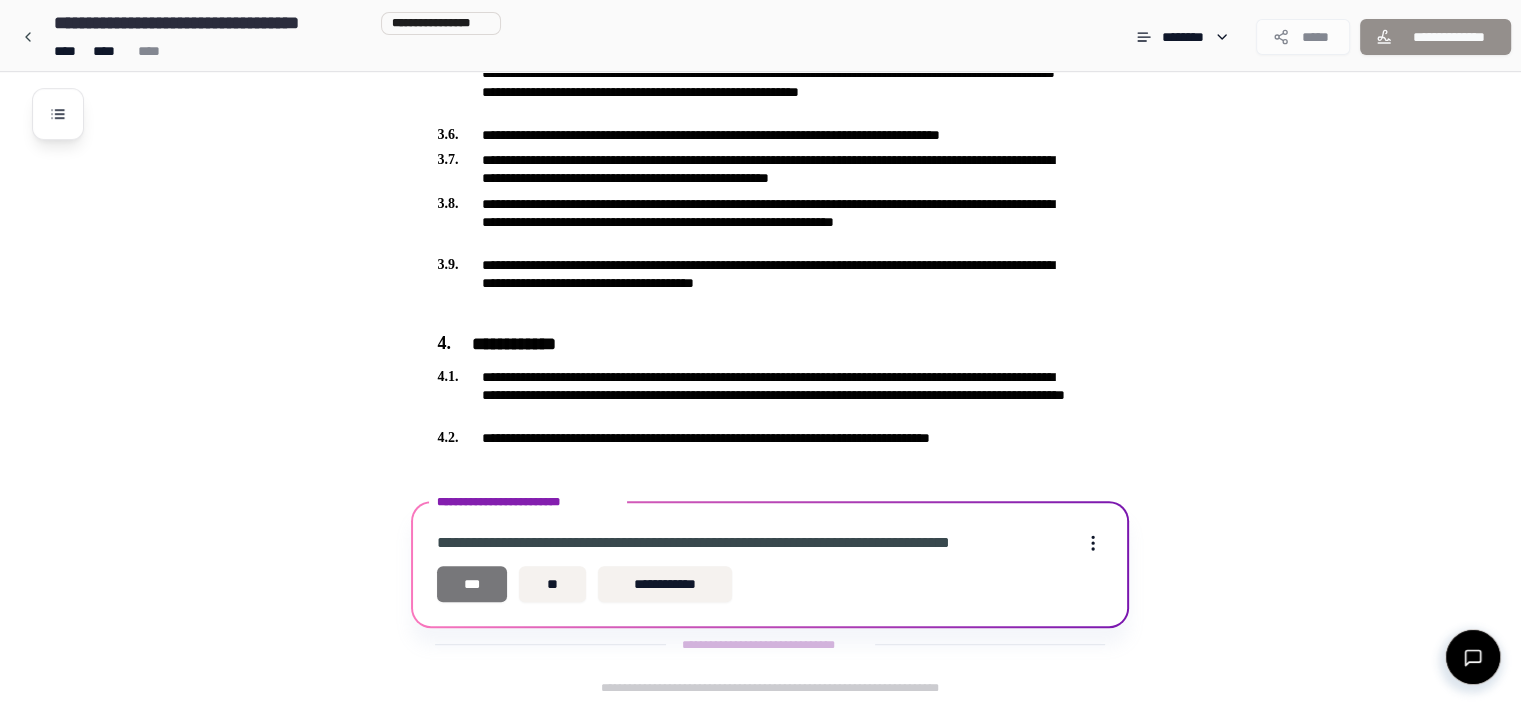 click on "***" at bounding box center [472, 584] 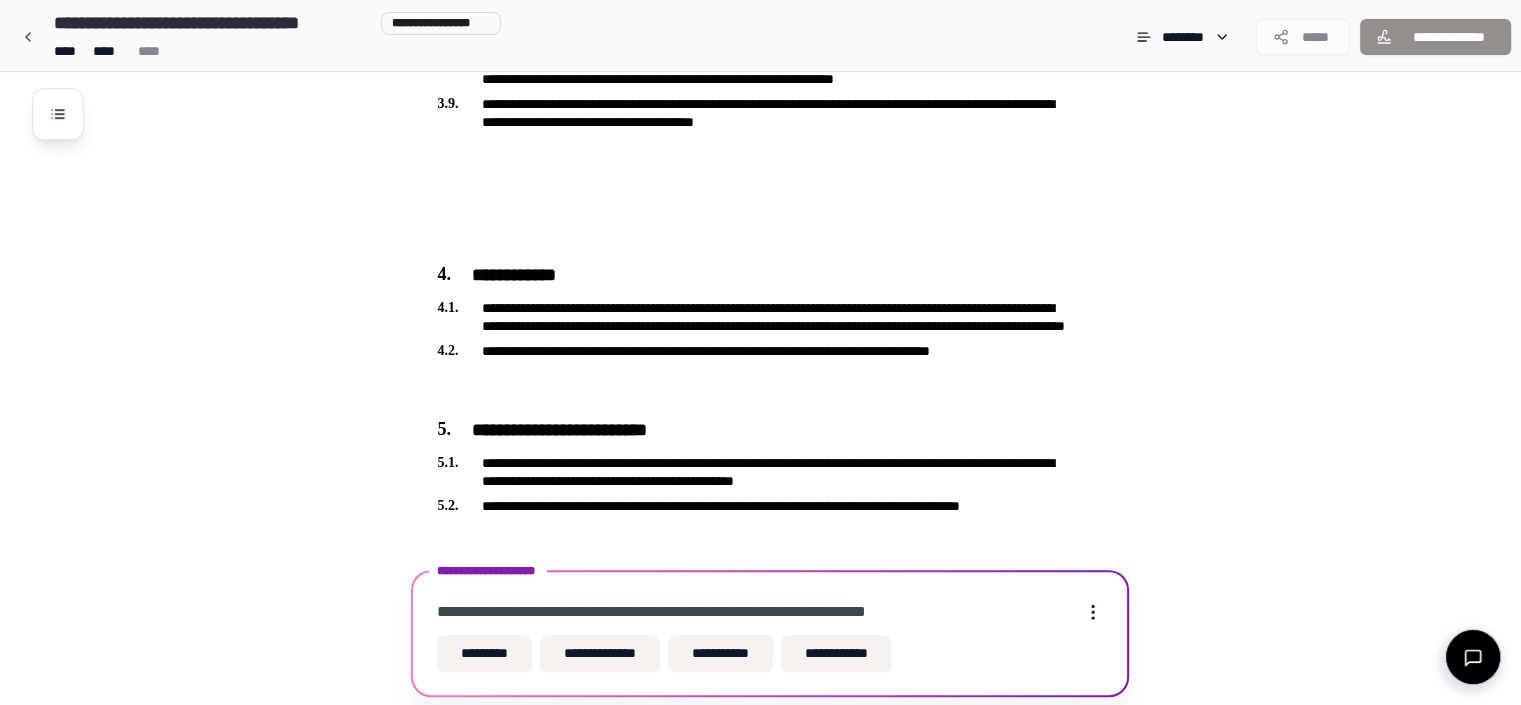 scroll, scrollTop: 1151, scrollLeft: 0, axis: vertical 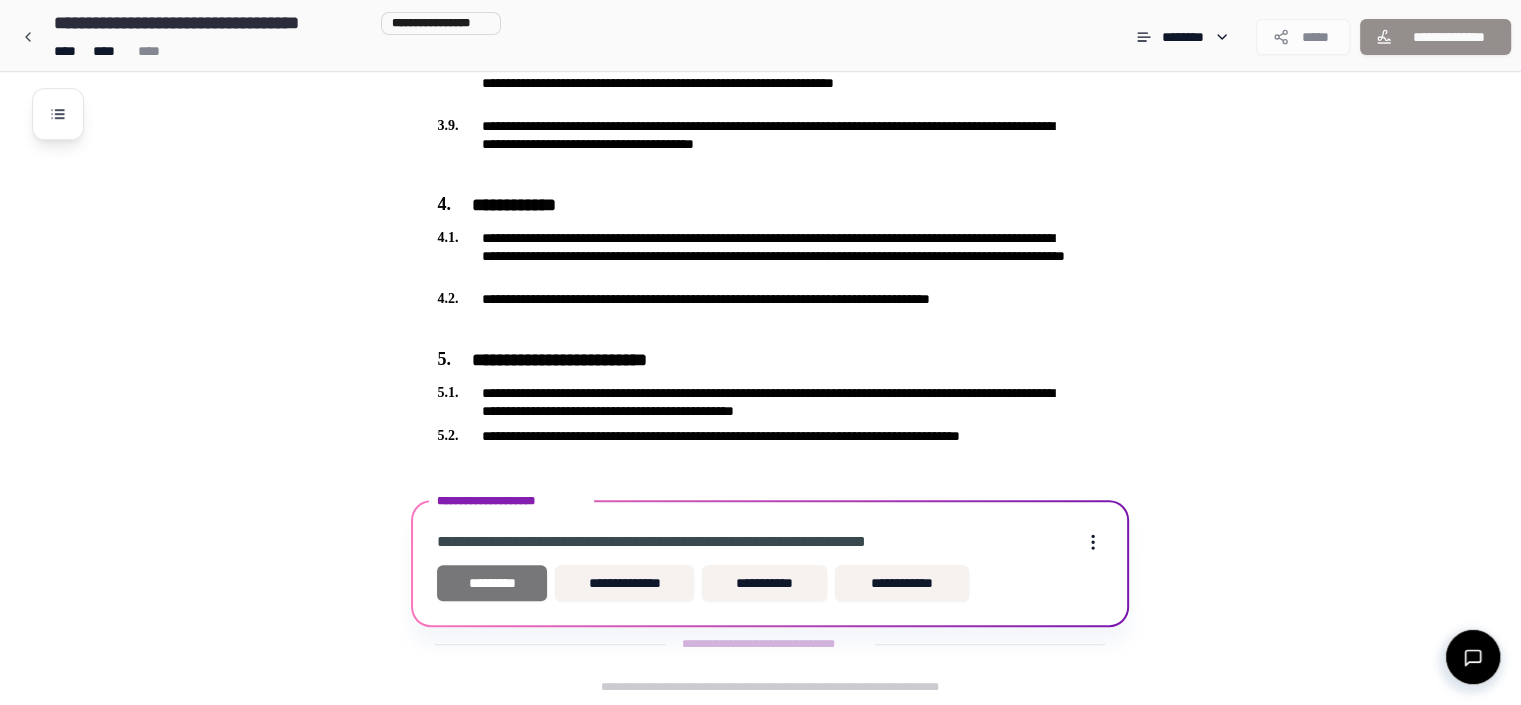 click on "*********" at bounding box center [492, 583] 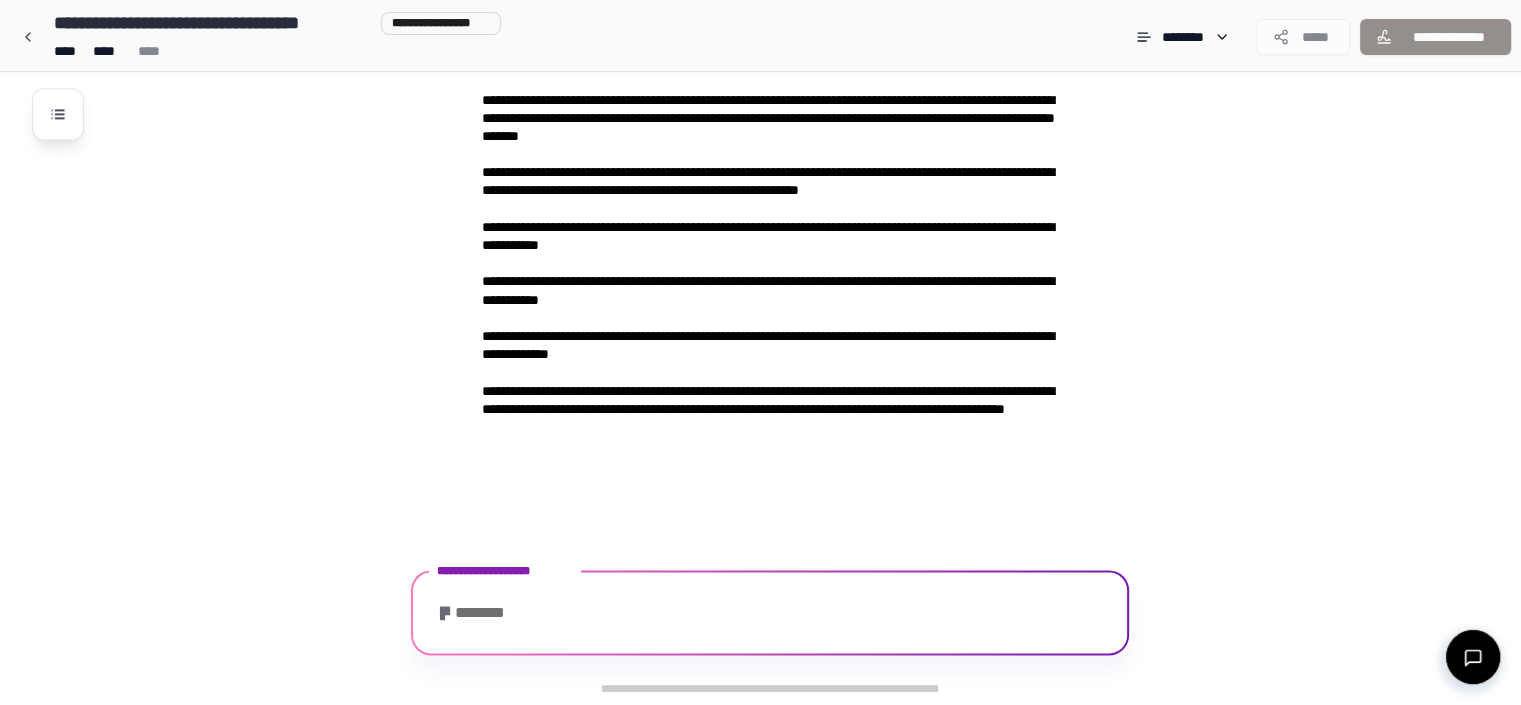 scroll, scrollTop: 2834, scrollLeft: 0, axis: vertical 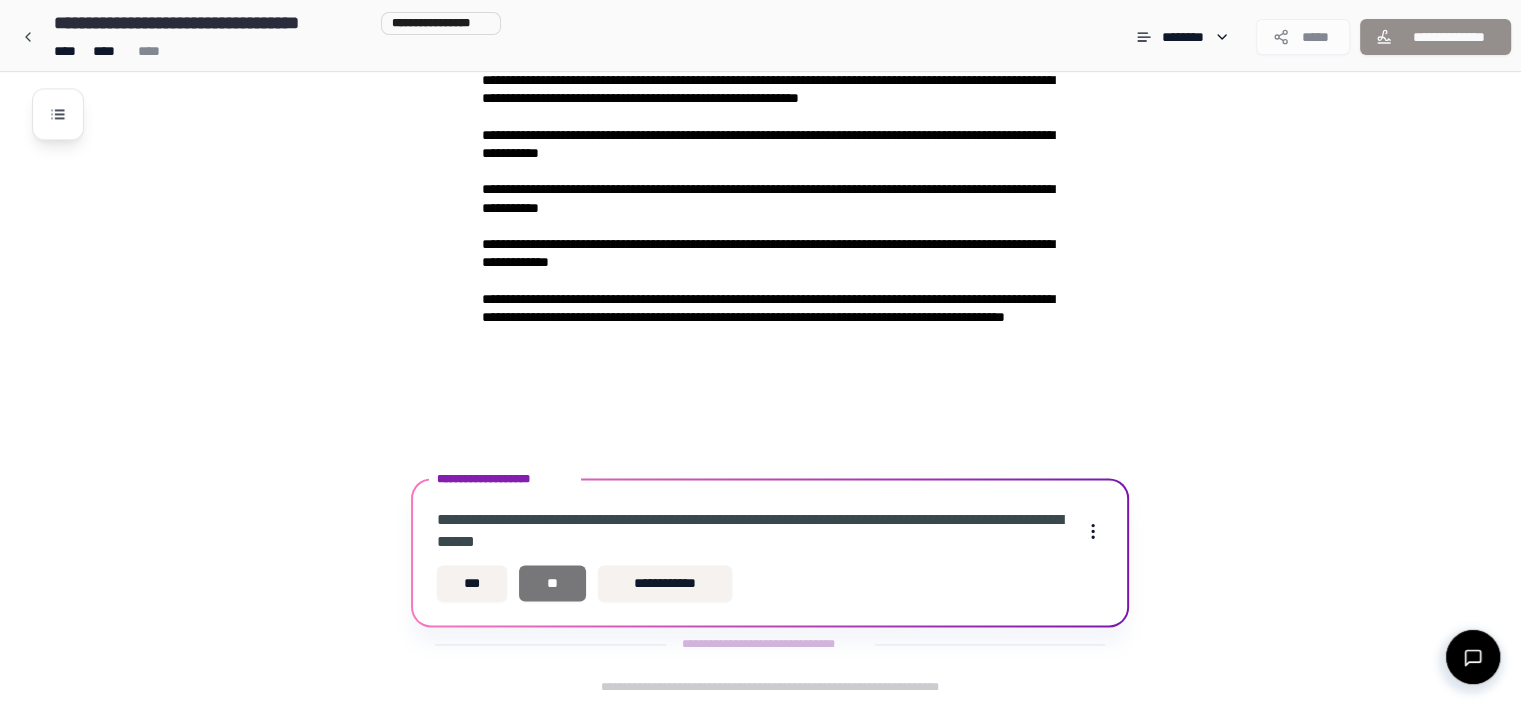 click on "**" at bounding box center [552, 583] 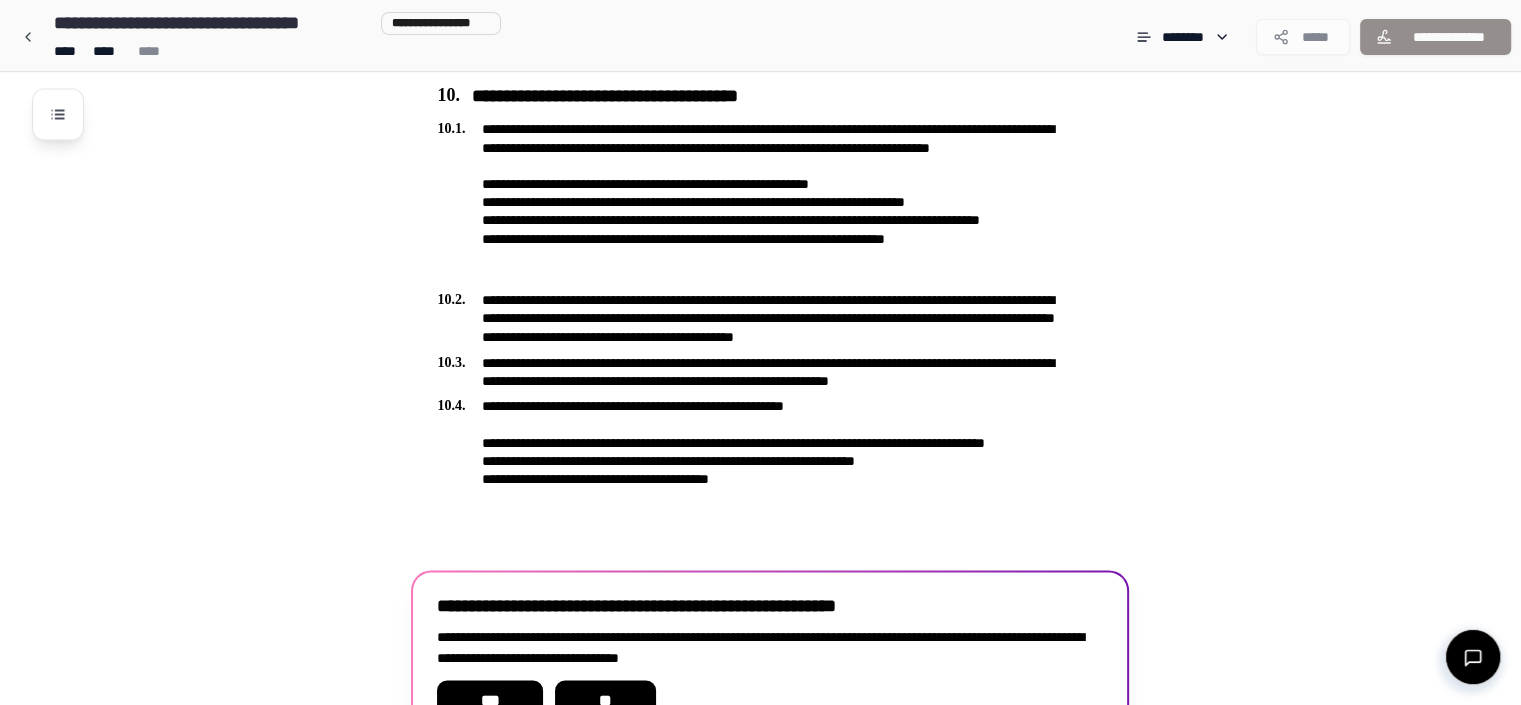 scroll, scrollTop: 3564, scrollLeft: 0, axis: vertical 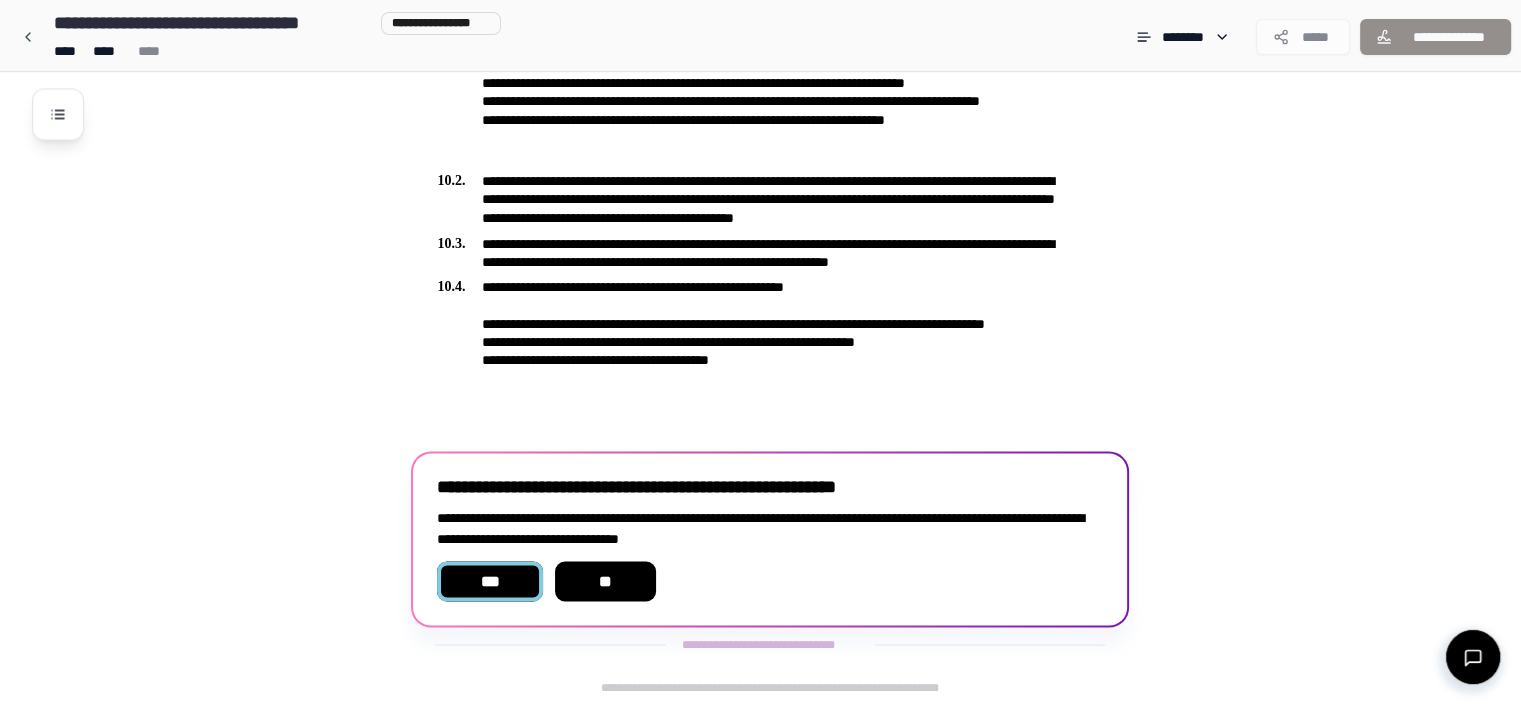click on "***" at bounding box center (489, 581) 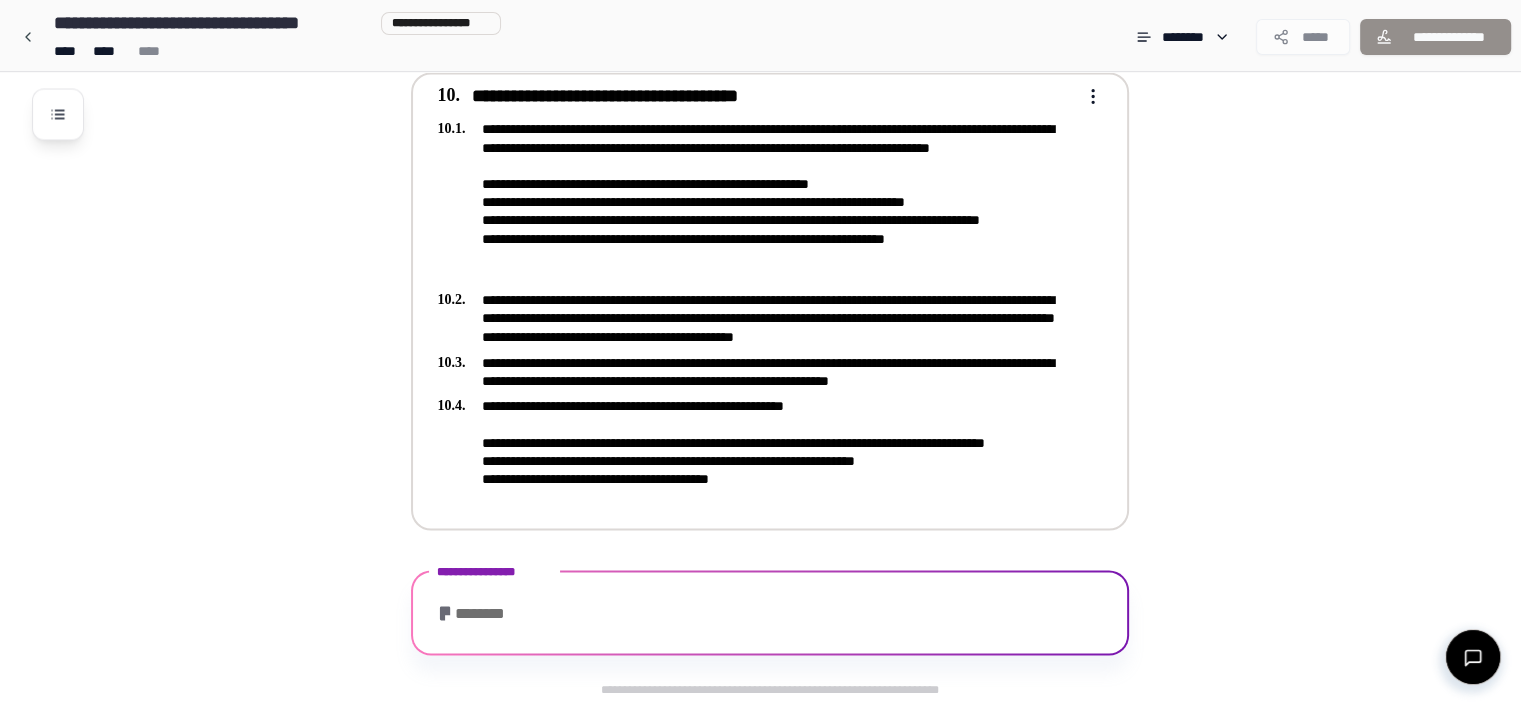 scroll, scrollTop: 3603, scrollLeft: 0, axis: vertical 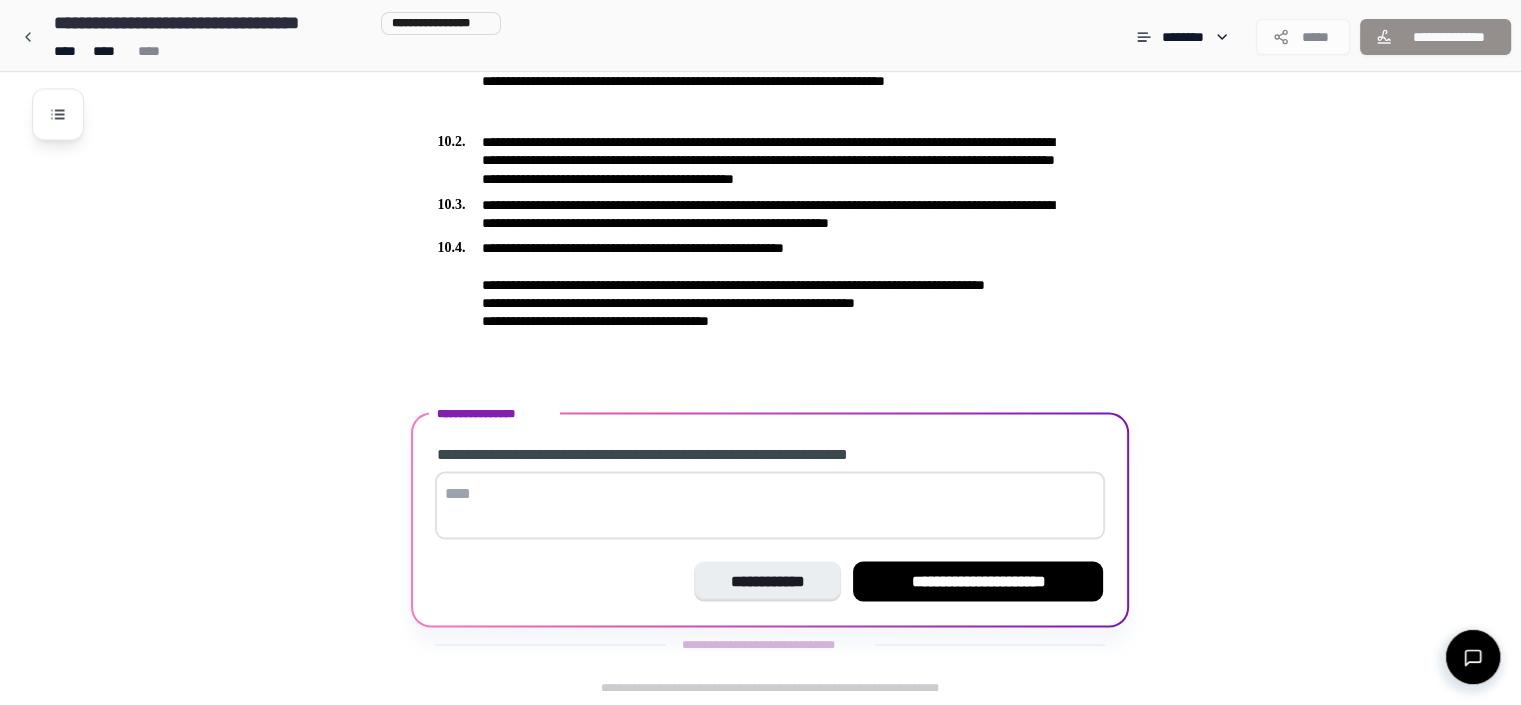 click at bounding box center (770, 505) 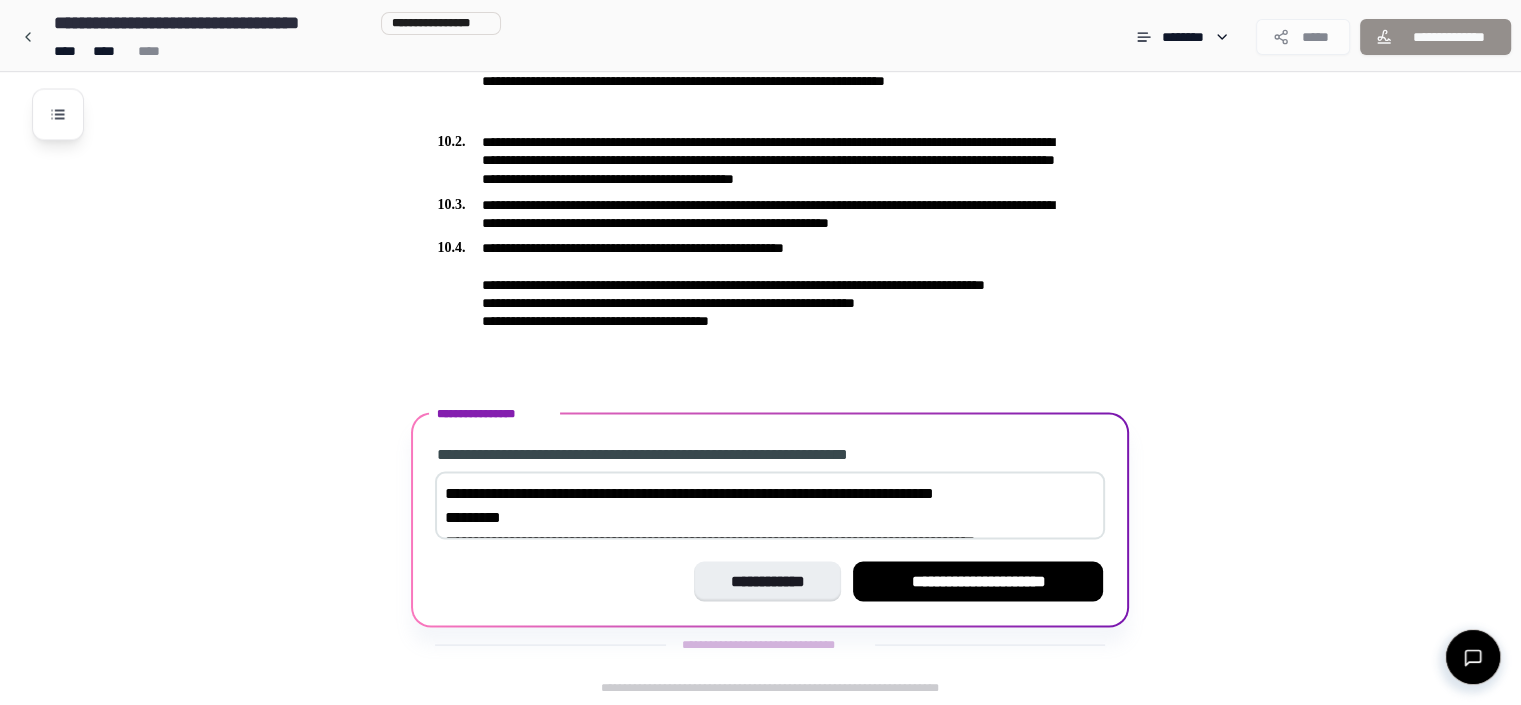 scroll, scrollTop: 3723, scrollLeft: 0, axis: vertical 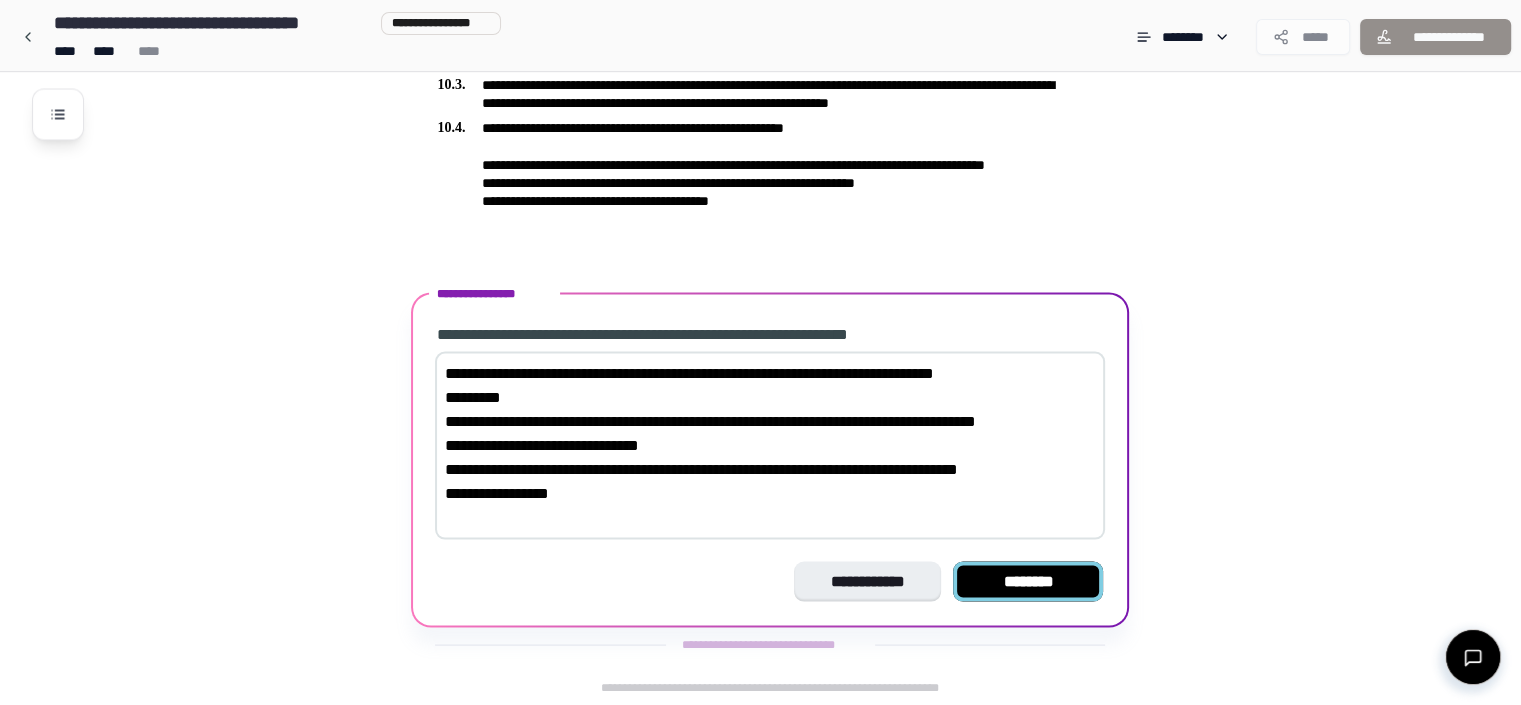 type on "**********" 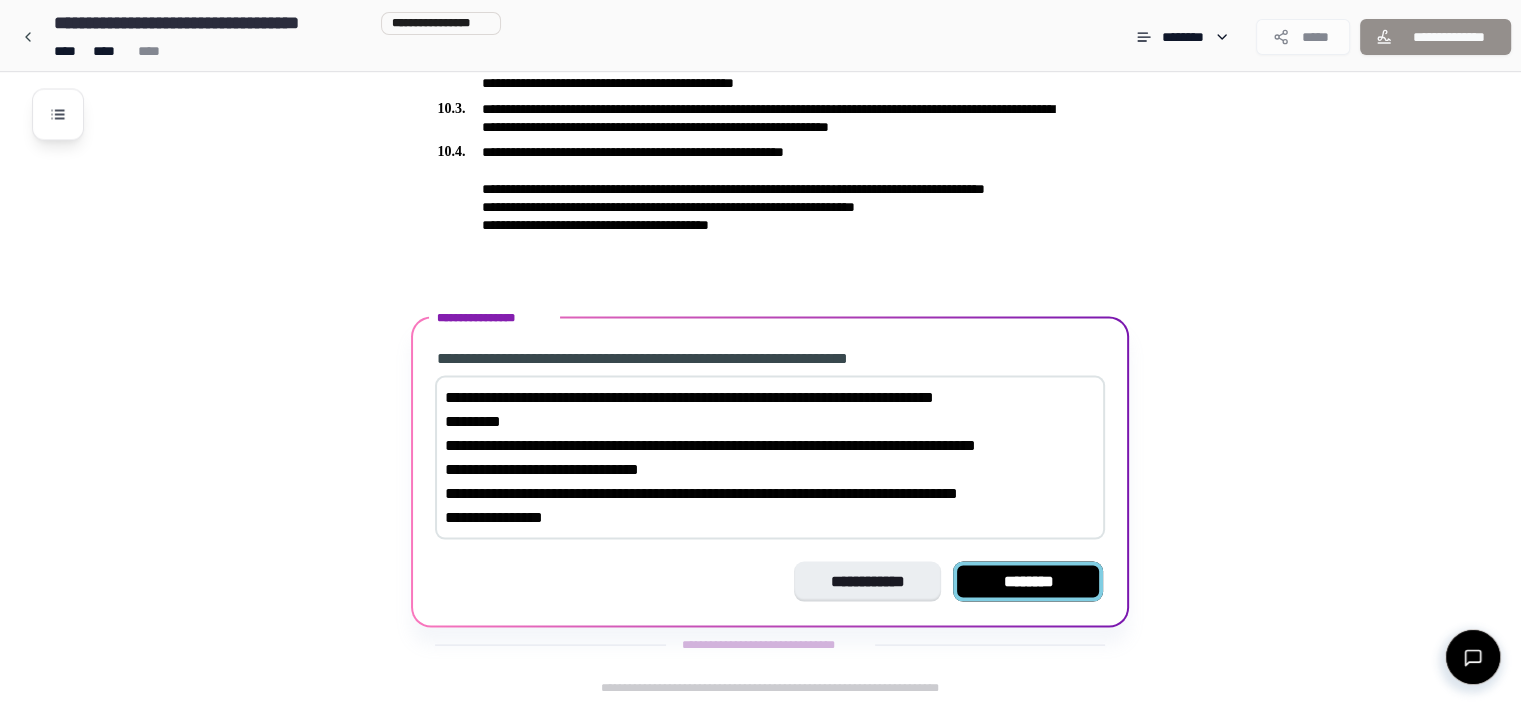 click on "********" at bounding box center (1028, 581) 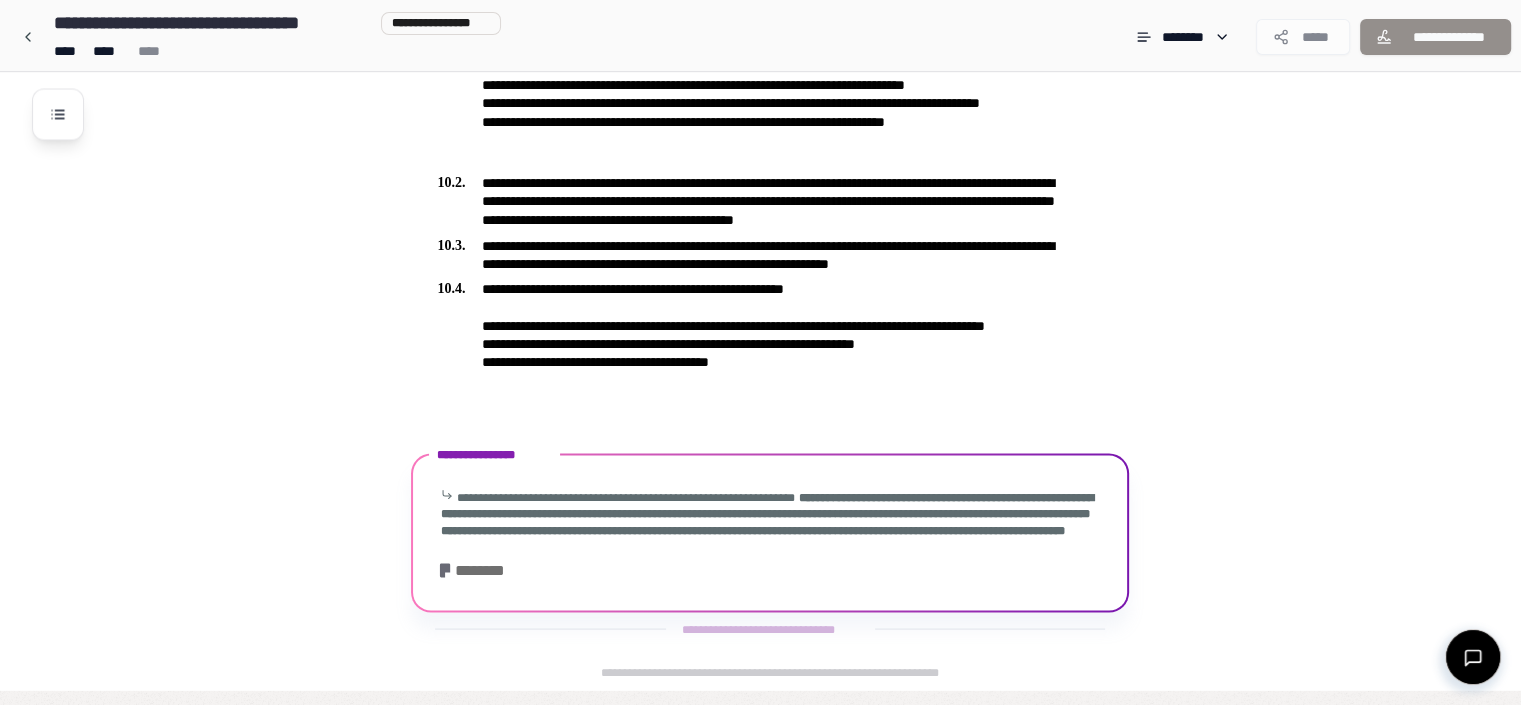 scroll, scrollTop: 3694, scrollLeft: 0, axis: vertical 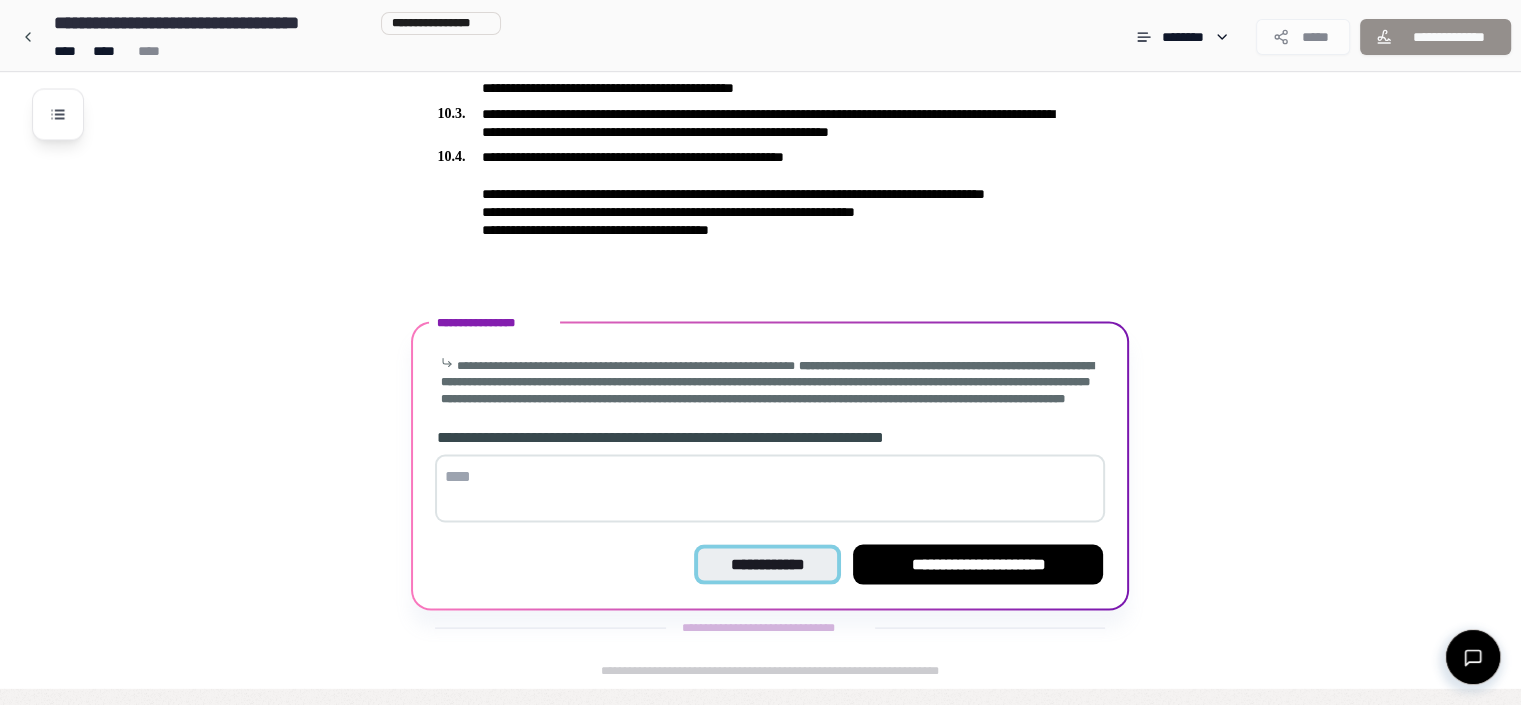 click on "**********" at bounding box center (767, 564) 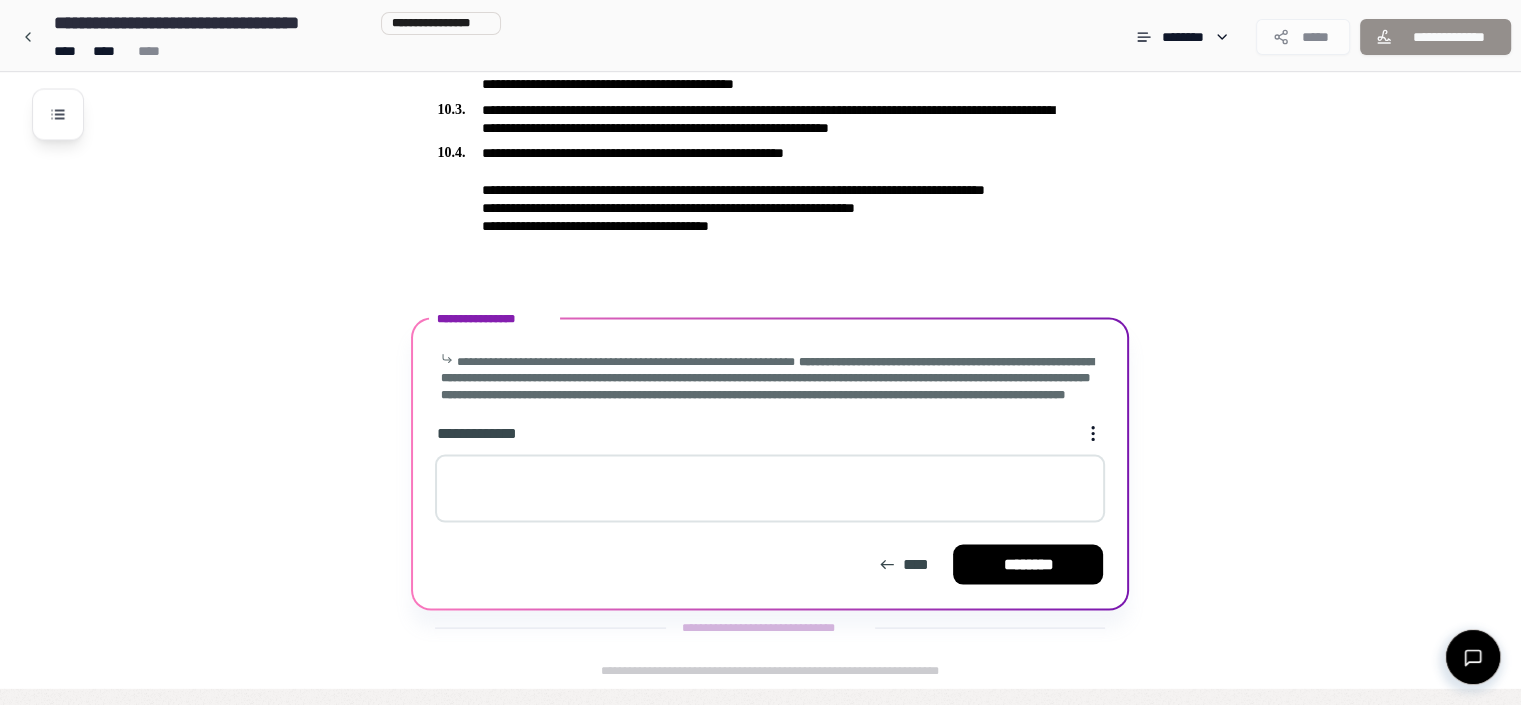 click at bounding box center [770, 488] 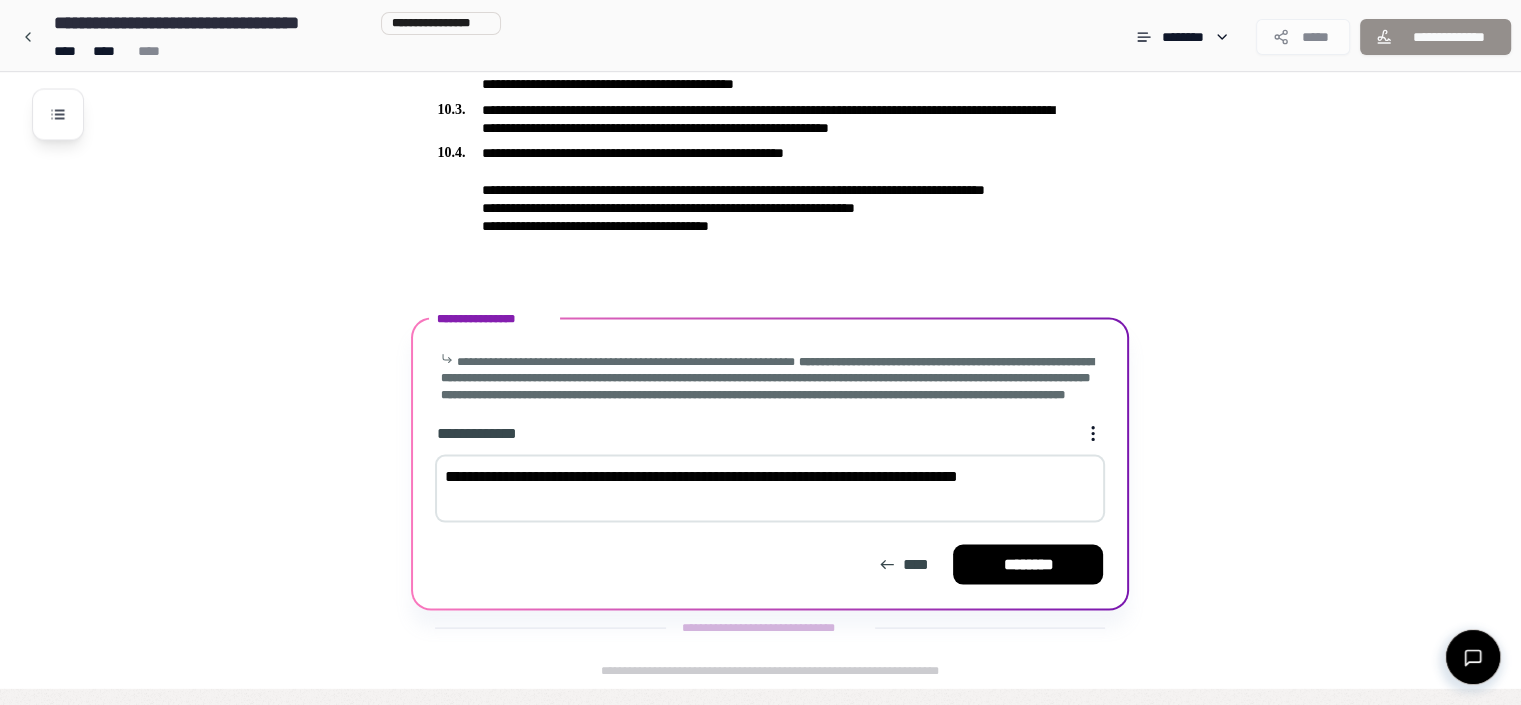 type on "**********" 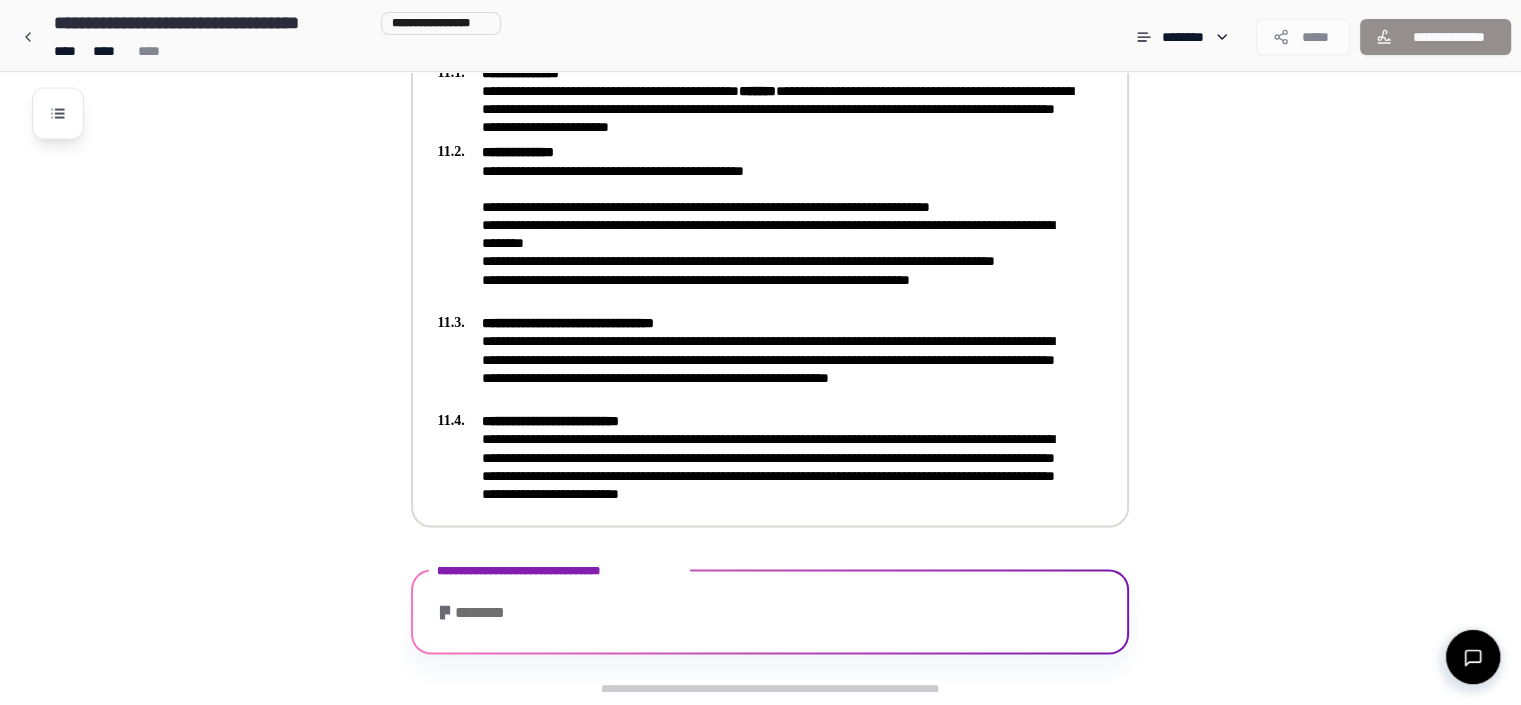 scroll, scrollTop: 4070, scrollLeft: 0, axis: vertical 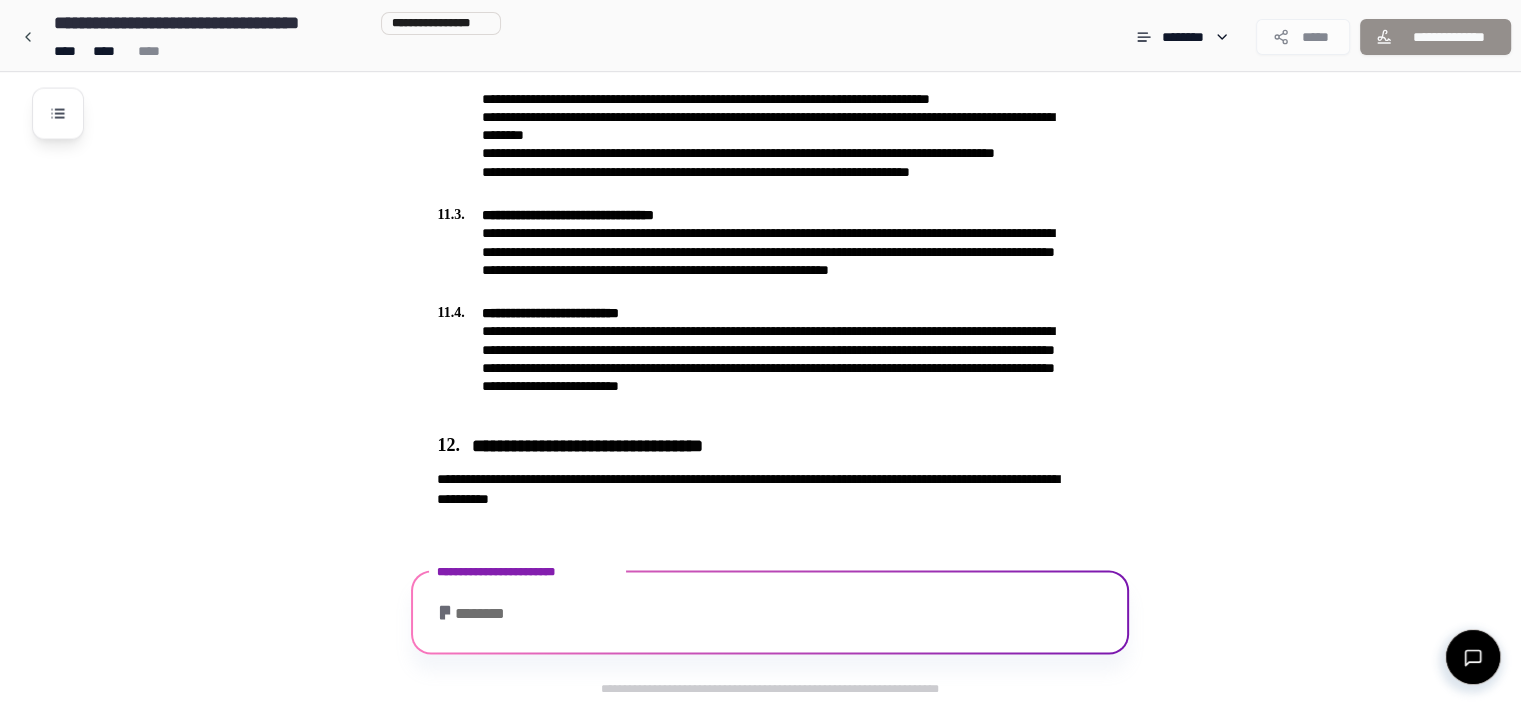 click on "**********" at bounding box center (770, 605) 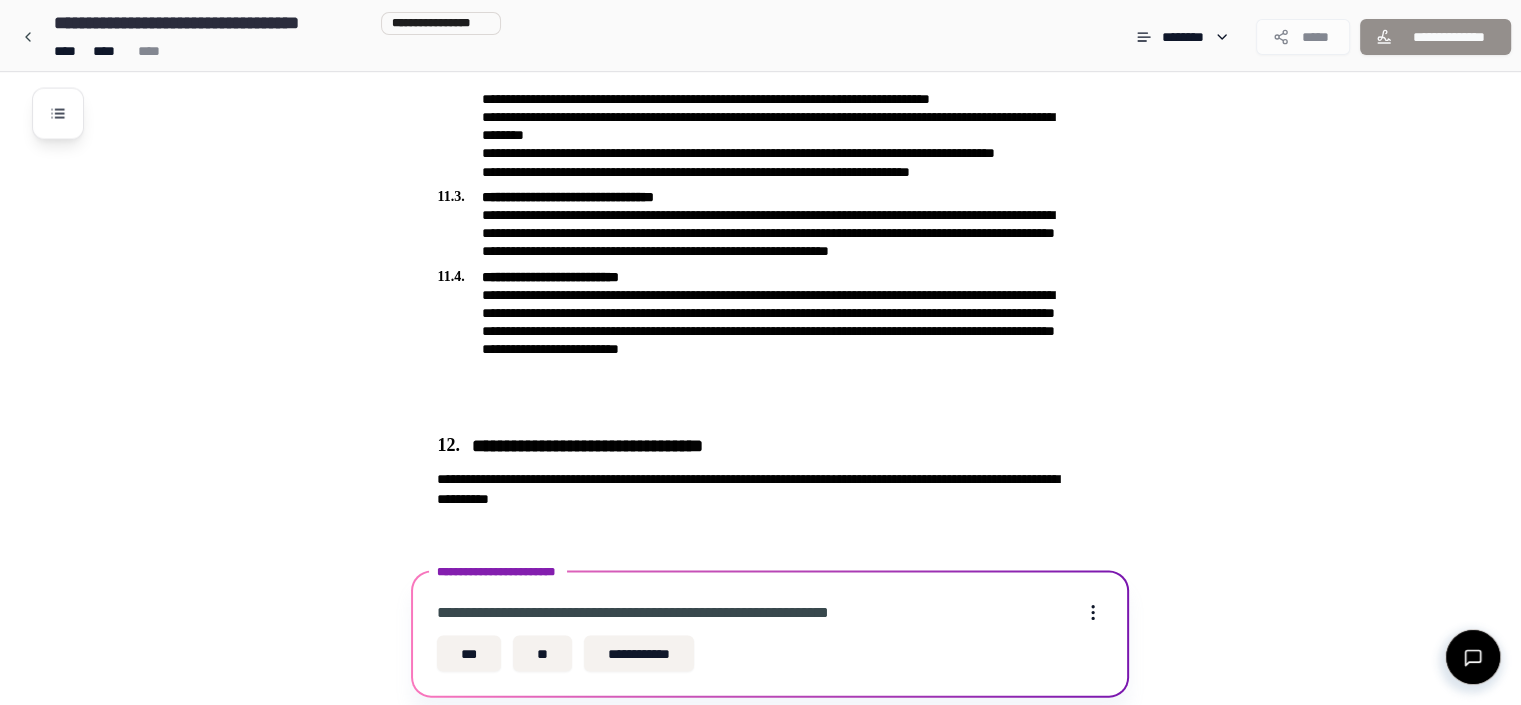 scroll, scrollTop: 4140, scrollLeft: 0, axis: vertical 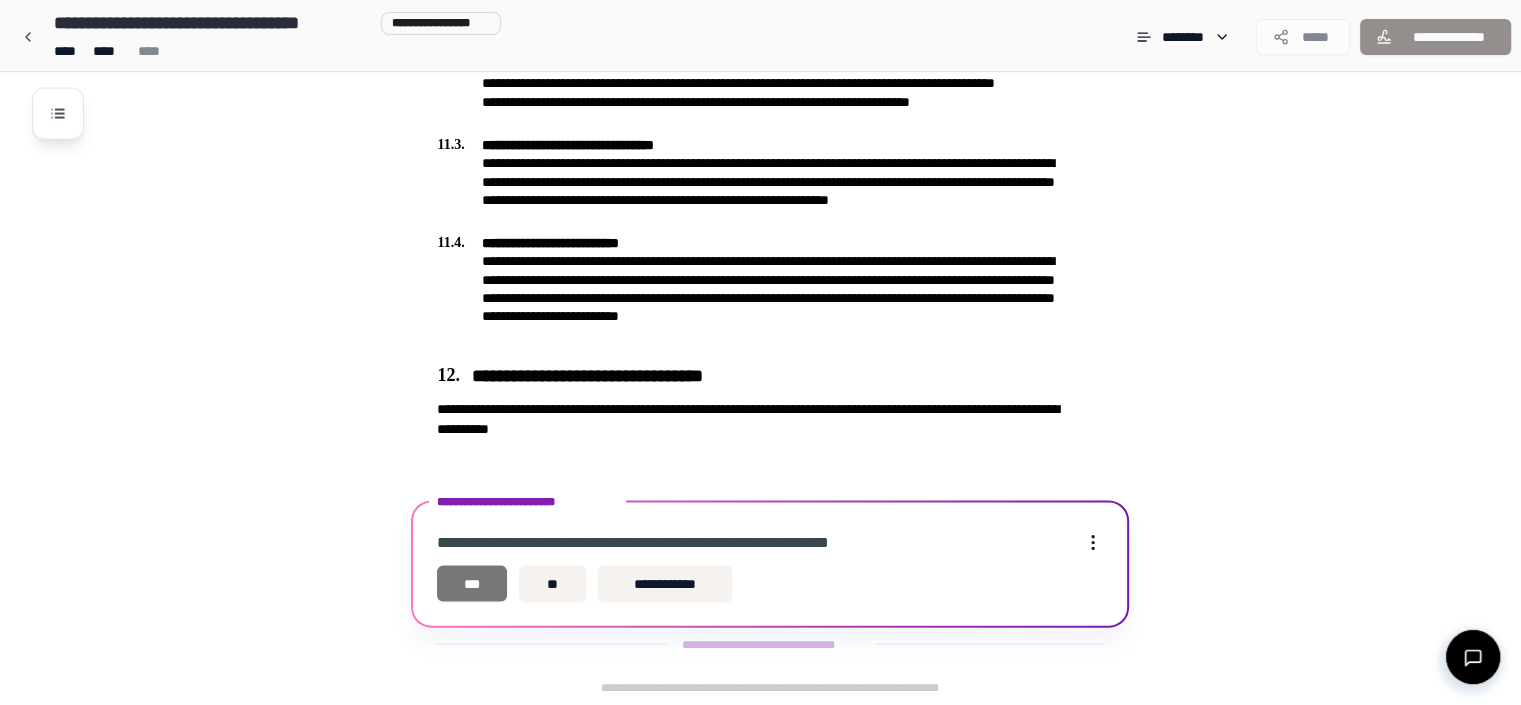 click on "***" at bounding box center [472, 584] 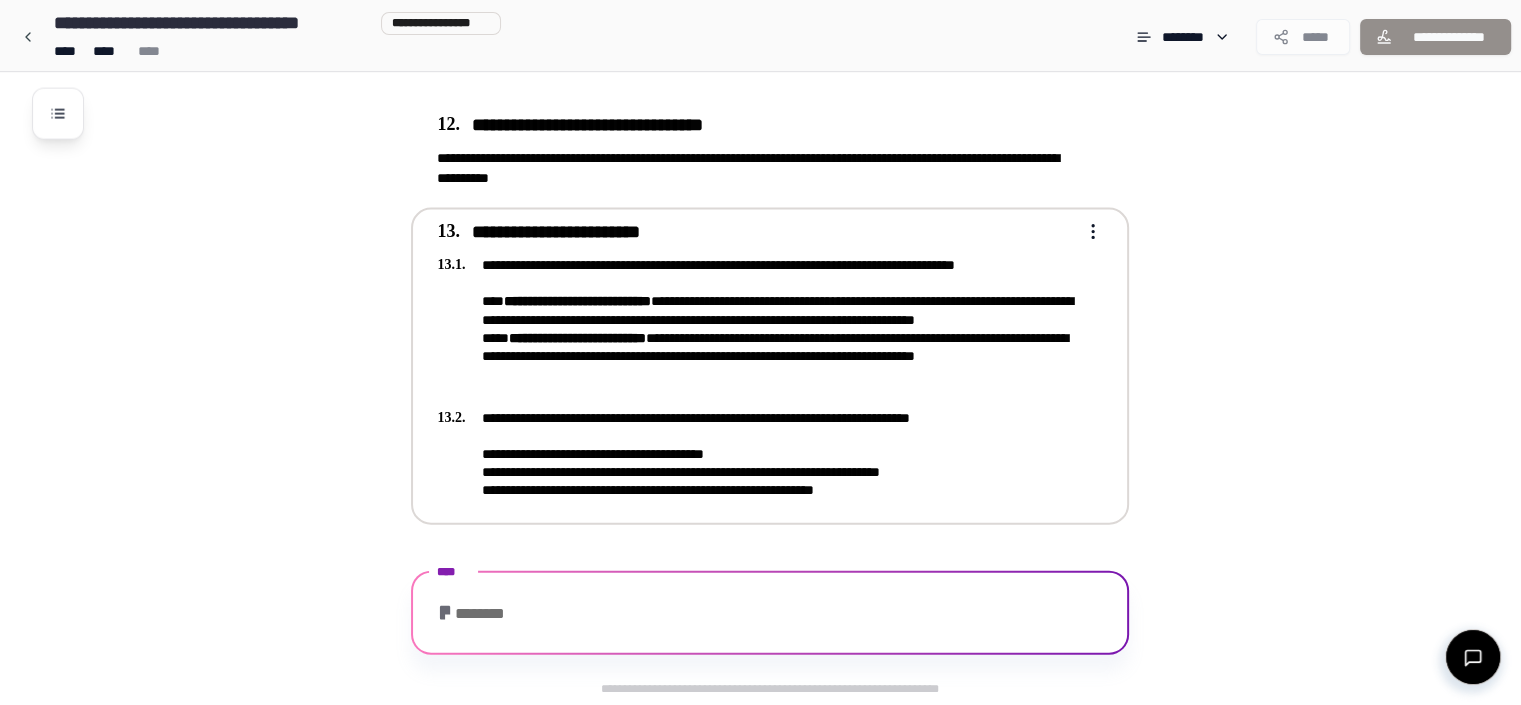 scroll, scrollTop: 4489, scrollLeft: 0, axis: vertical 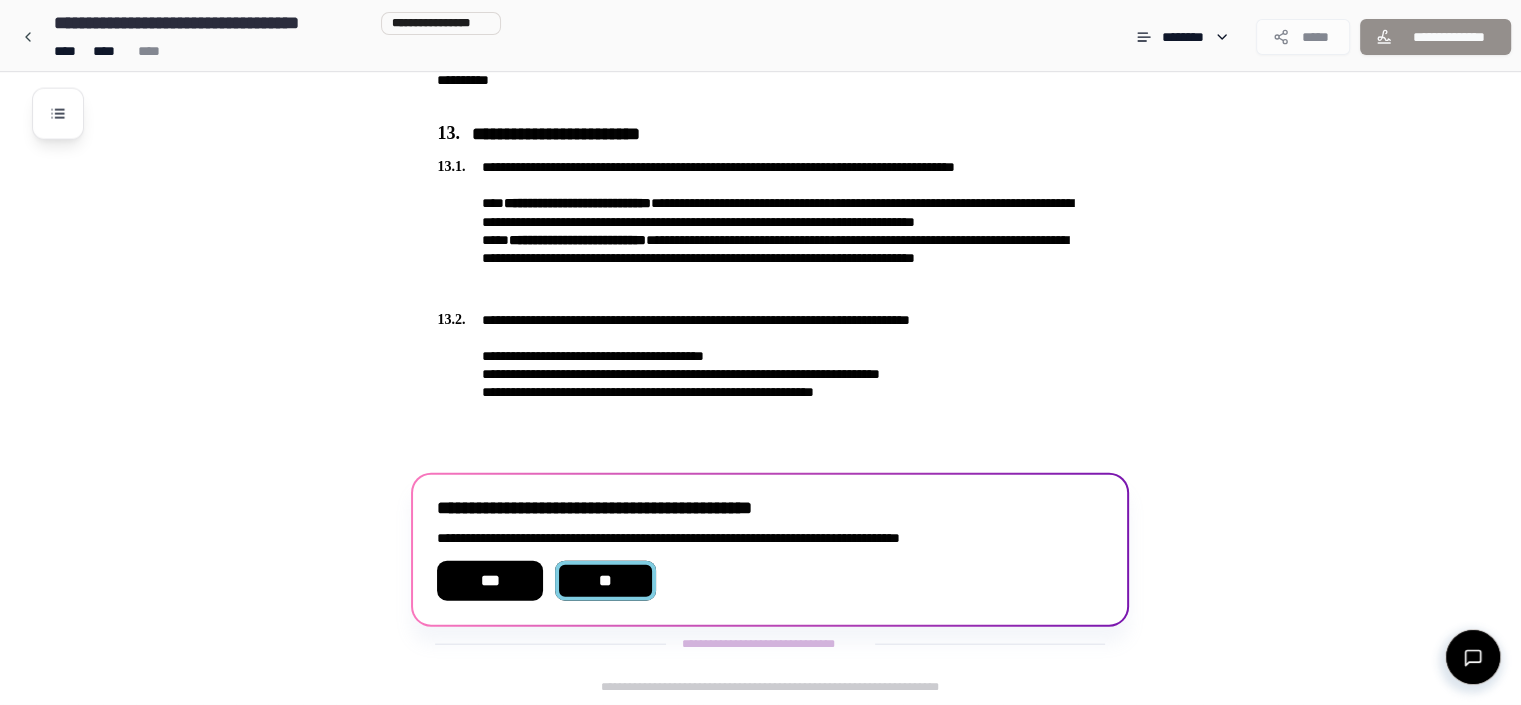 click on "**" at bounding box center [606, 581] 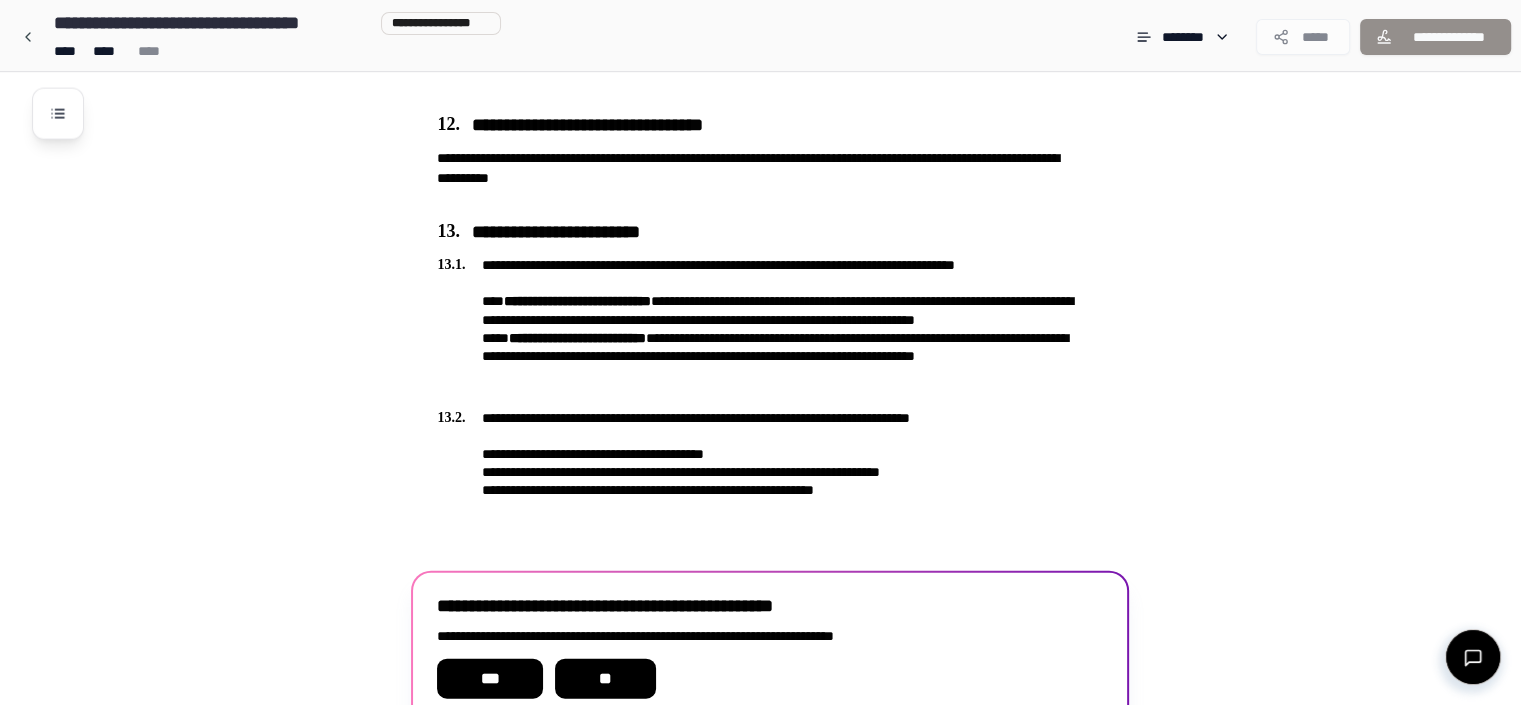 scroll, scrollTop: 4489, scrollLeft: 0, axis: vertical 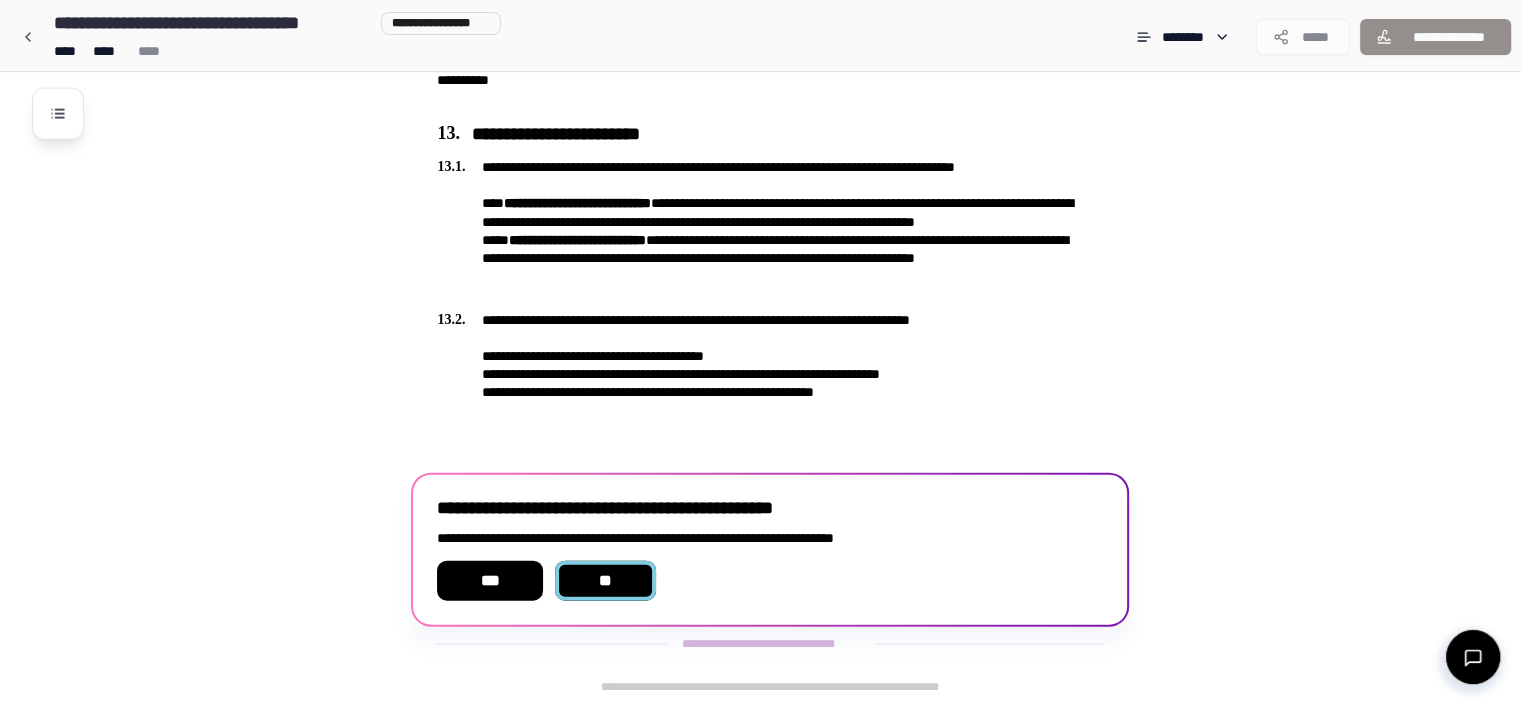 click on "**" at bounding box center (606, 581) 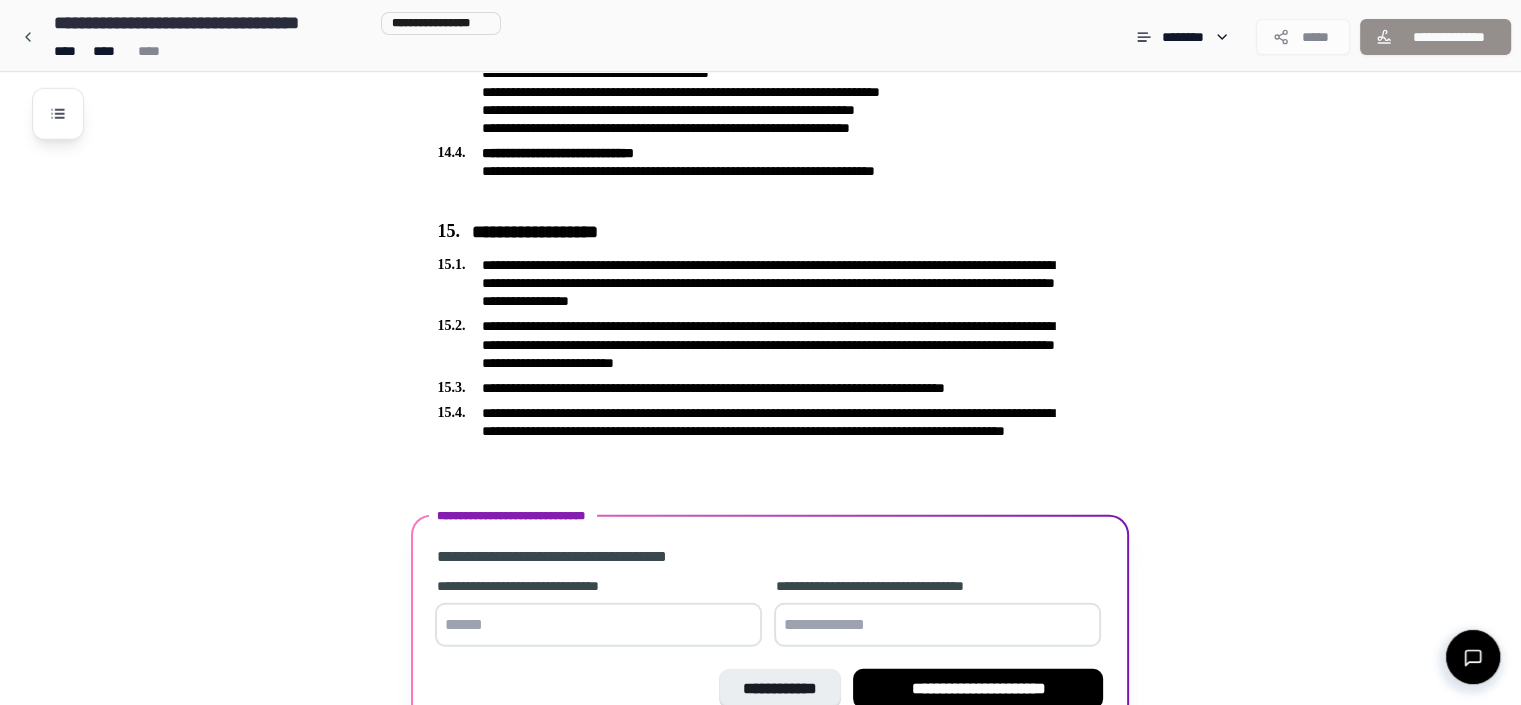 scroll, scrollTop: 5333, scrollLeft: 0, axis: vertical 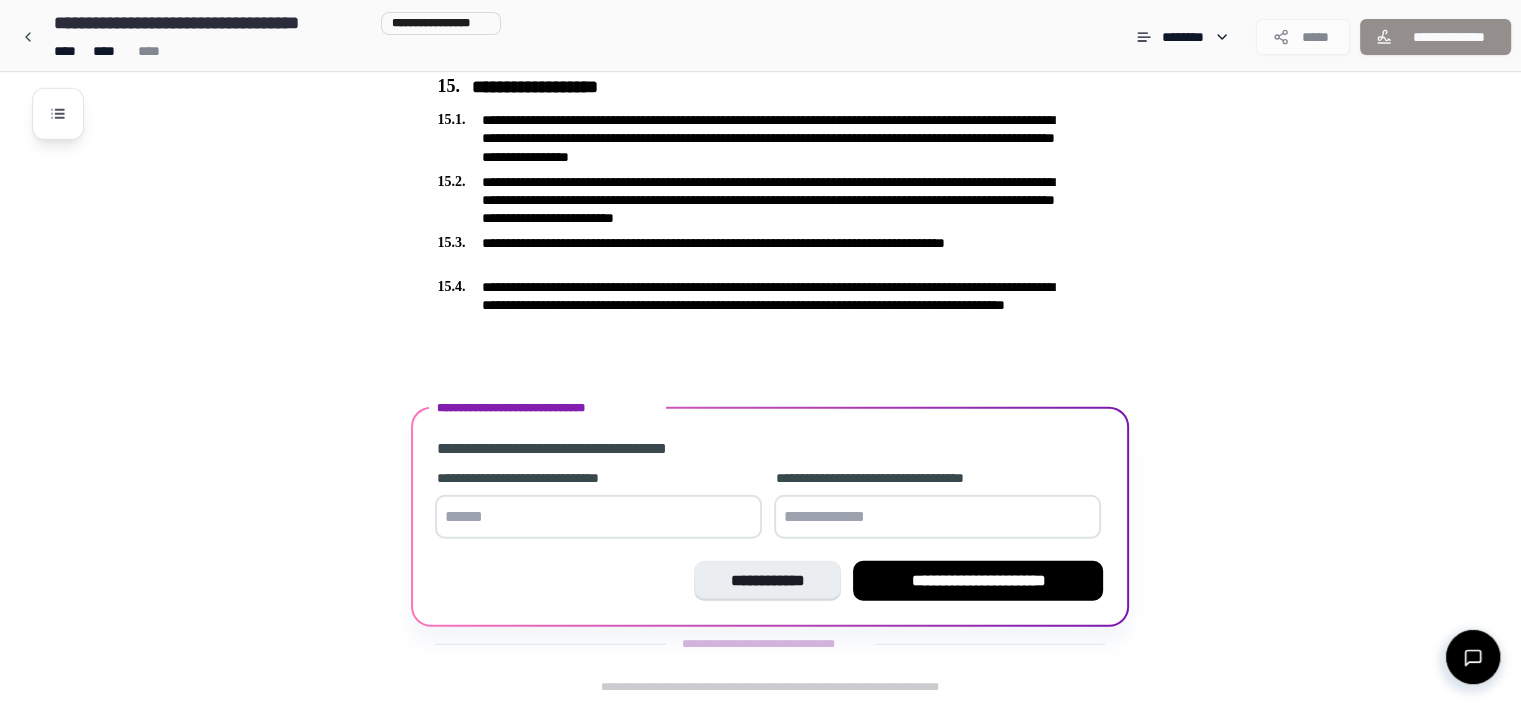 click at bounding box center [598, 517] 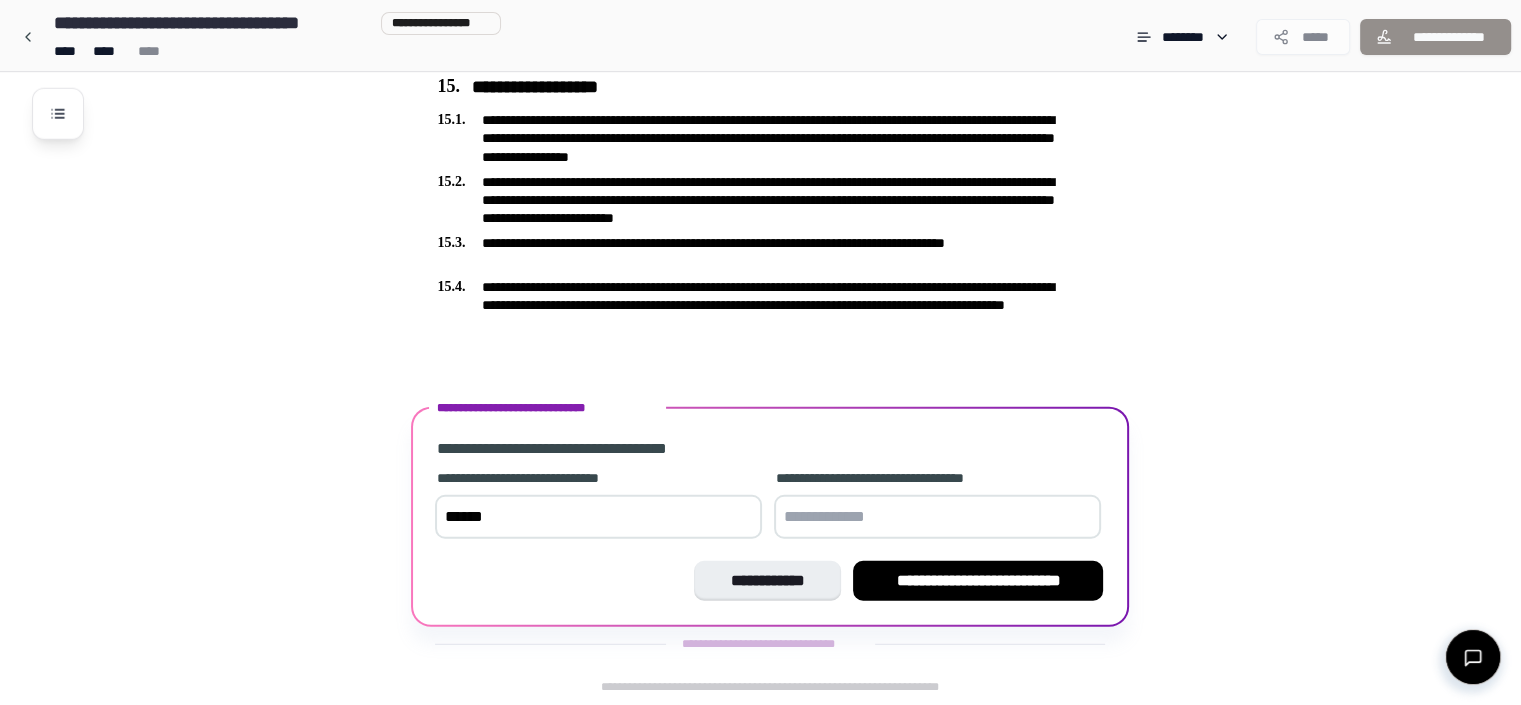 type on "******" 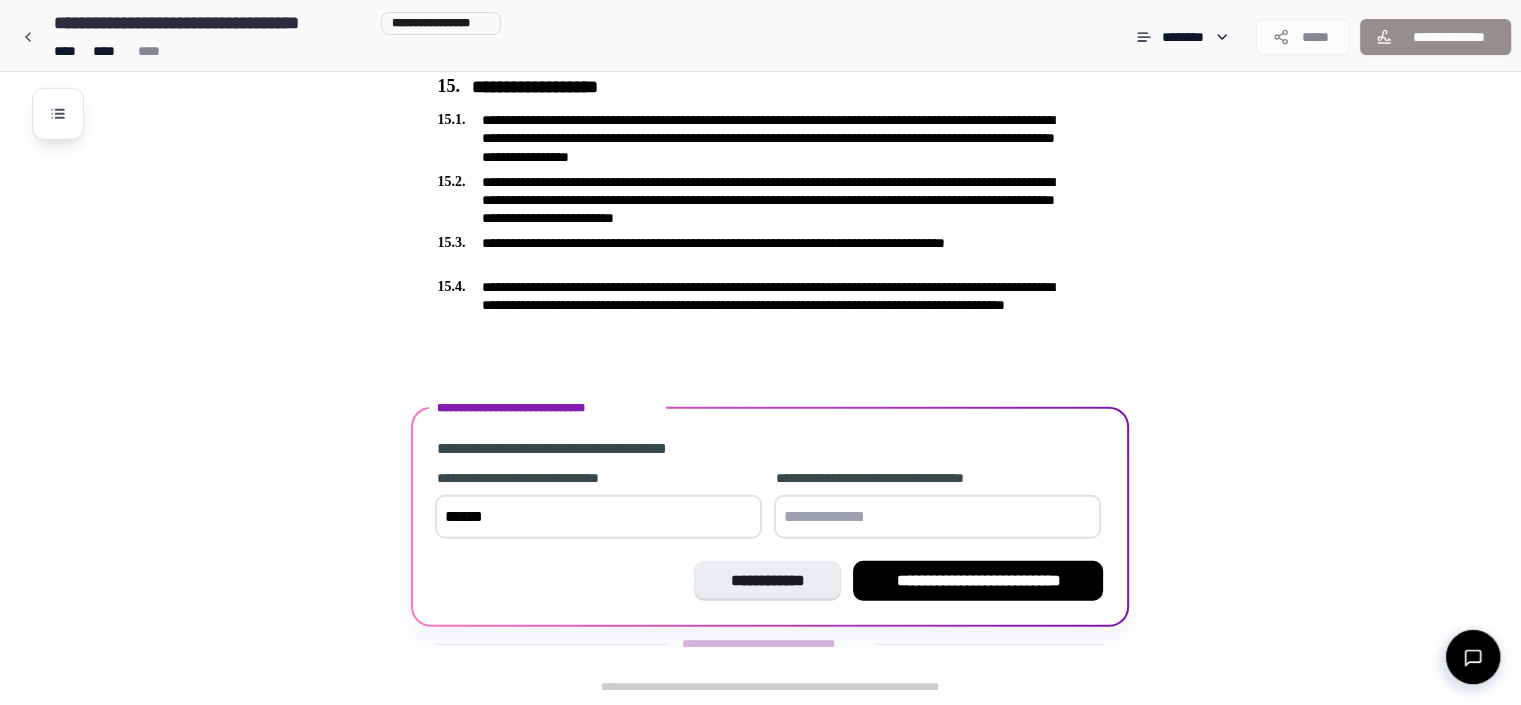 click at bounding box center [937, 517] 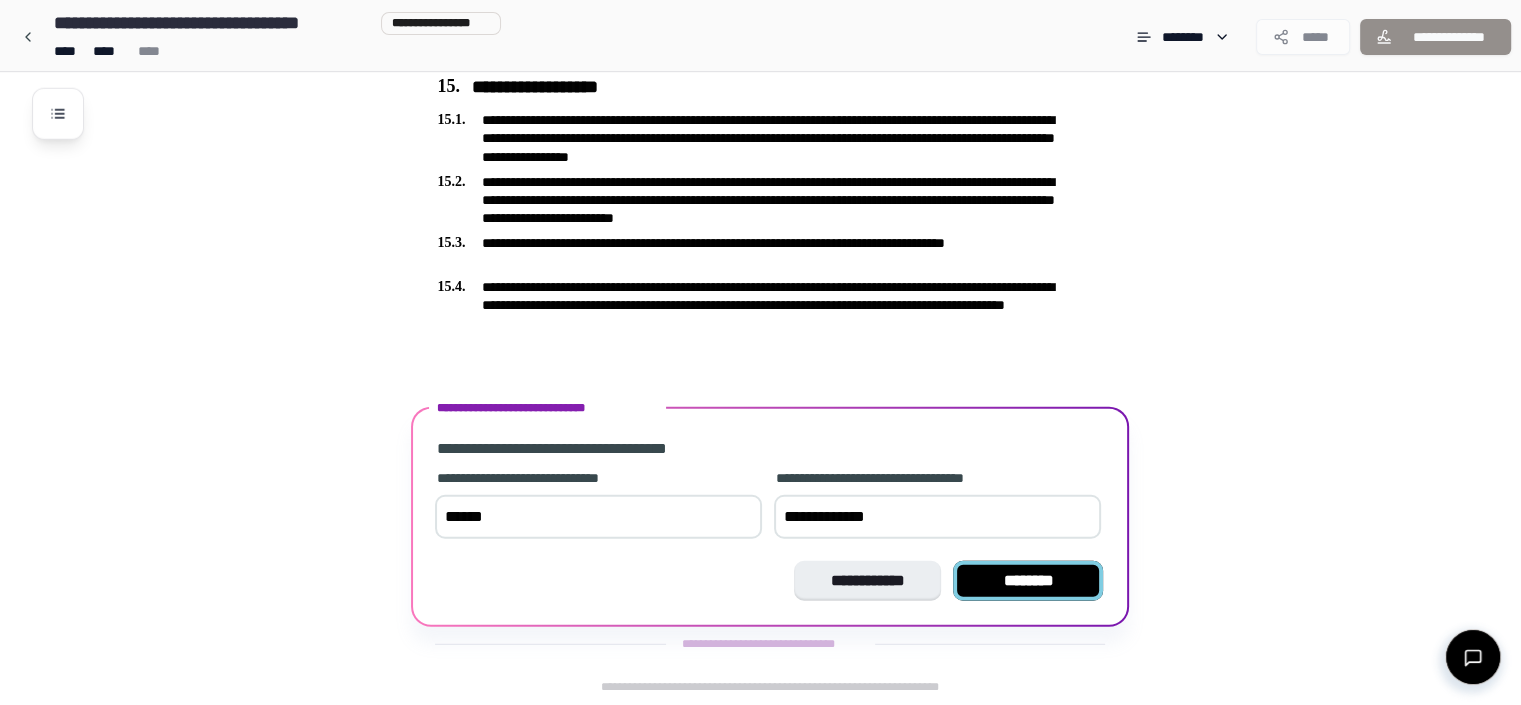 type on "**********" 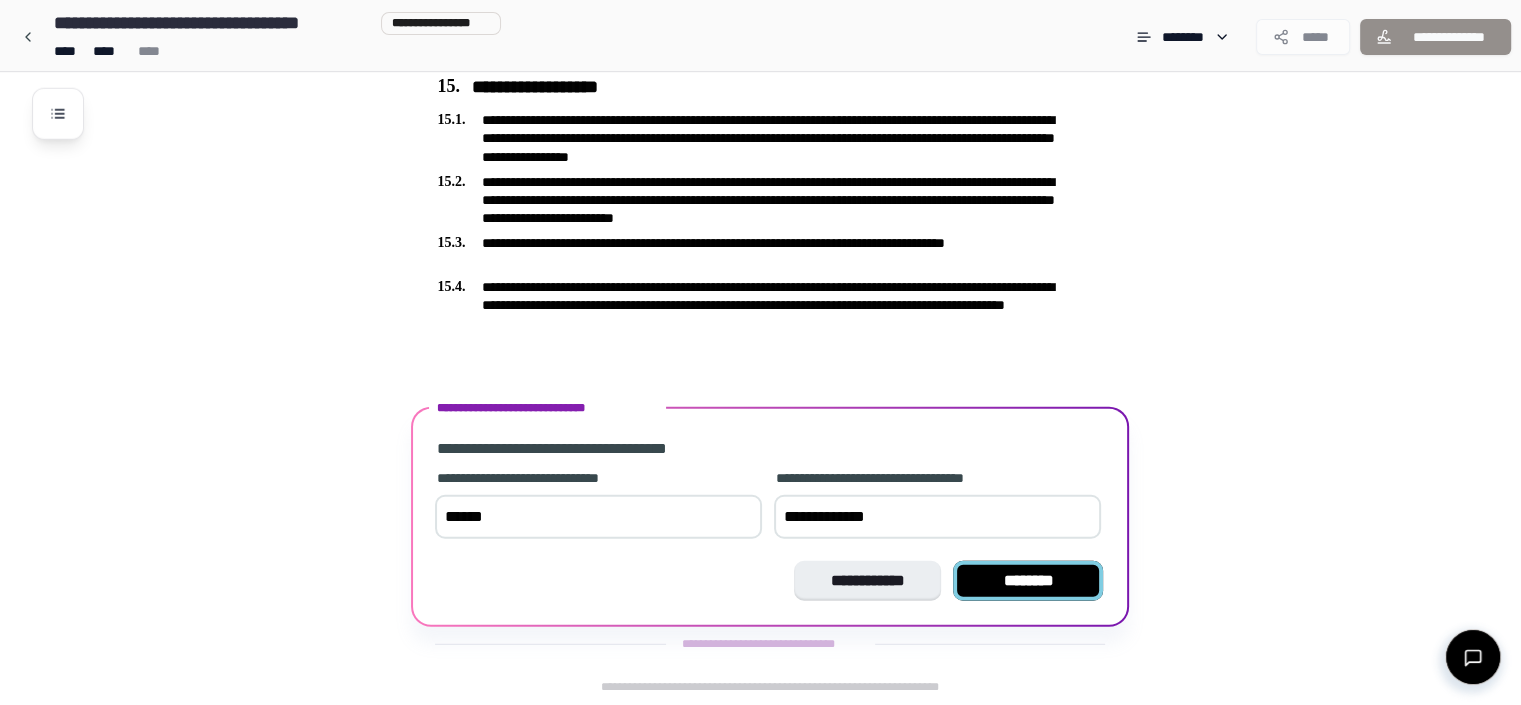 click on "********" at bounding box center (1028, 581) 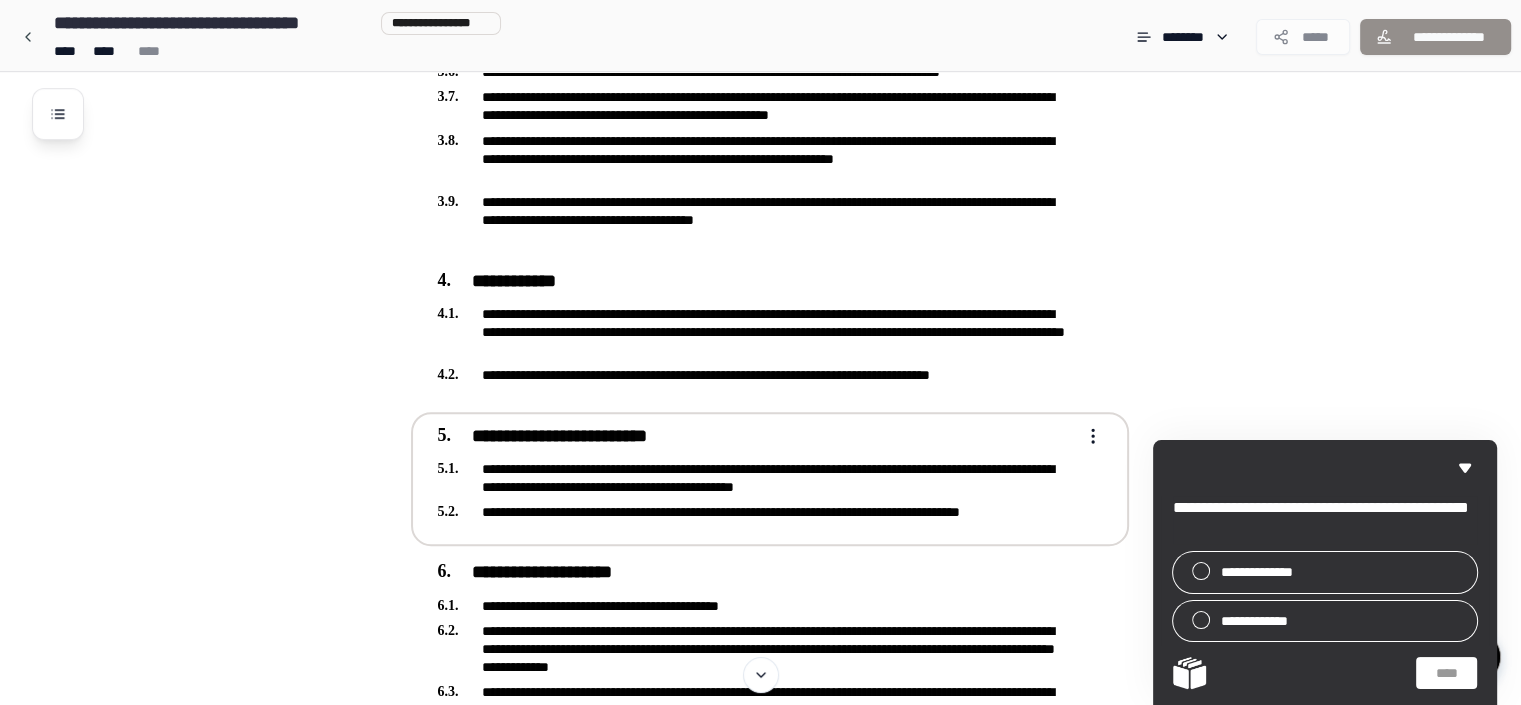 scroll, scrollTop: 1022, scrollLeft: 0, axis: vertical 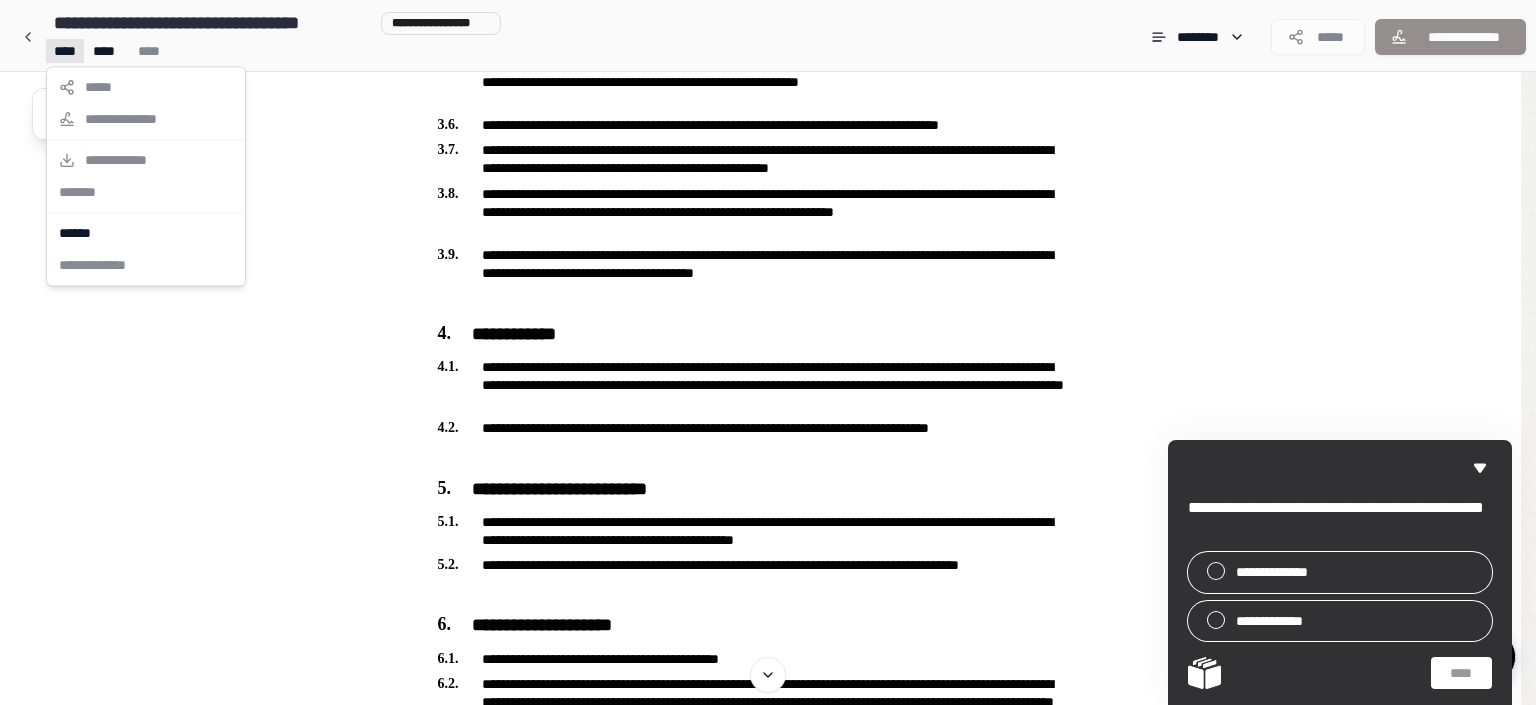click on "**********" at bounding box center (760, 2128) 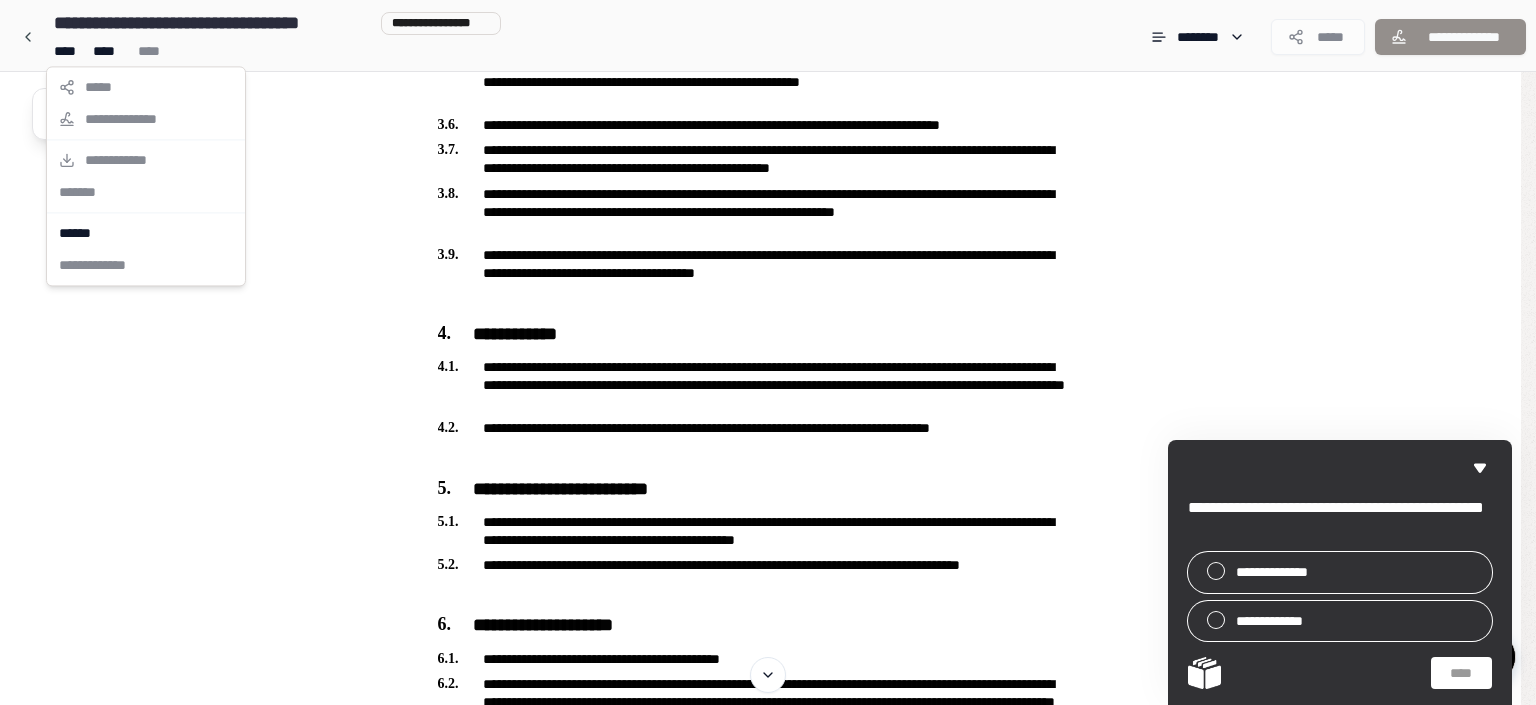 click on "**********" at bounding box center (146, 176) 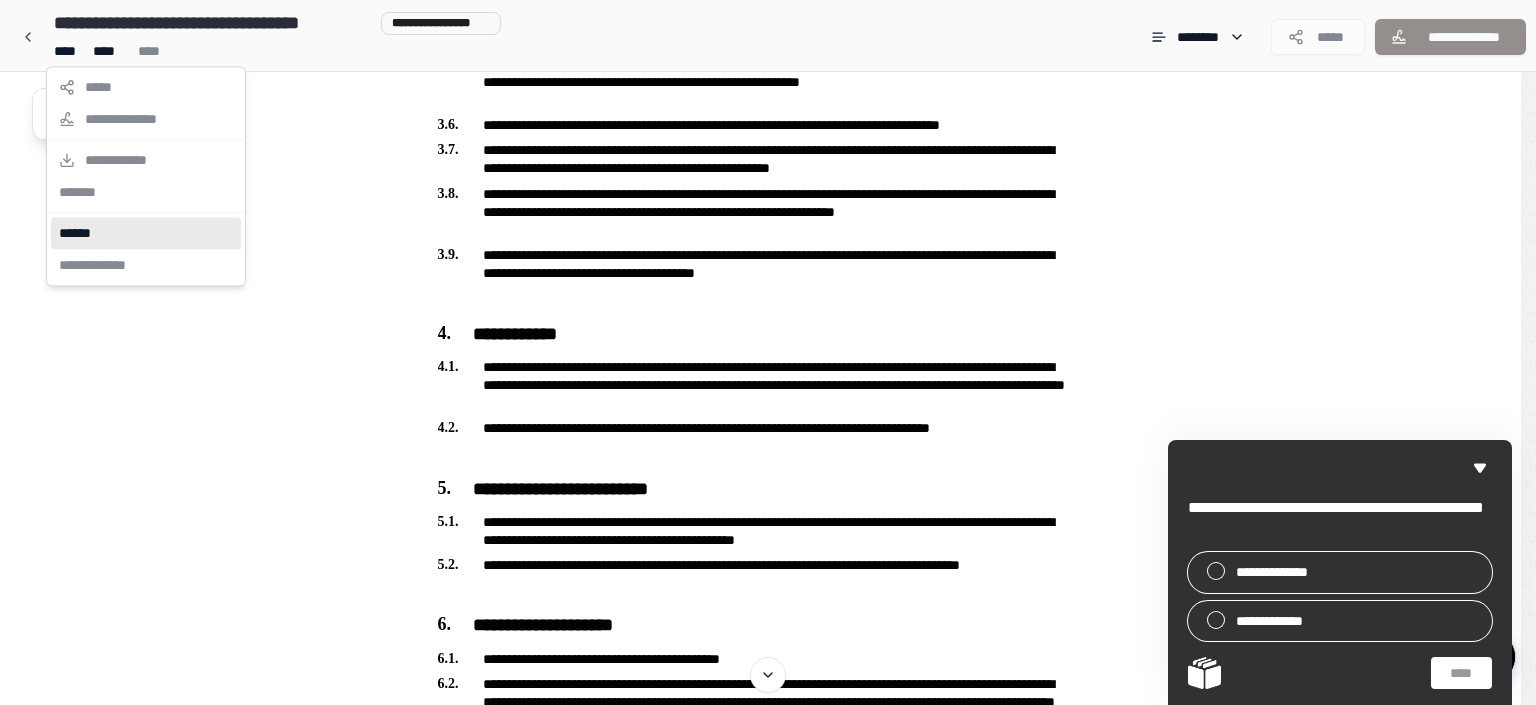 click on "******" at bounding box center (146, 233) 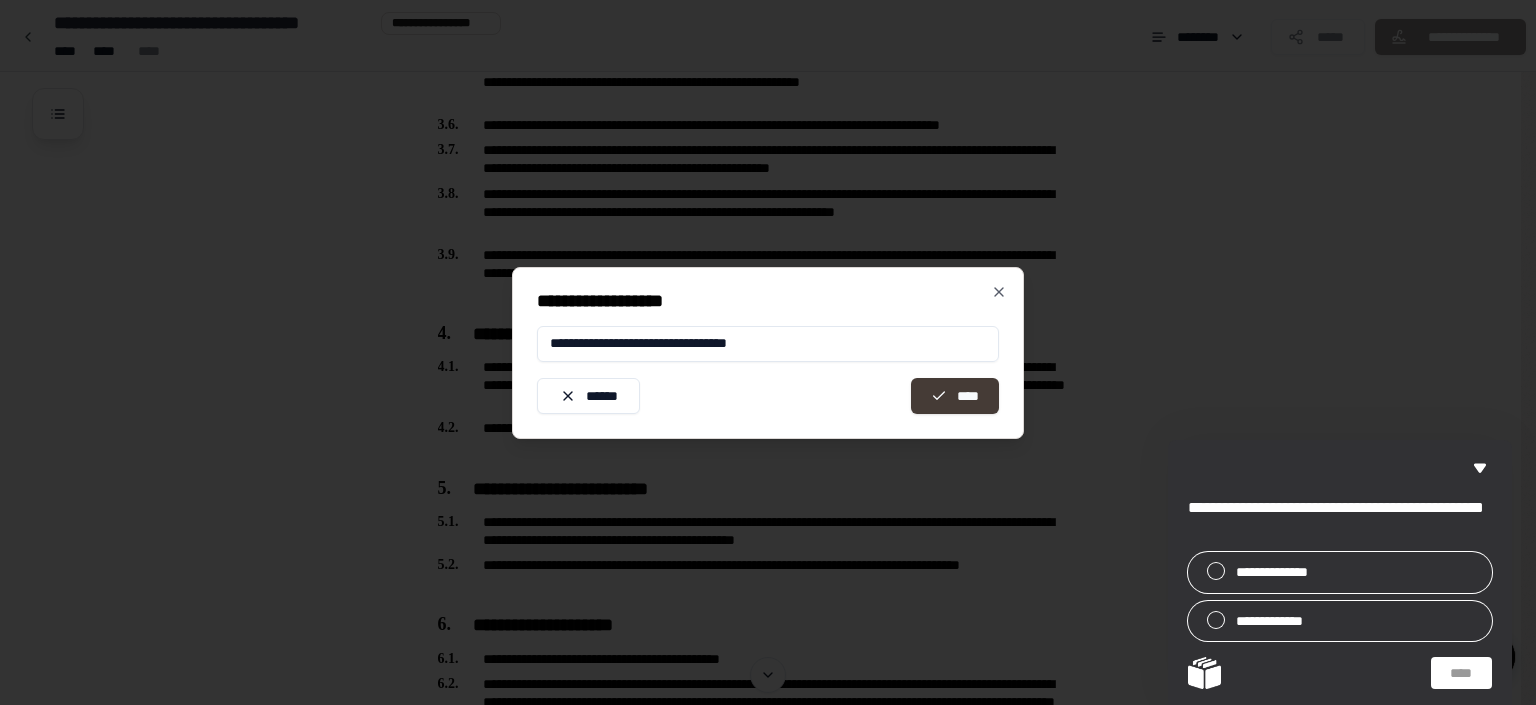 click on "****" at bounding box center (955, 396) 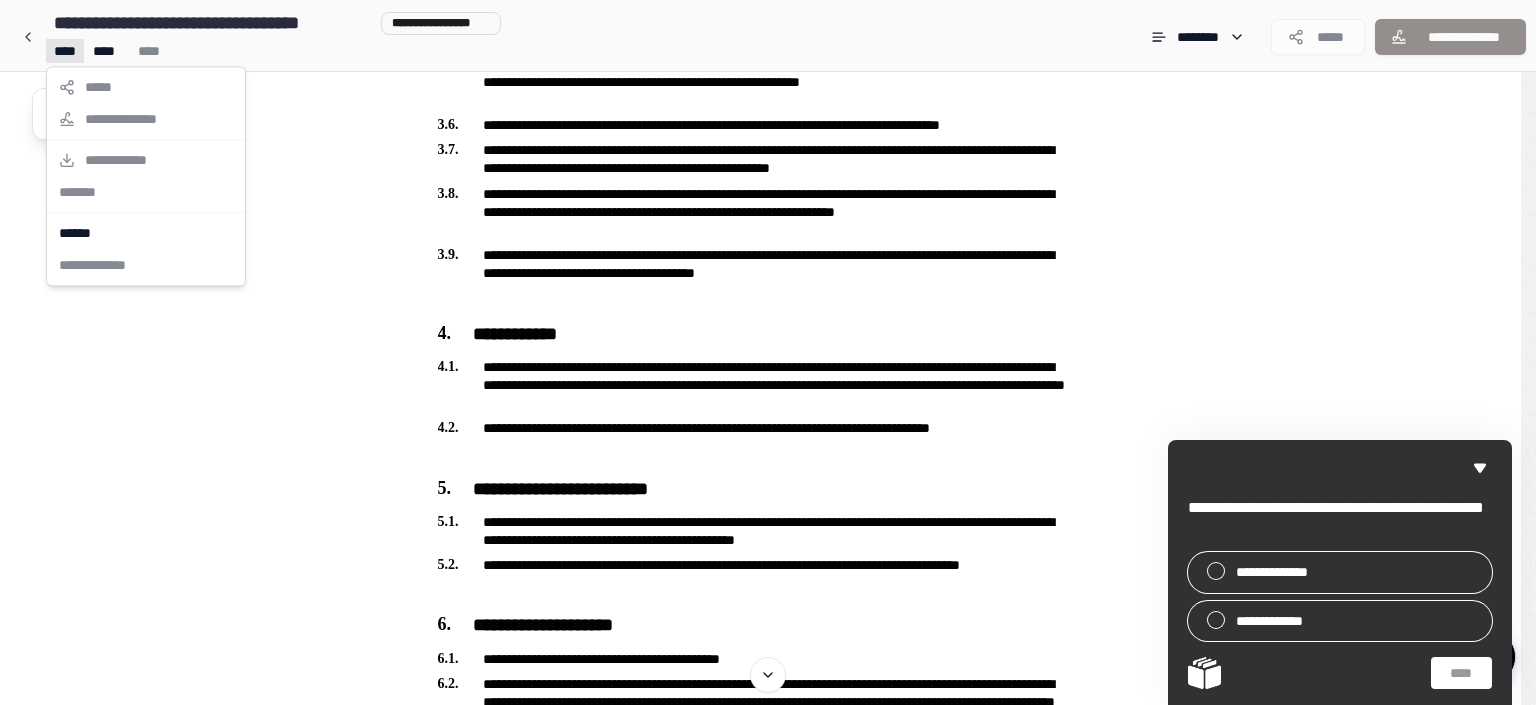 click on "**********" at bounding box center (768, 2128) 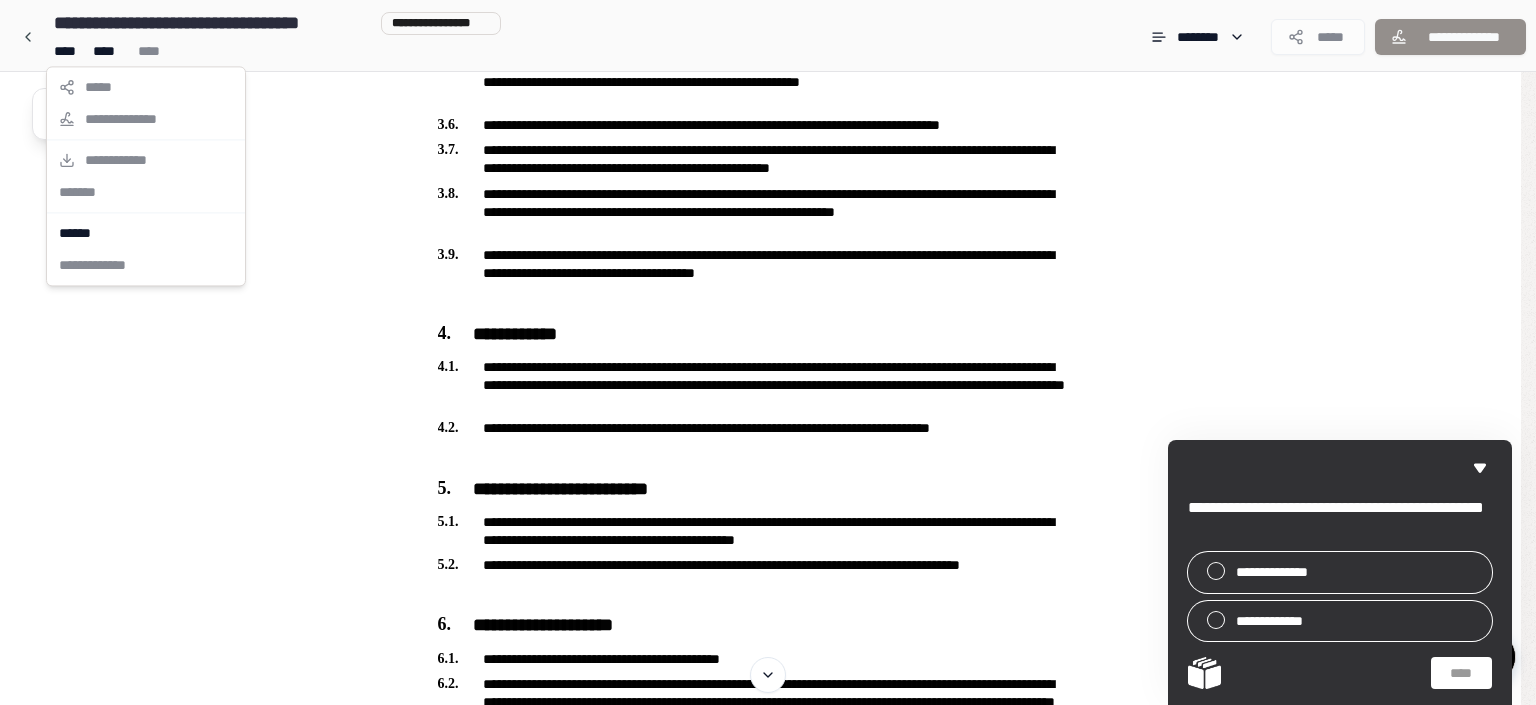 click on "**********" at bounding box center (768, 2128) 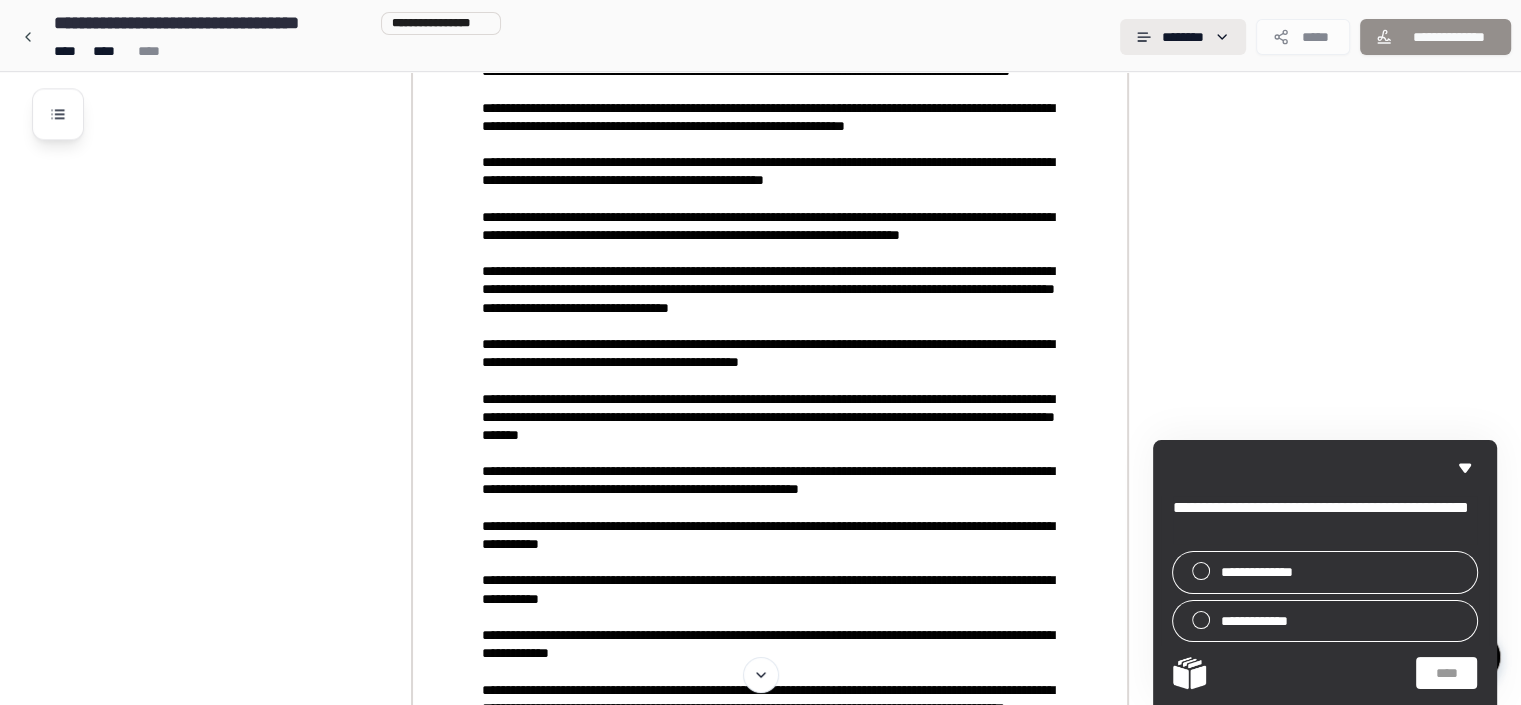 scroll, scrollTop: 2466, scrollLeft: 0, axis: vertical 